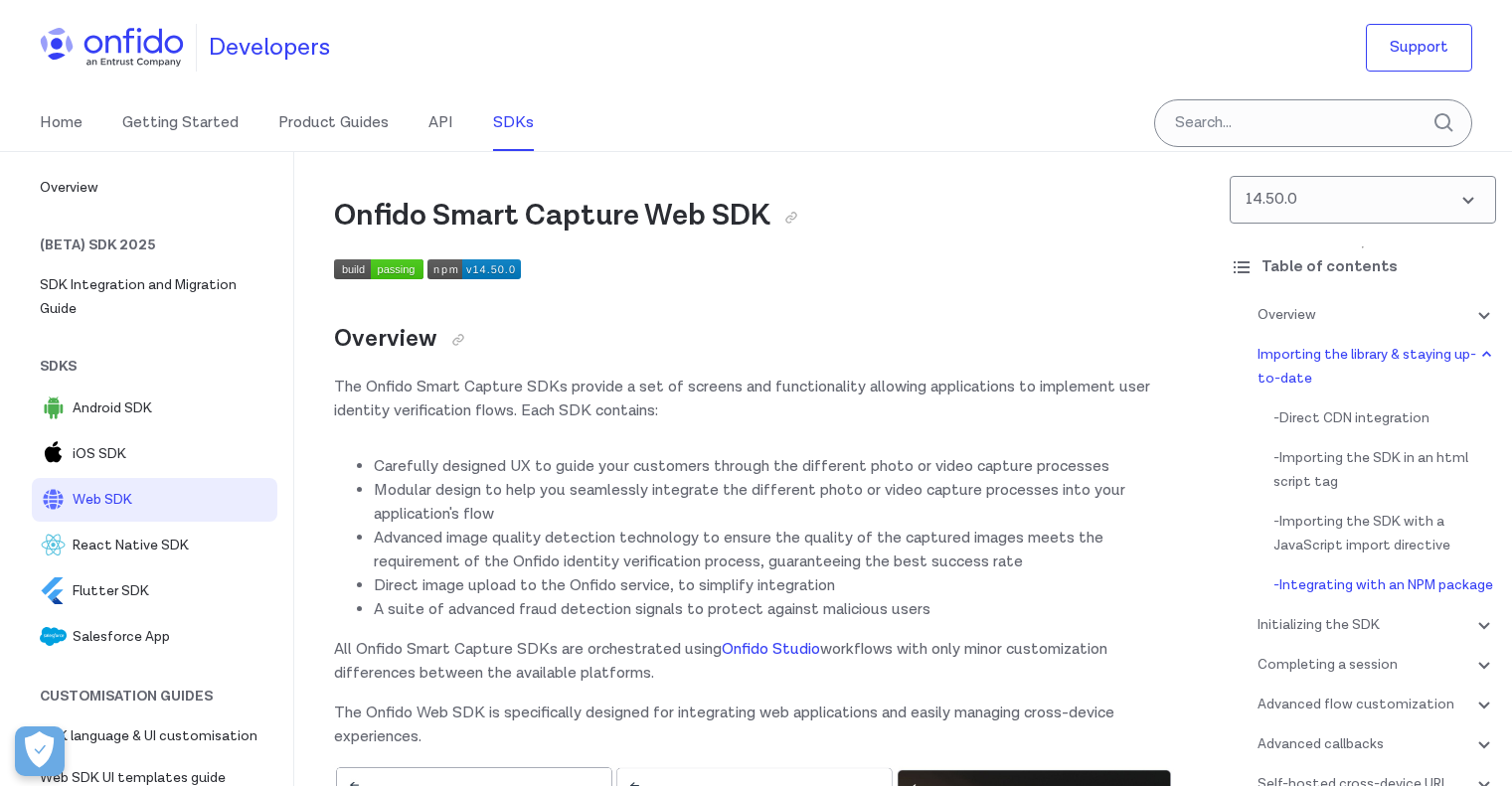 scroll, scrollTop: 3694, scrollLeft: 0, axis: vertical 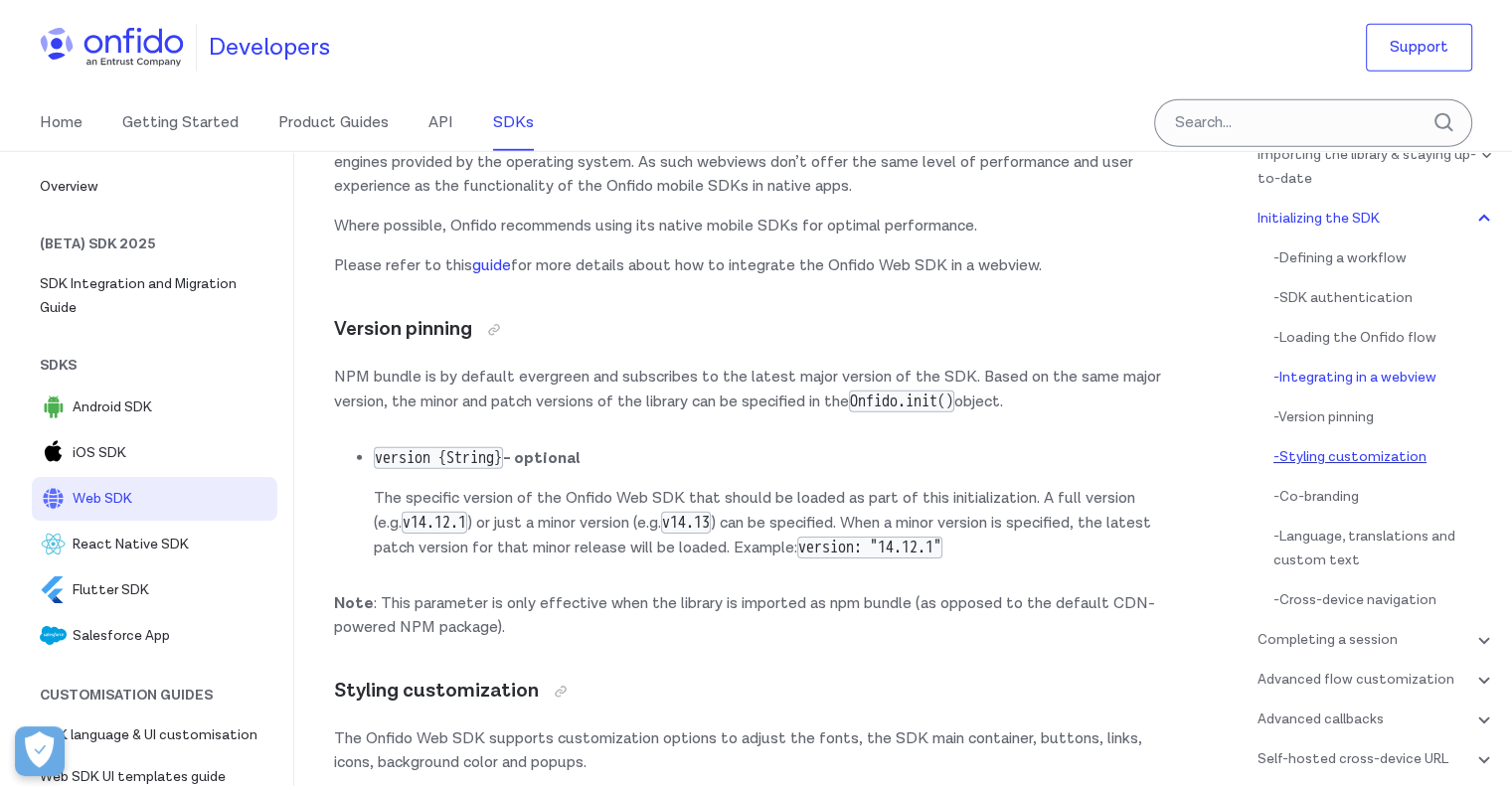 click on "-  Styling customization" at bounding box center (1385, 457) 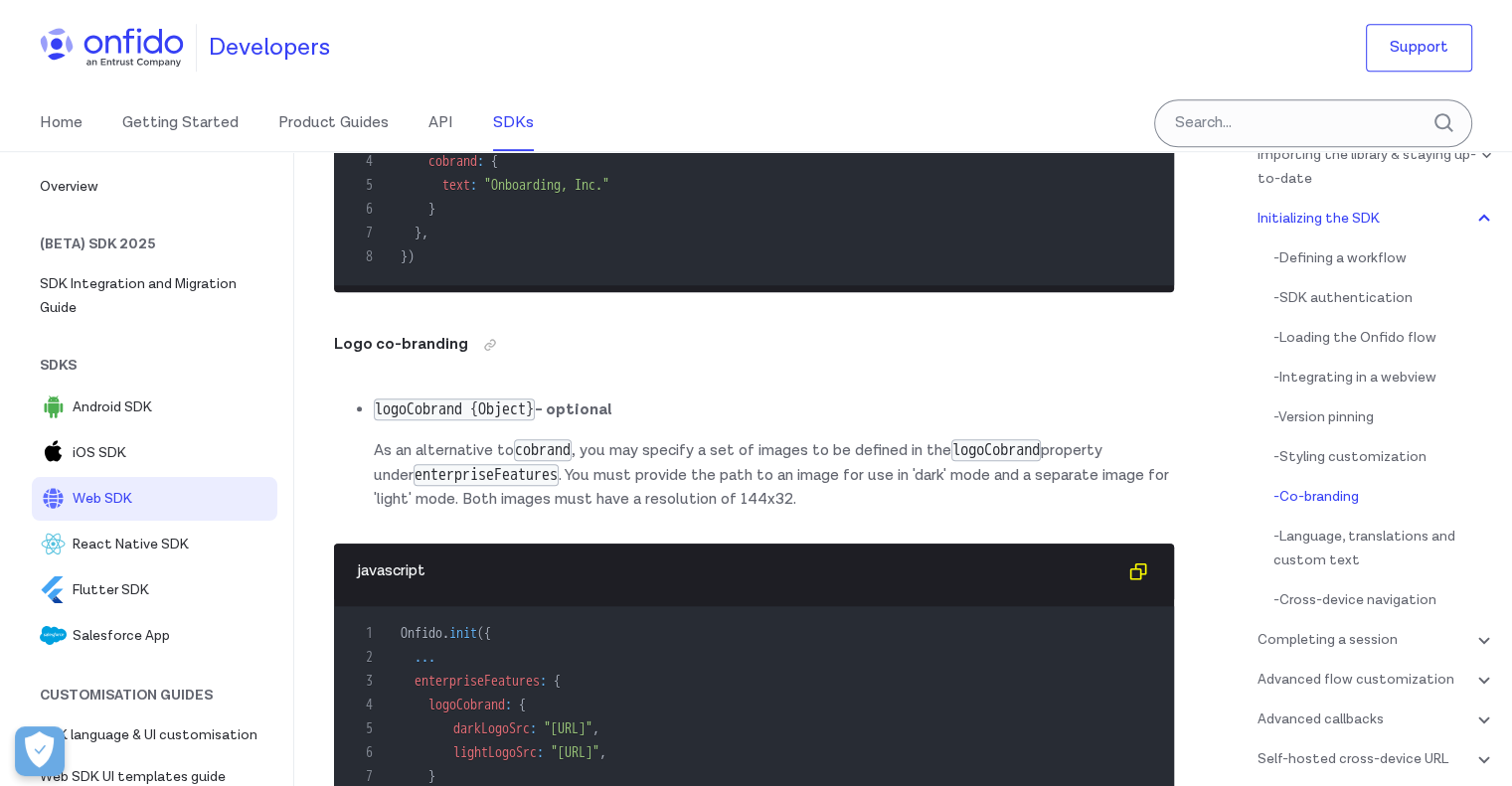 scroll, scrollTop: 9076, scrollLeft: 0, axis: vertical 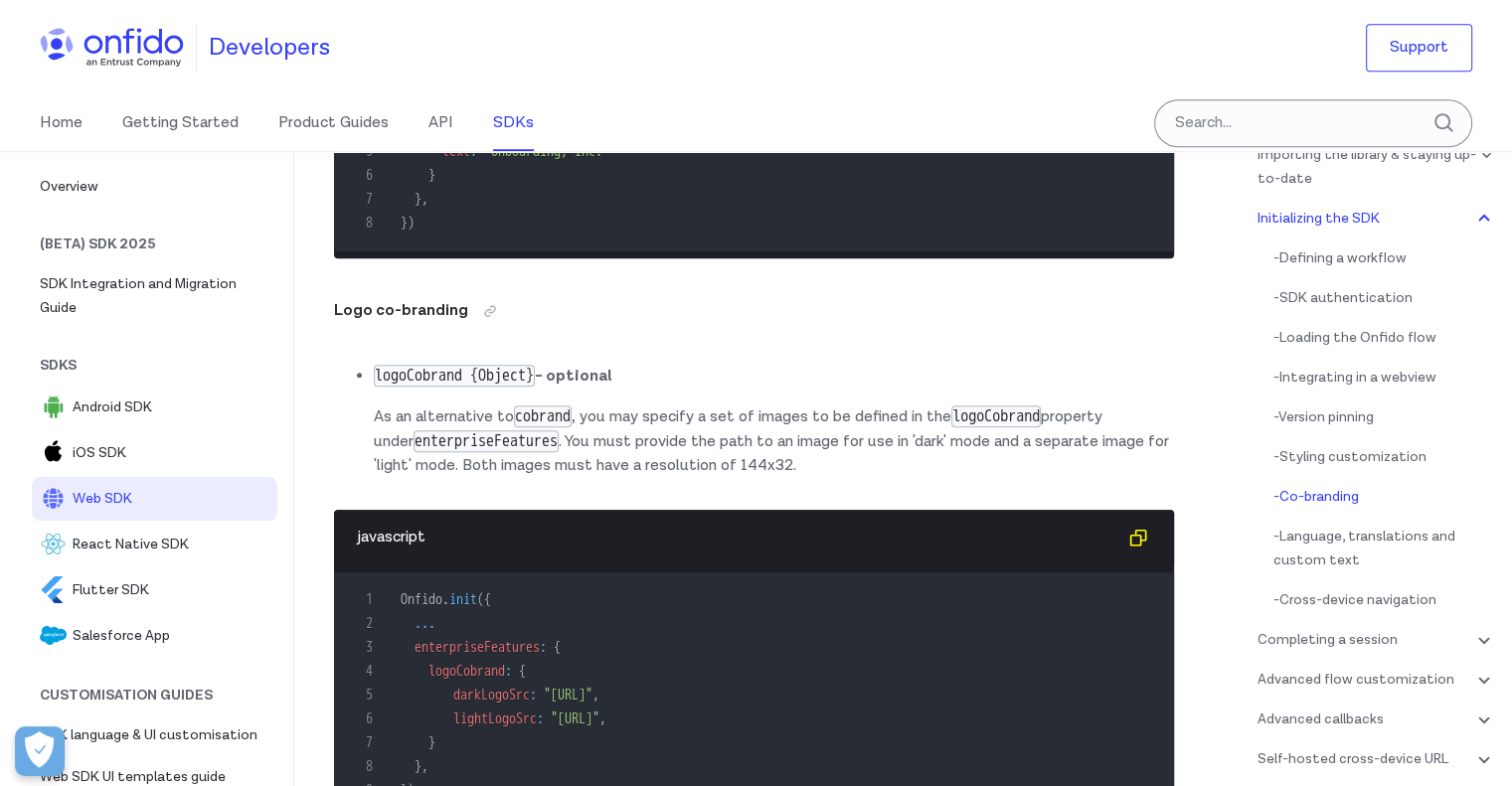 click on "Onfido Smart Capture Web SDK
Overview
The Onfido Smart Capture SDKs provide a set of screens and functionality allowing applications to implement user identity verification flows. Each SDK contains:
Carefully designed UX to guide your customers through the different photo or video capture processes
Modular design to help you seamlessly integrate the different photo or video capture processes into your application's flow
Advanced image quality detection technology to ensure the quality of the captured images meets the requirement of the Onfido identity verification process, guaranteeing the best success rate
Direct image upload to the Onfido service, to simplify integration
A suite of advanced fraud detection signals to protect against malicious users
All Onfido Smart Capture SDKs are orchestrated using  Onfido Studio  workflows with only minor customization differences between the available platforms.
Environments and testing with the SDK
SDK token .
Going Live" at bounding box center (754, 18714) 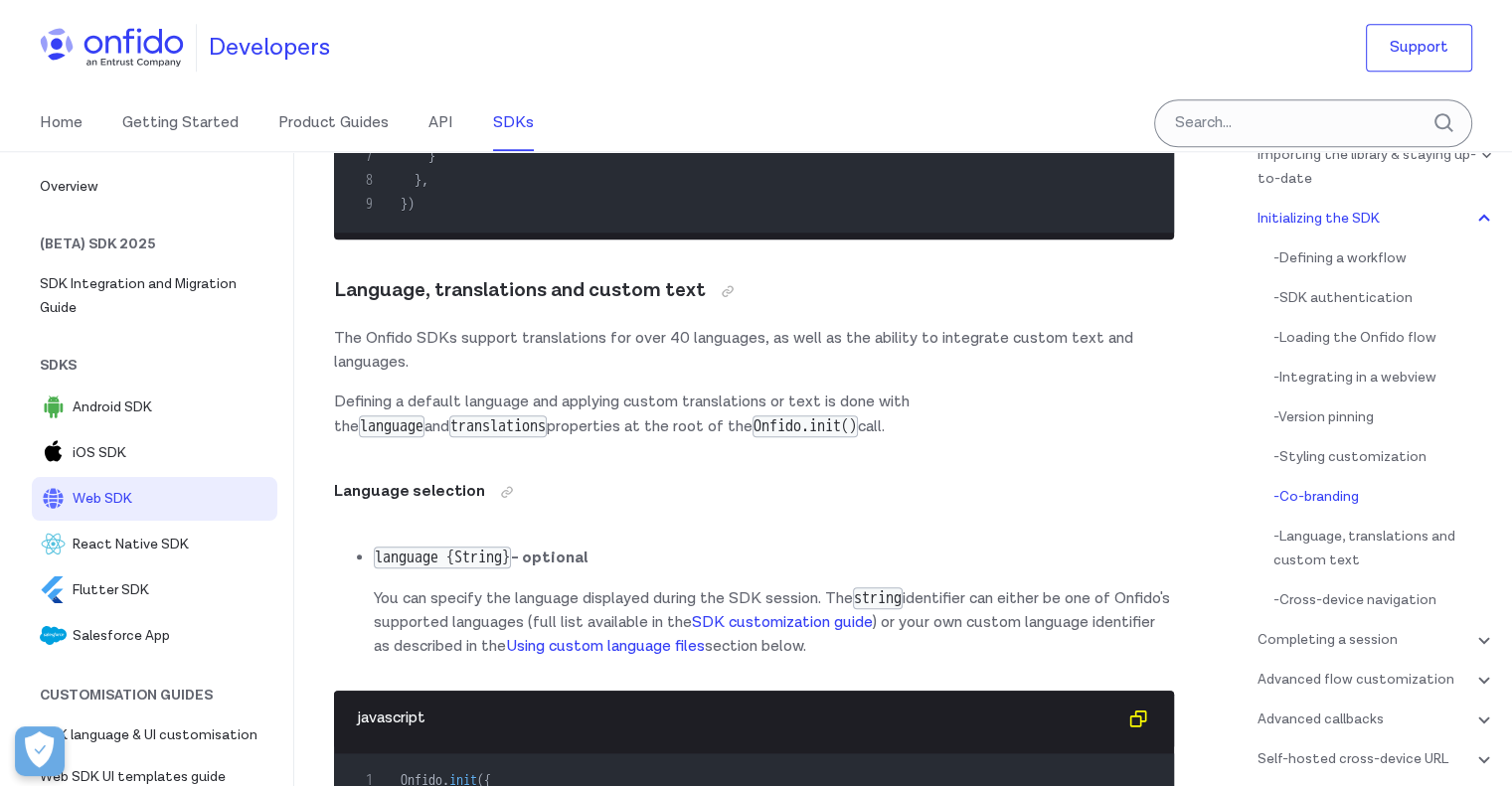 click on "Onfido Smart Capture Web SDK
Overview
The Onfido Smart Capture SDKs provide a set of screens and functionality allowing applications to implement user identity verification flows. Each SDK contains:
Carefully designed UX to guide your customers through the different photo or video capture processes
Modular design to help you seamlessly integrate the different photo or video capture processes into your application's flow
Advanced image quality detection technology to ensure the quality of the captured images meets the requirement of the Onfido identity verification process, guaranteeing the best success rate
Direct image upload to the Onfido service, to simplify integration
A suite of advanced fraud detection signals to protect against malicious users
All Onfido Smart Capture SDKs are orchestrated using  Onfido Studio  workflows with only minor customization differences between the available platforms.
Environments and testing with the SDK
SDK token .
Going Live" at bounding box center [754, 18136] 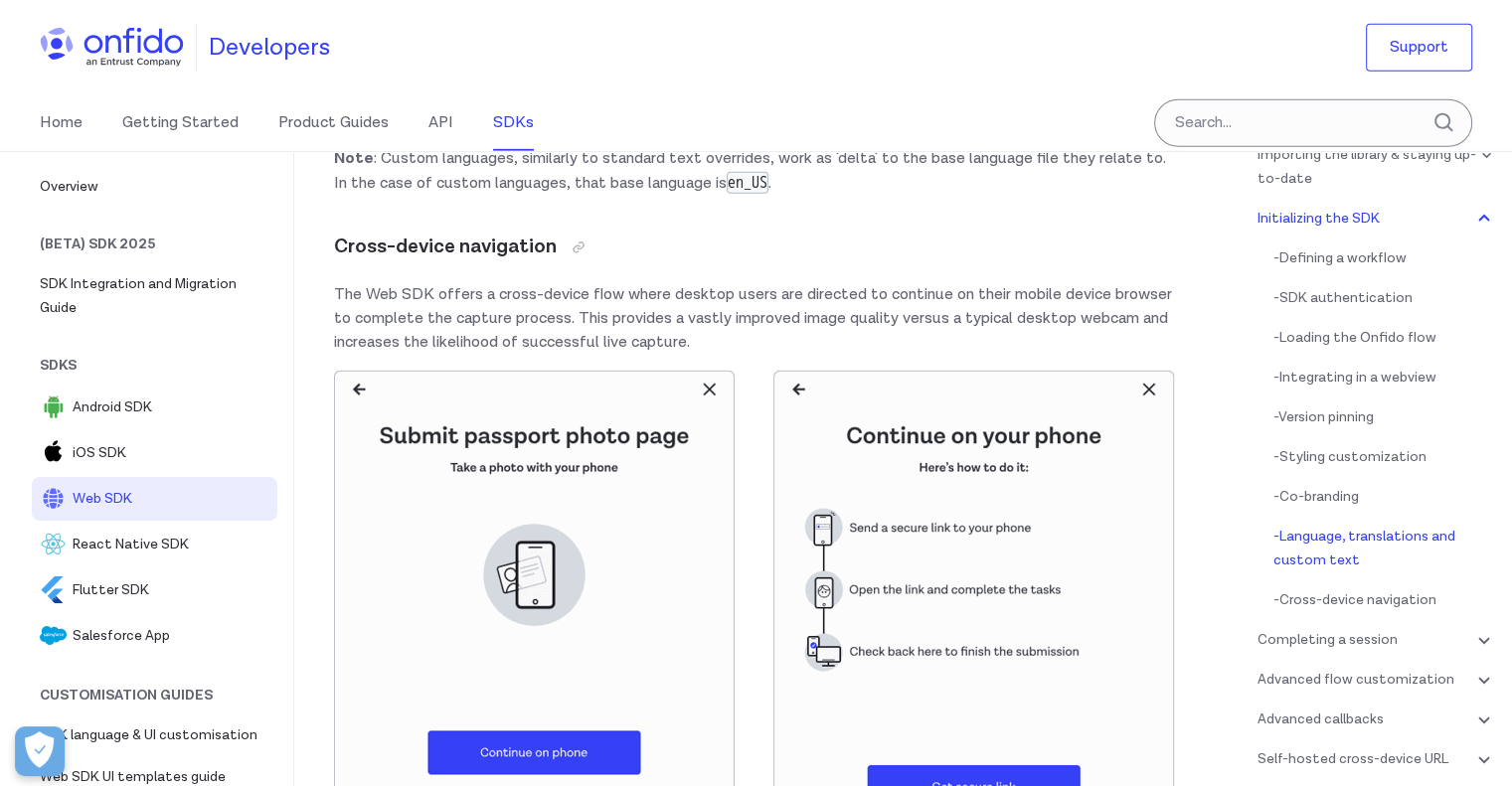 scroll, scrollTop: 17067, scrollLeft: 0, axis: vertical 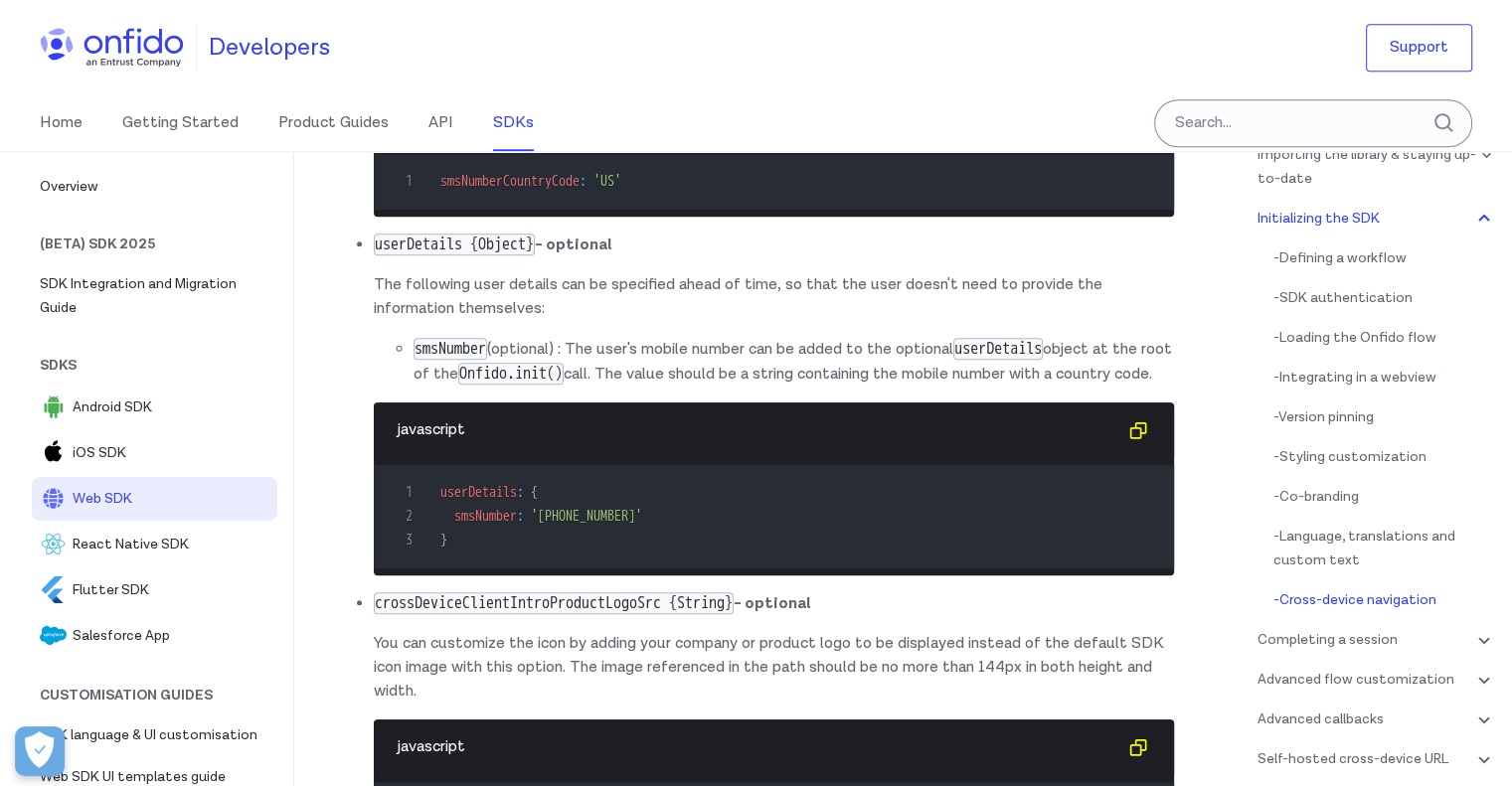 click on "Onfido Smart Capture Web SDK
Overview
The Onfido Smart Capture SDKs provide a set of screens and functionality allowing applications to implement user identity verification flows. Each SDK contains:
Carefully designed UX to guide your customers through the different photo or video capture processes
Modular design to help you seamlessly integrate the different photo or video capture processes into your application's flow
Advanced image quality detection technology to ensure the quality of the captured images meets the requirement of the Onfido identity verification process, guaranteeing the best success rate
Direct image upload to the Onfido service, to simplify integration
A suite of advanced fraud detection signals to protect against malicious users
All Onfido Smart Capture SDKs are orchestrated using  Onfido Studio  workflows with only minor customization differences between the available platforms.
Environments and testing with the SDK
SDK token .
Going Live" at bounding box center (754, 10731) 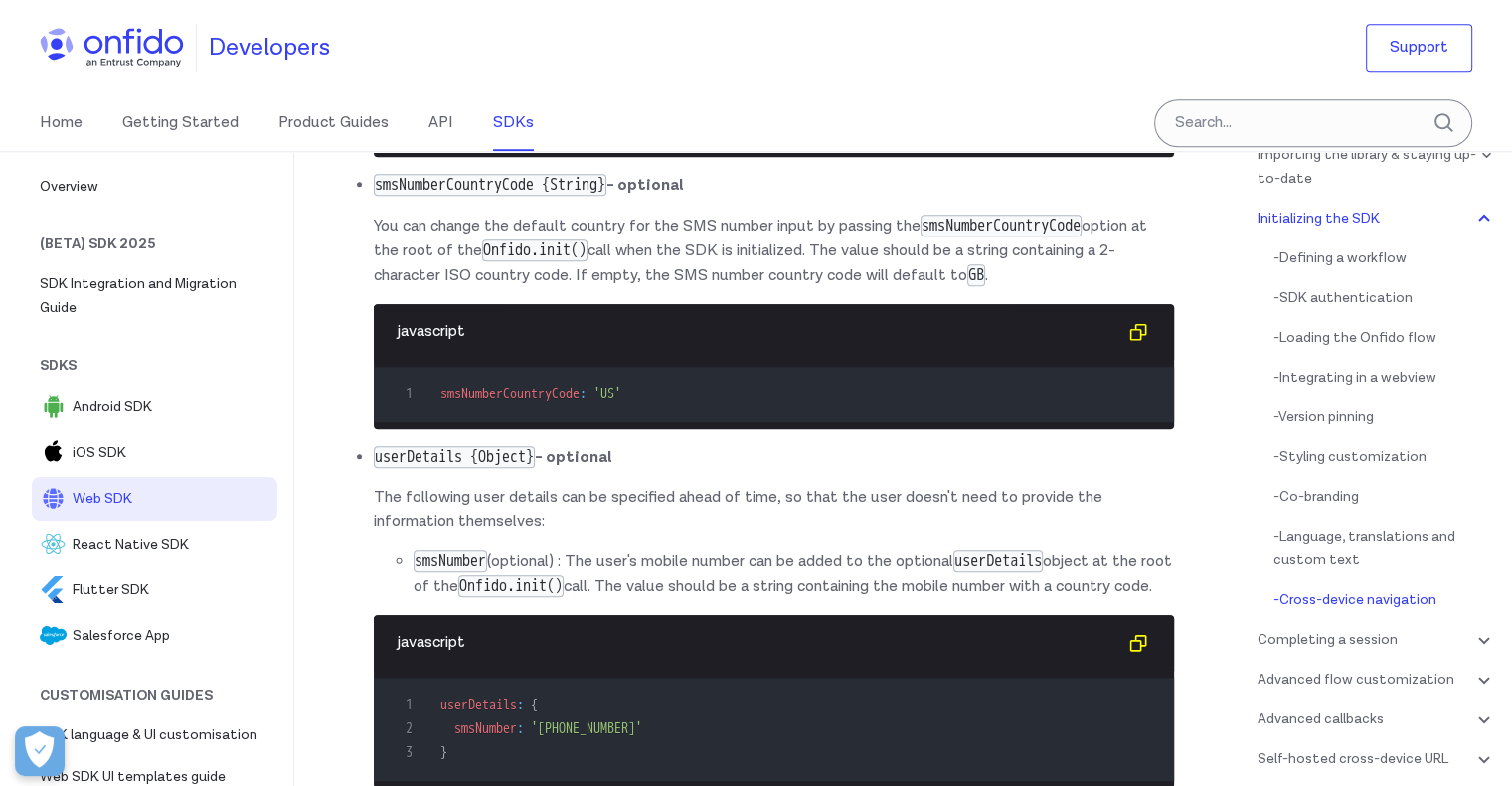 scroll, scrollTop: 16769, scrollLeft: 0, axis: vertical 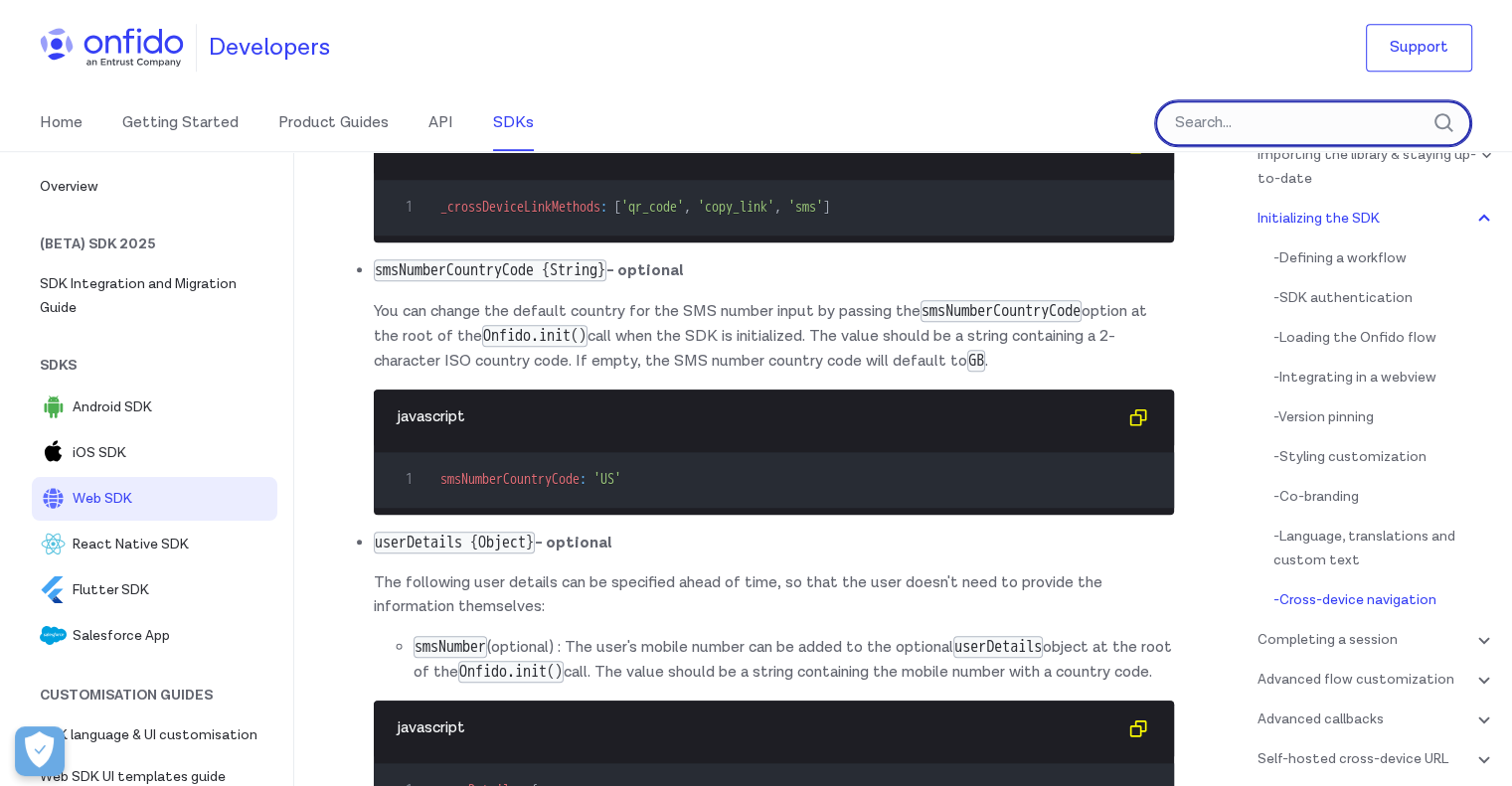 click at bounding box center (1313, 123) 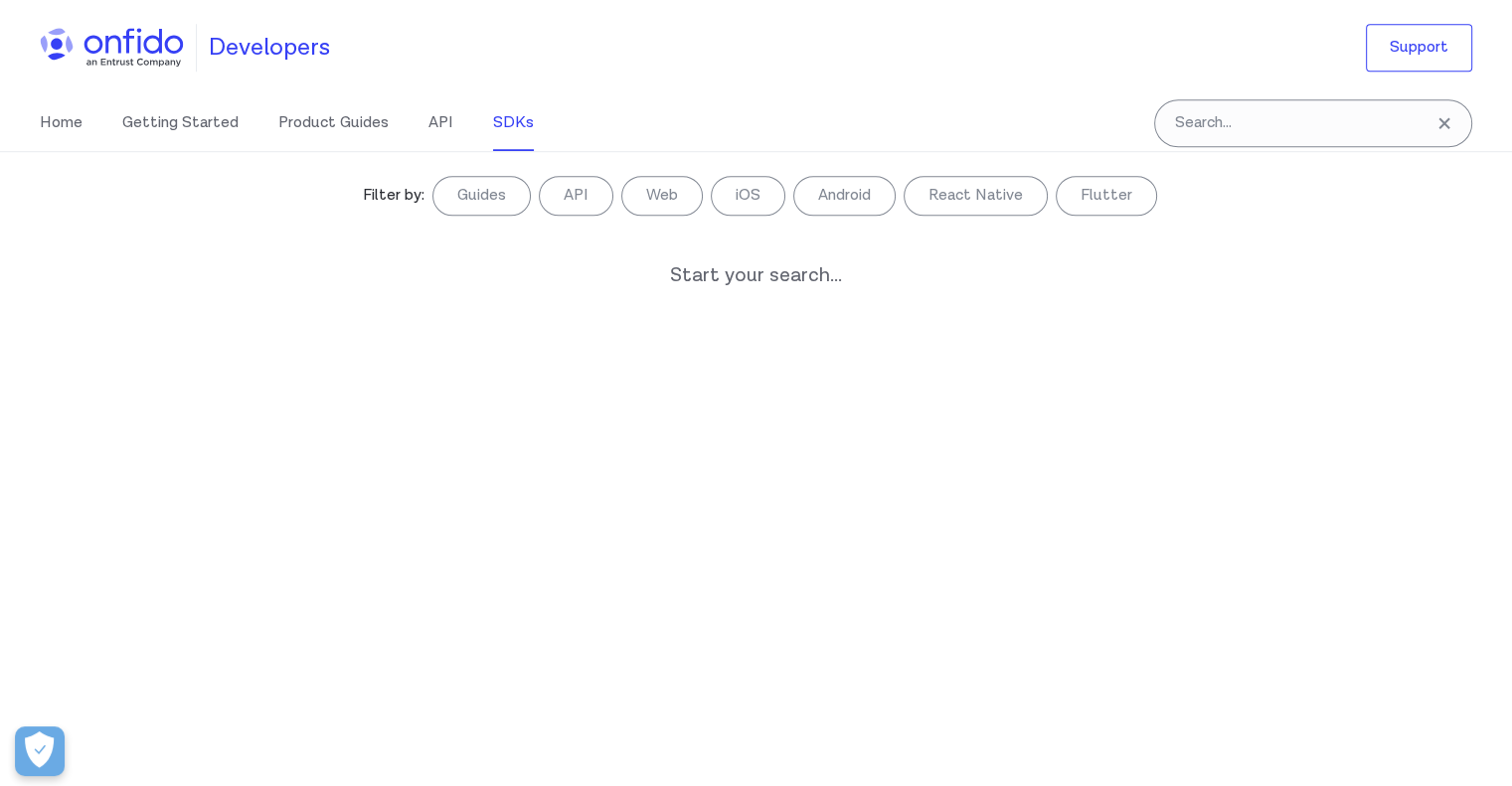 click on "Filter by:    Guides   API   Web   iOS   Android   React Native   Flutter Filter by... Start your search..." at bounding box center [756, 468] 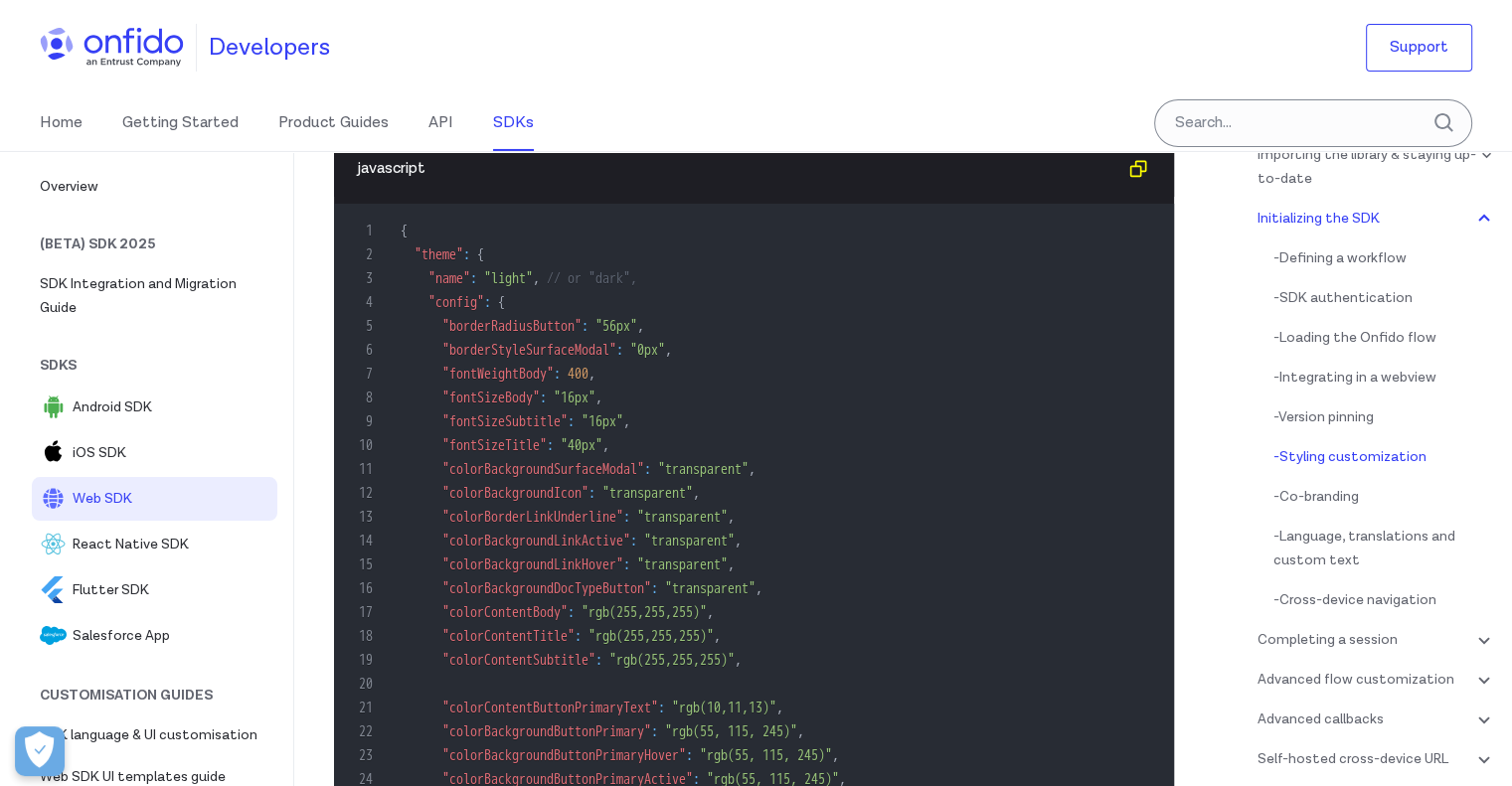 scroll, scrollTop: 7033, scrollLeft: 0, axis: vertical 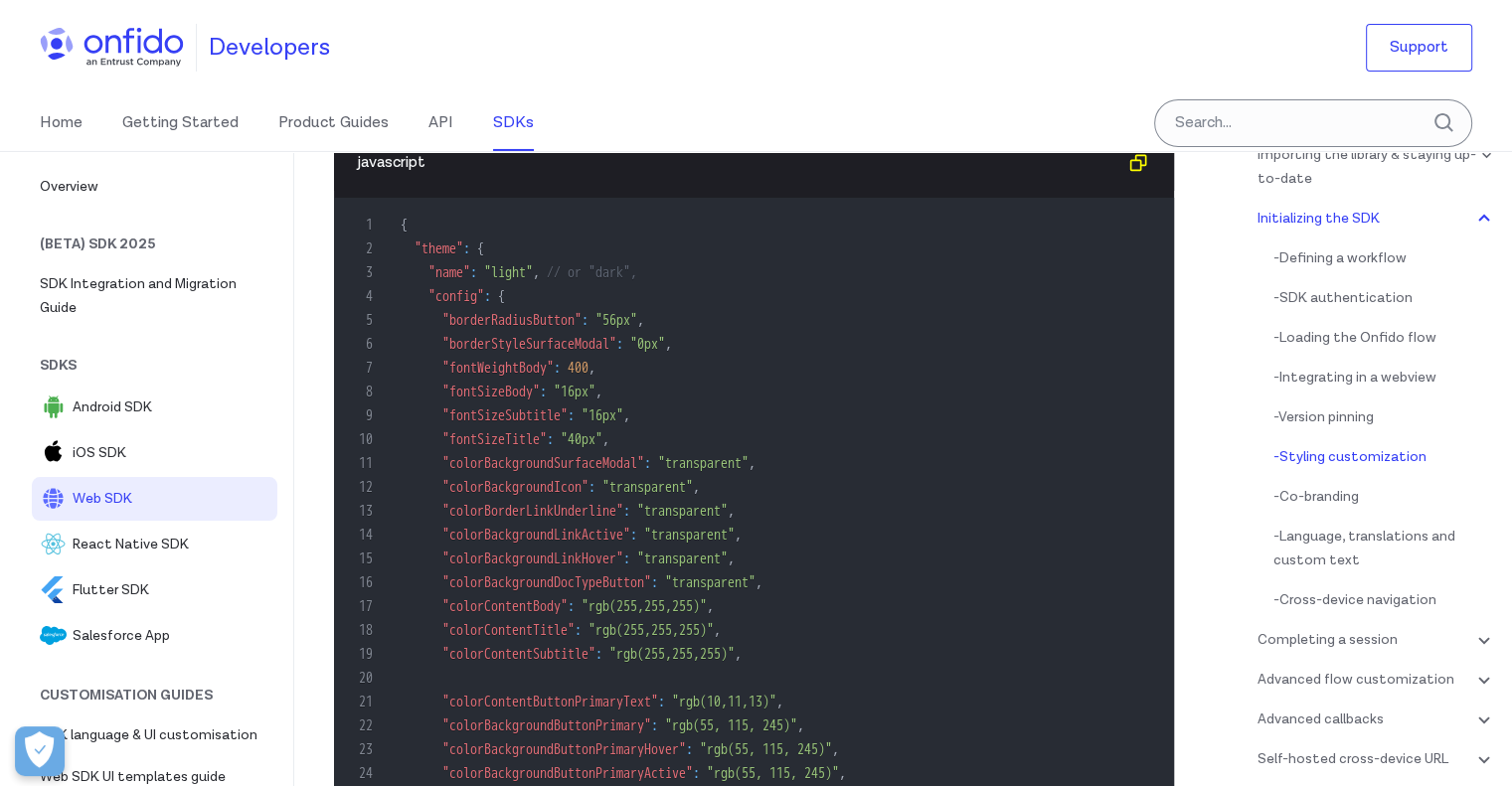 click on ""borderRadiusButton"" at bounding box center (512, 320) 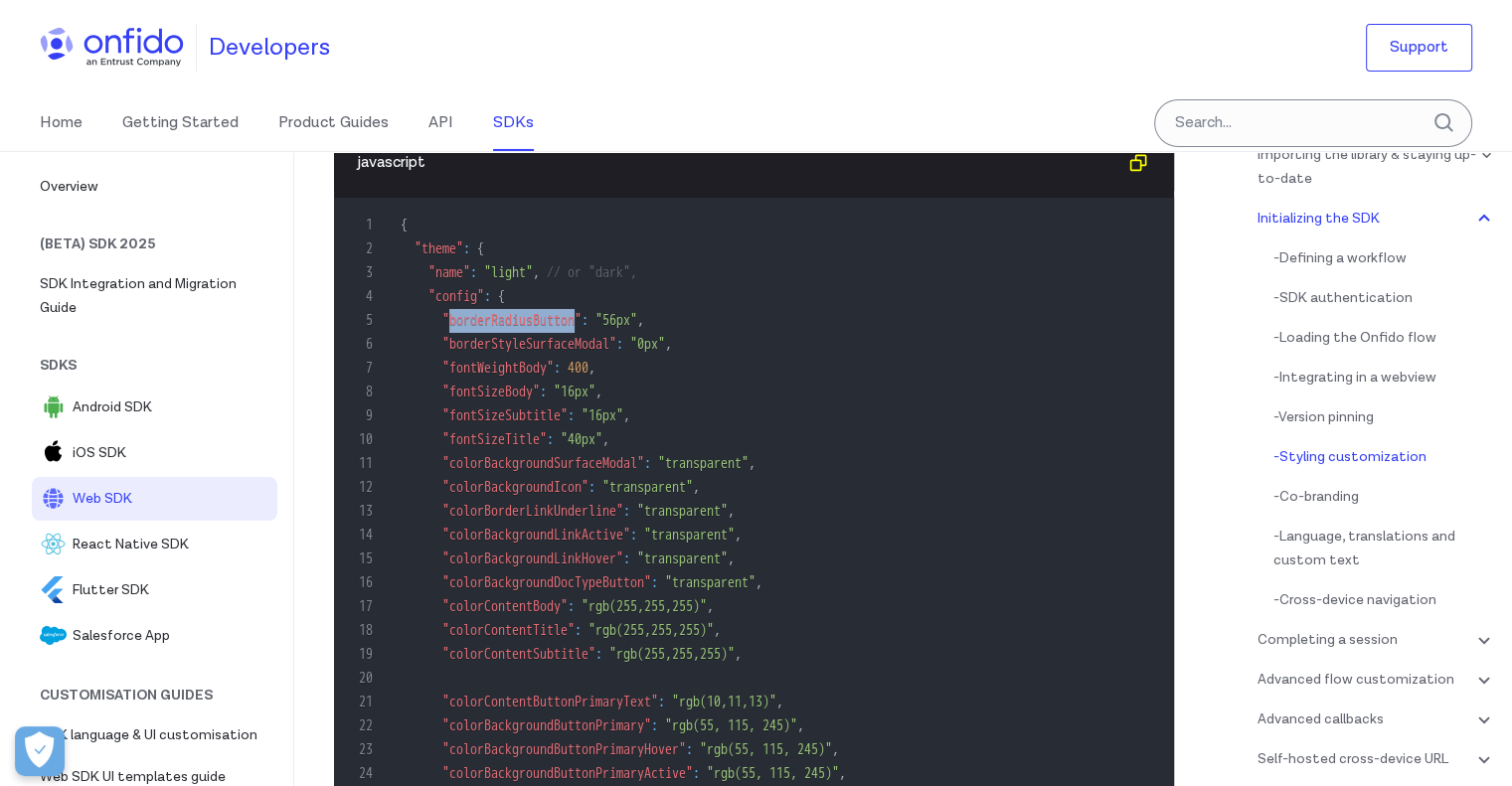 click on ""borderRadiusButton"" at bounding box center [512, 320] 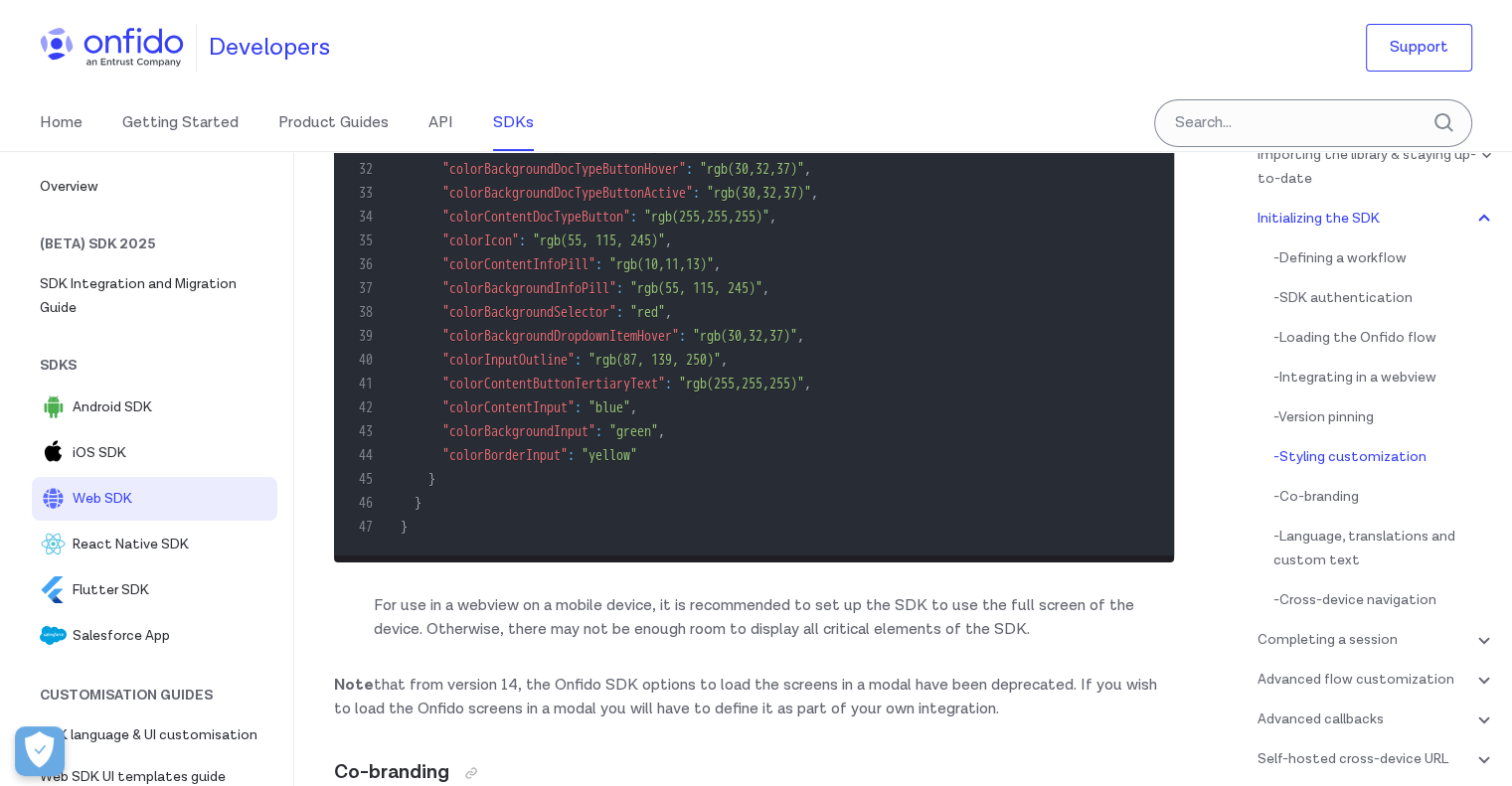 scroll, scrollTop: 8027, scrollLeft: 0, axis: vertical 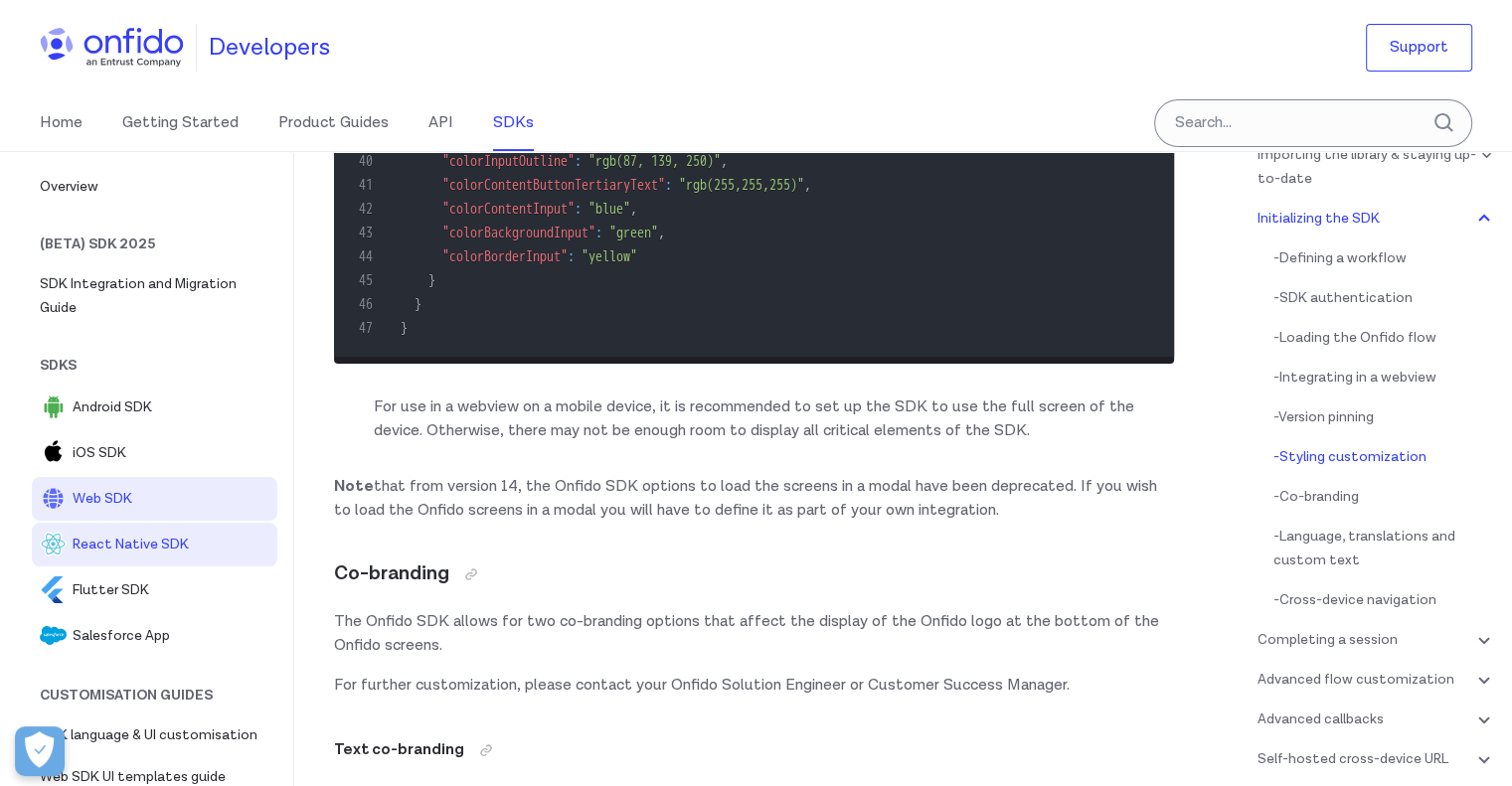 click on "React Native SDK" at bounding box center (171, 545) 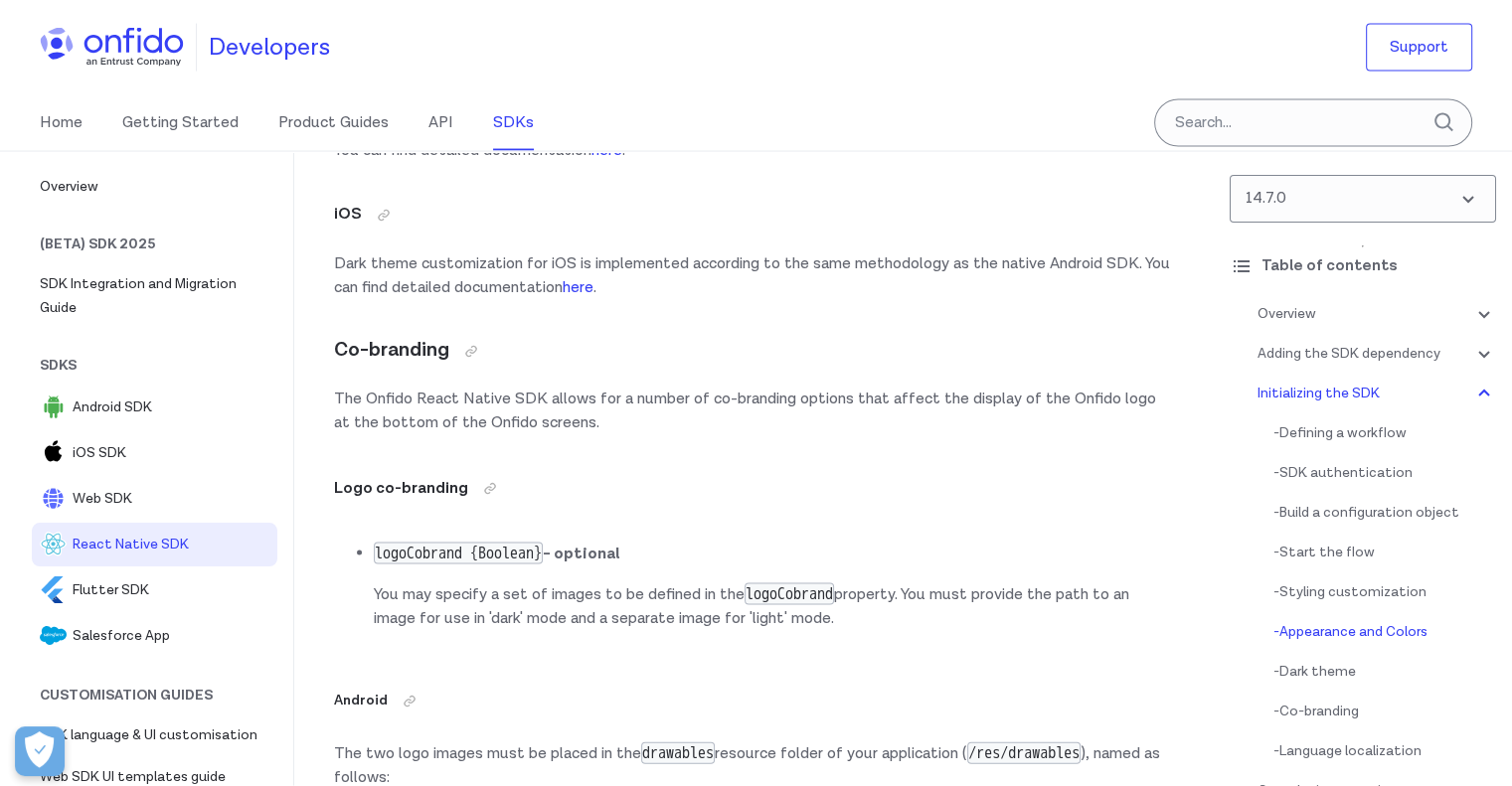 scroll, scrollTop: 11626, scrollLeft: 0, axis: vertical 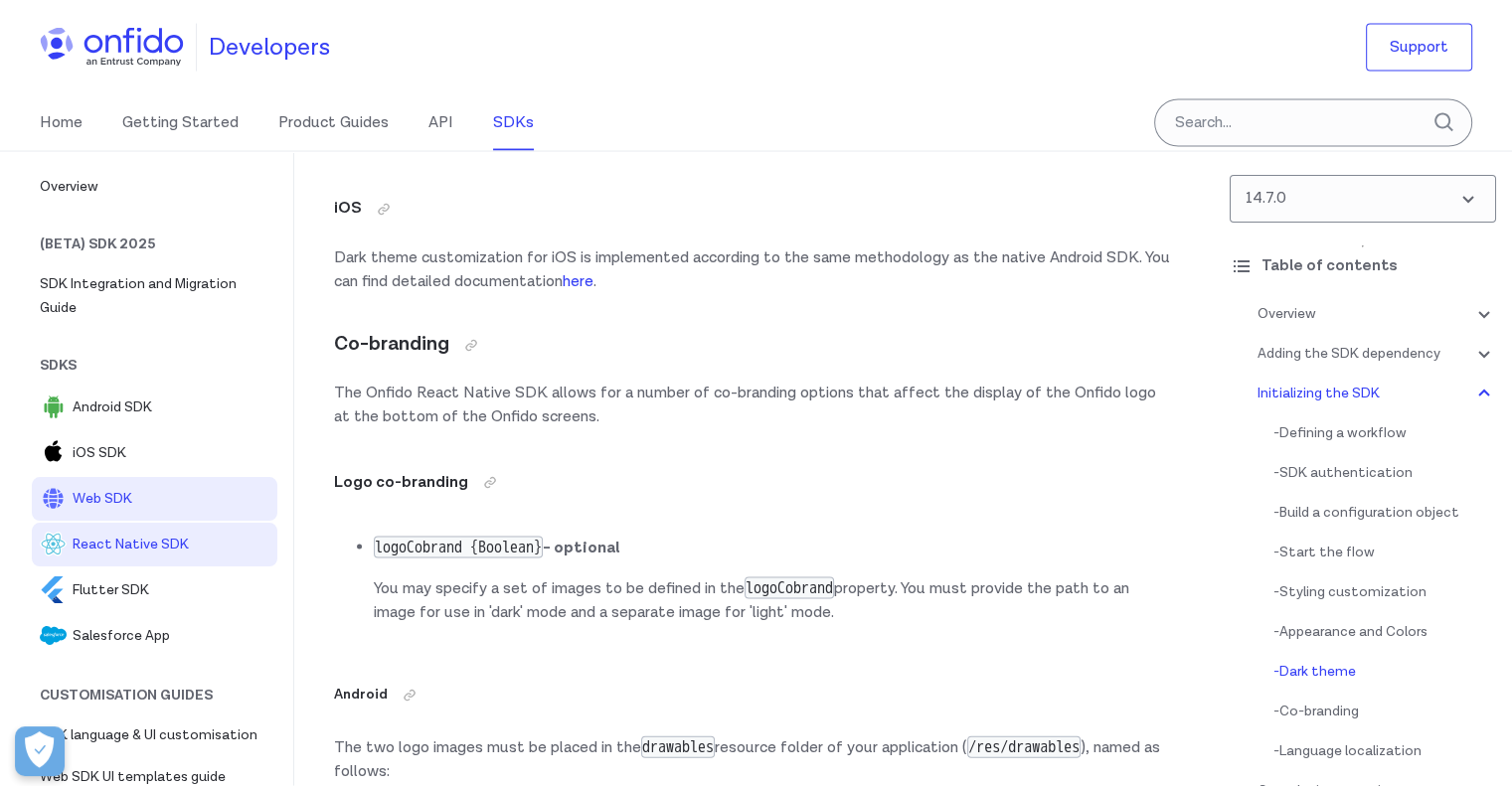 click on "Web SDK" at bounding box center (171, 499) 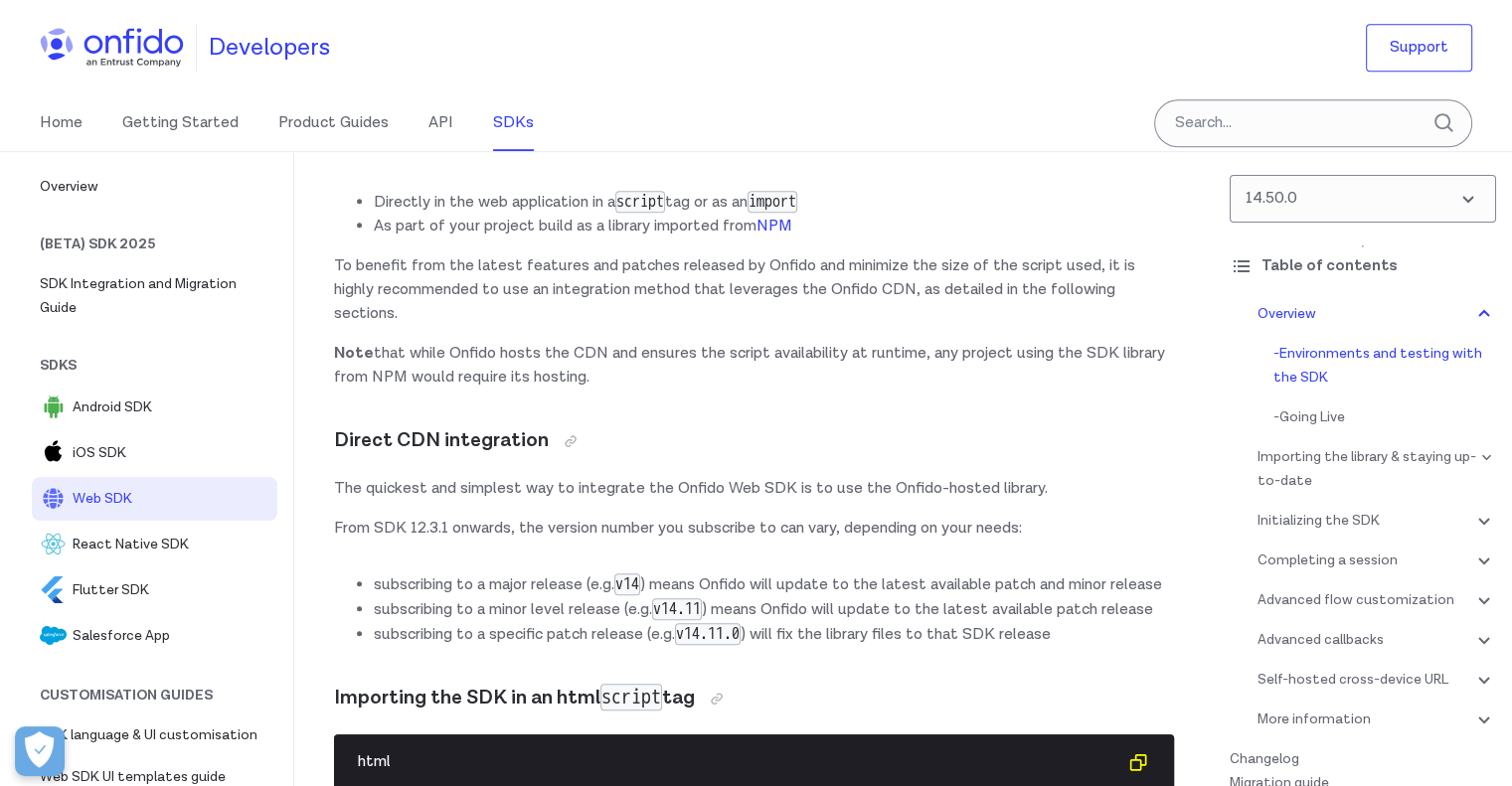 scroll, scrollTop: 1491, scrollLeft: 0, axis: vertical 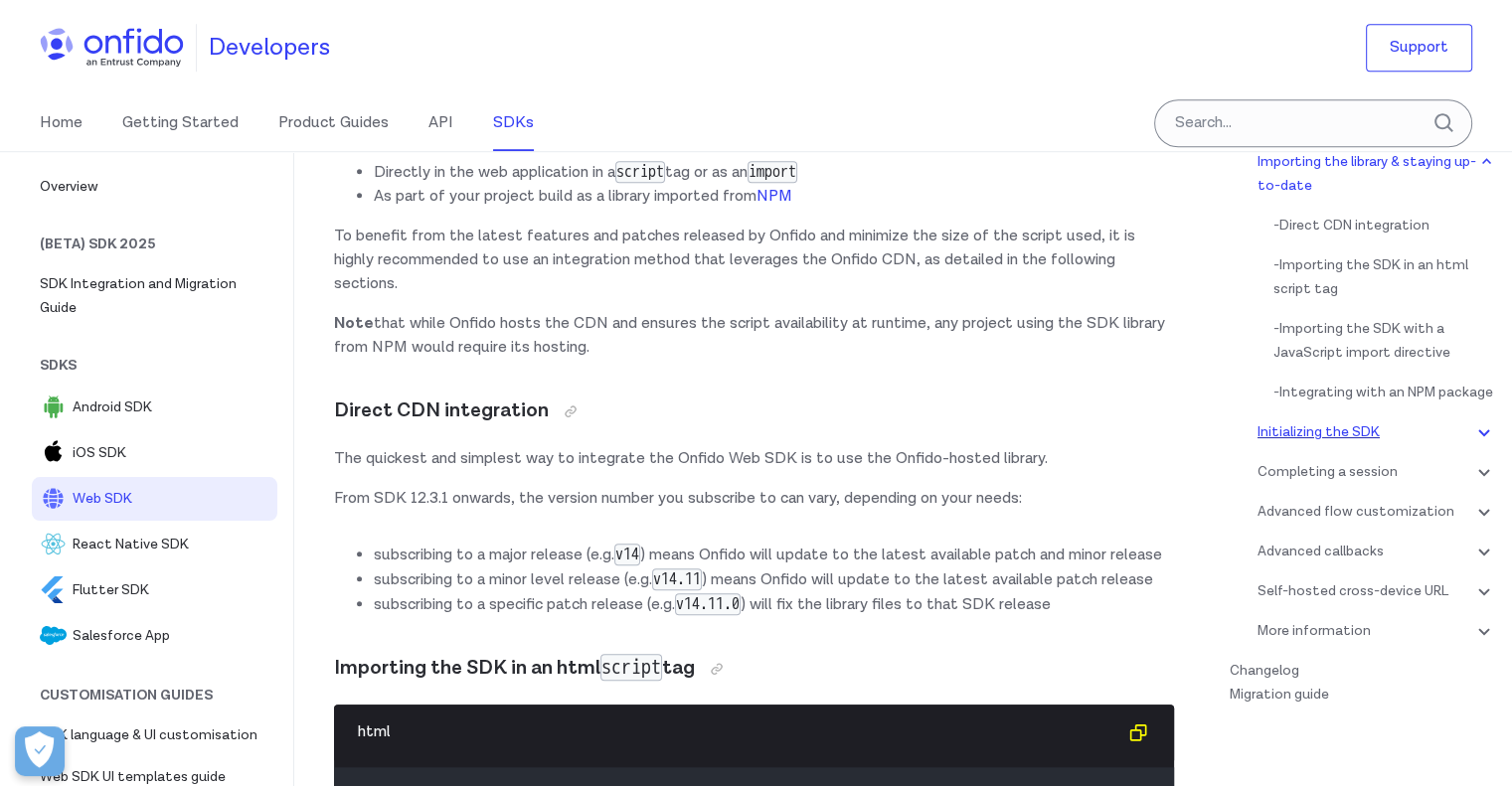 click on "Initializing the SDK" at bounding box center [1377, 432] 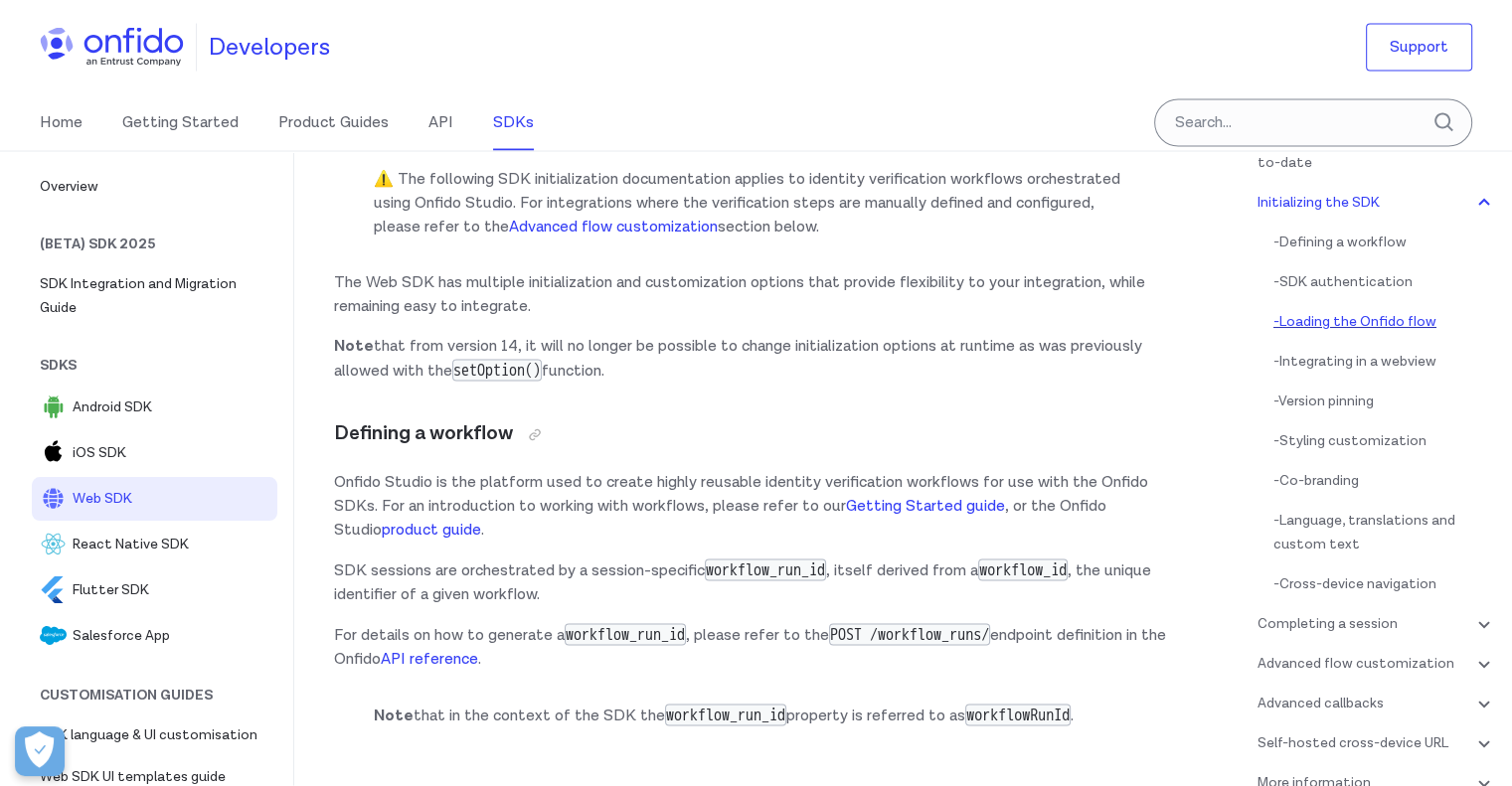 click on "-  Loading the Onfido flow" at bounding box center (1385, 322) 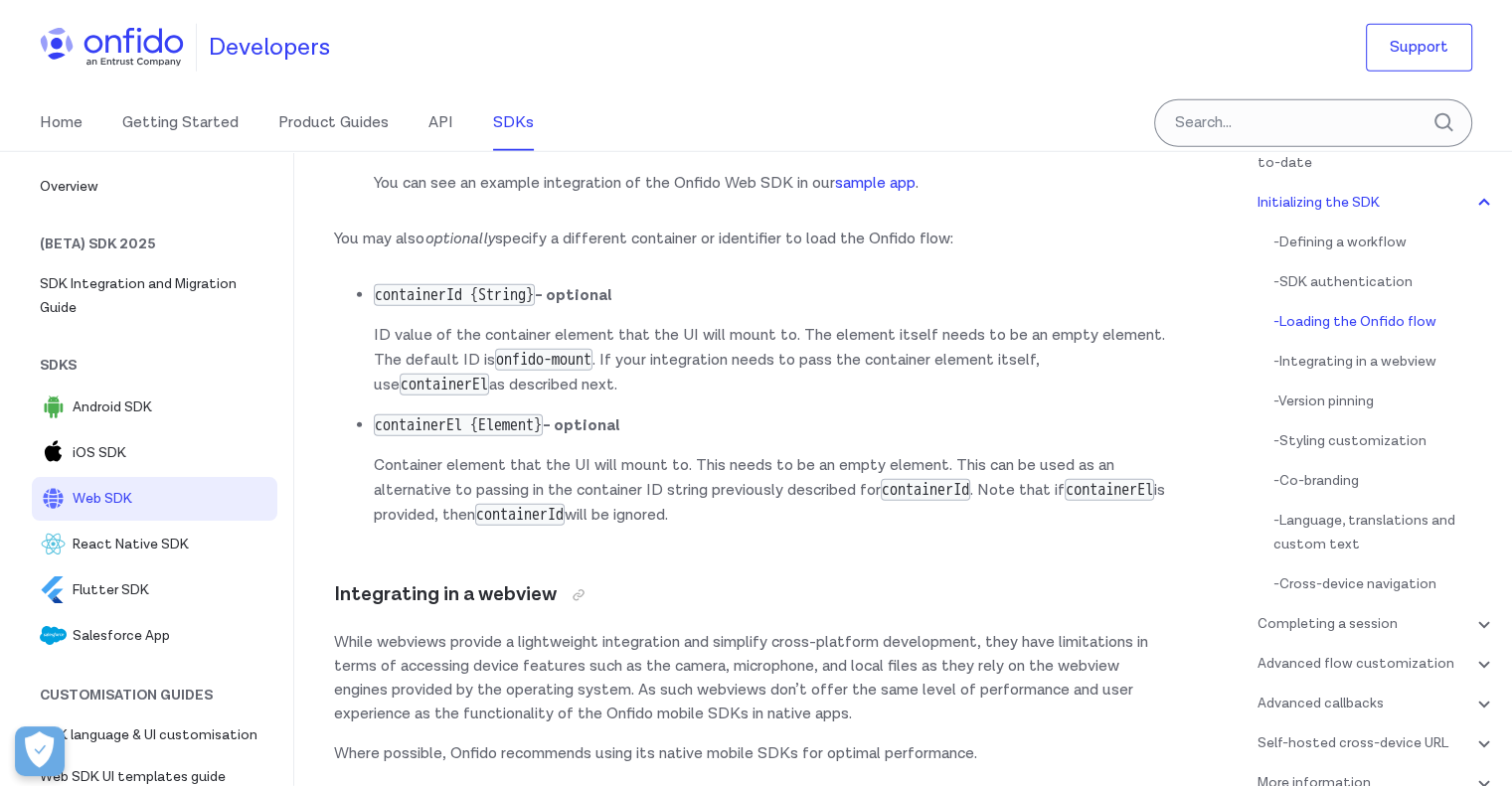 scroll, scrollTop: 5664, scrollLeft: 0, axis: vertical 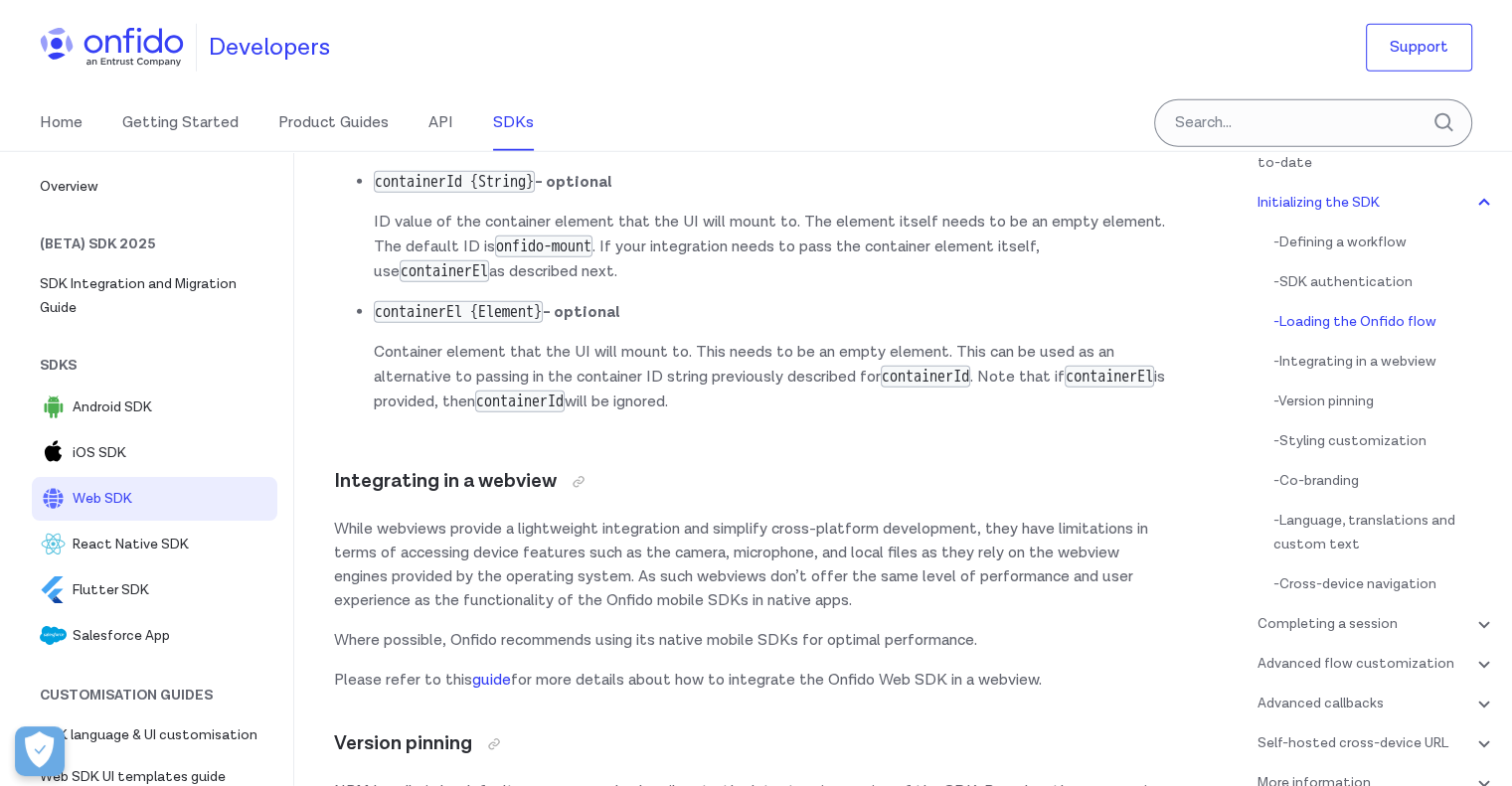 click on "ID value of the container element that the UI will mount to. The element itself needs to be an empty element. The default ID is  onfido-mount . If your integration needs to pass the container element itself, use  containerEl  as described next." at bounding box center [773, 247] 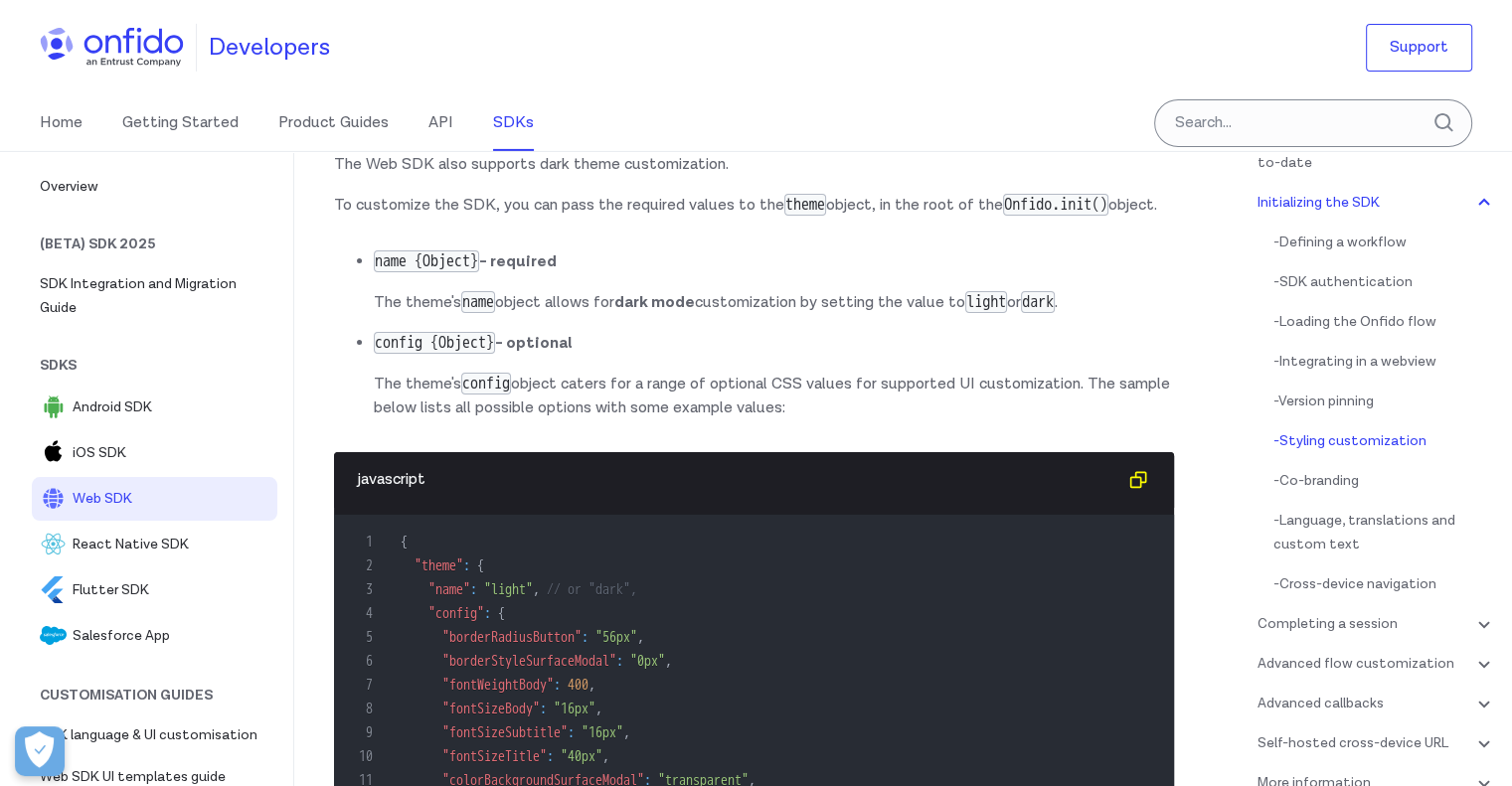 scroll, scrollTop: 6658, scrollLeft: 0, axis: vertical 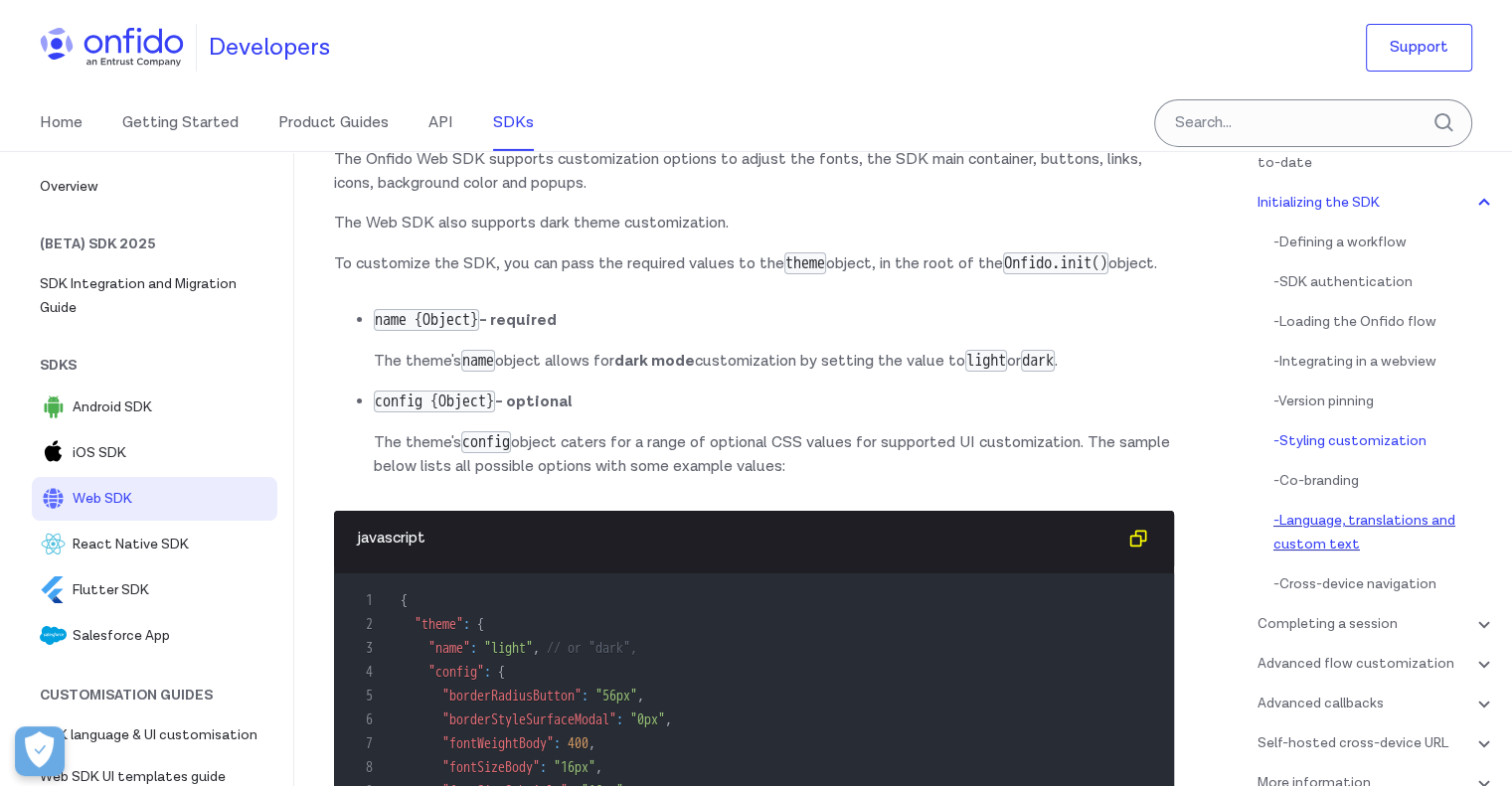 click on "-  Language, translations and custom text" at bounding box center [1385, 533] 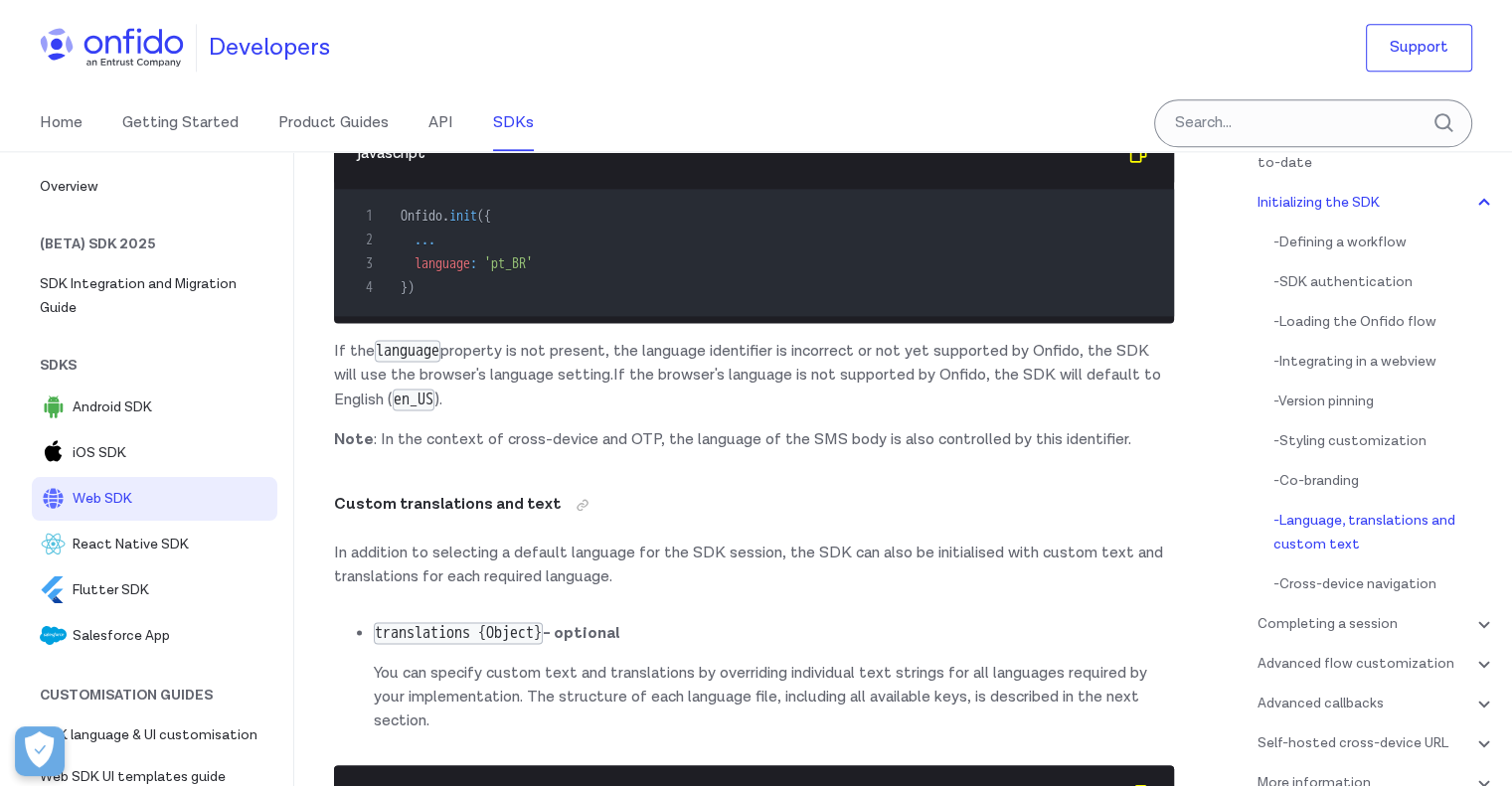 scroll, scrollTop: 10231, scrollLeft: 0, axis: vertical 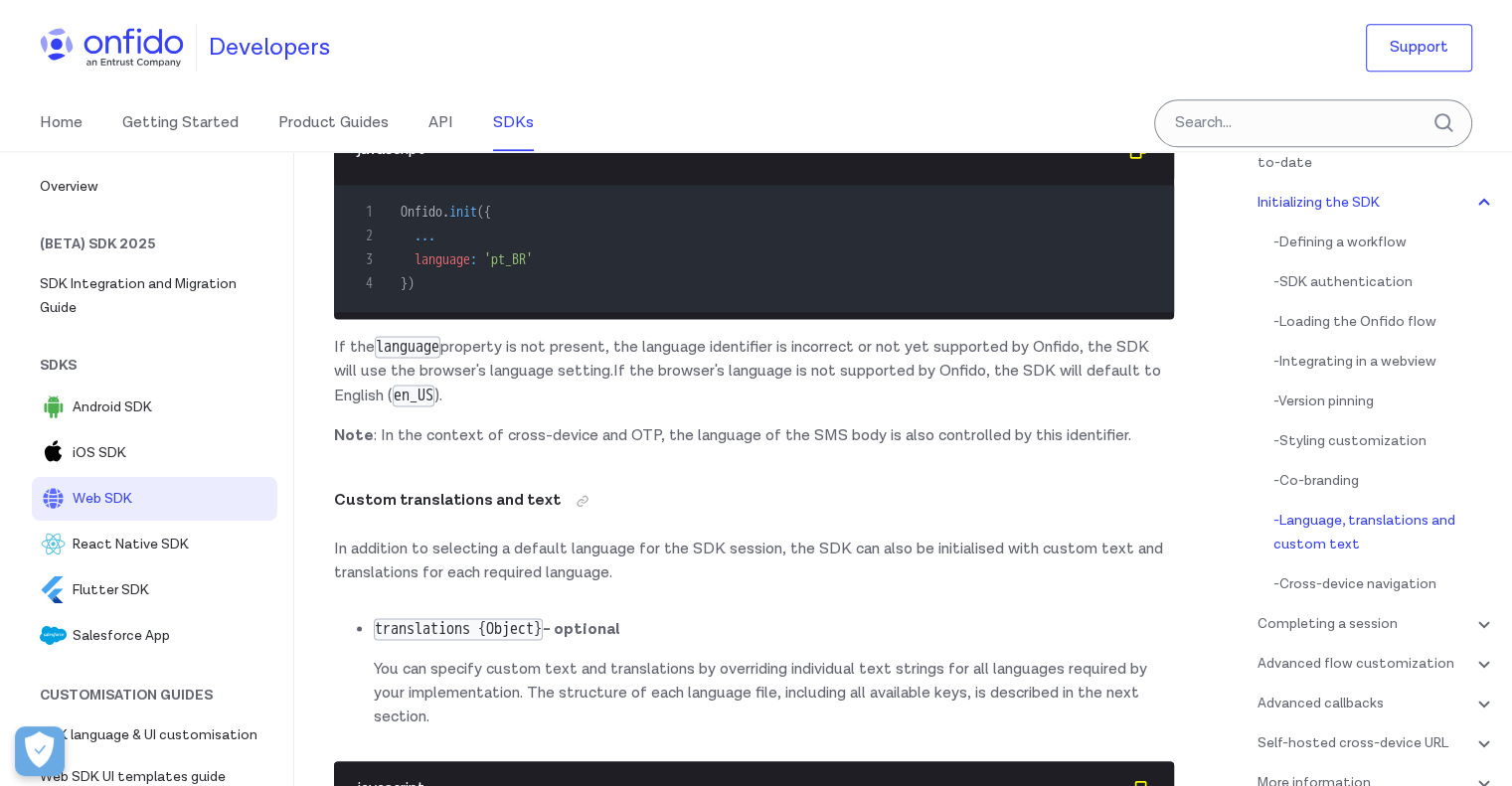 click on "Using custom language files" at bounding box center [605, 78] 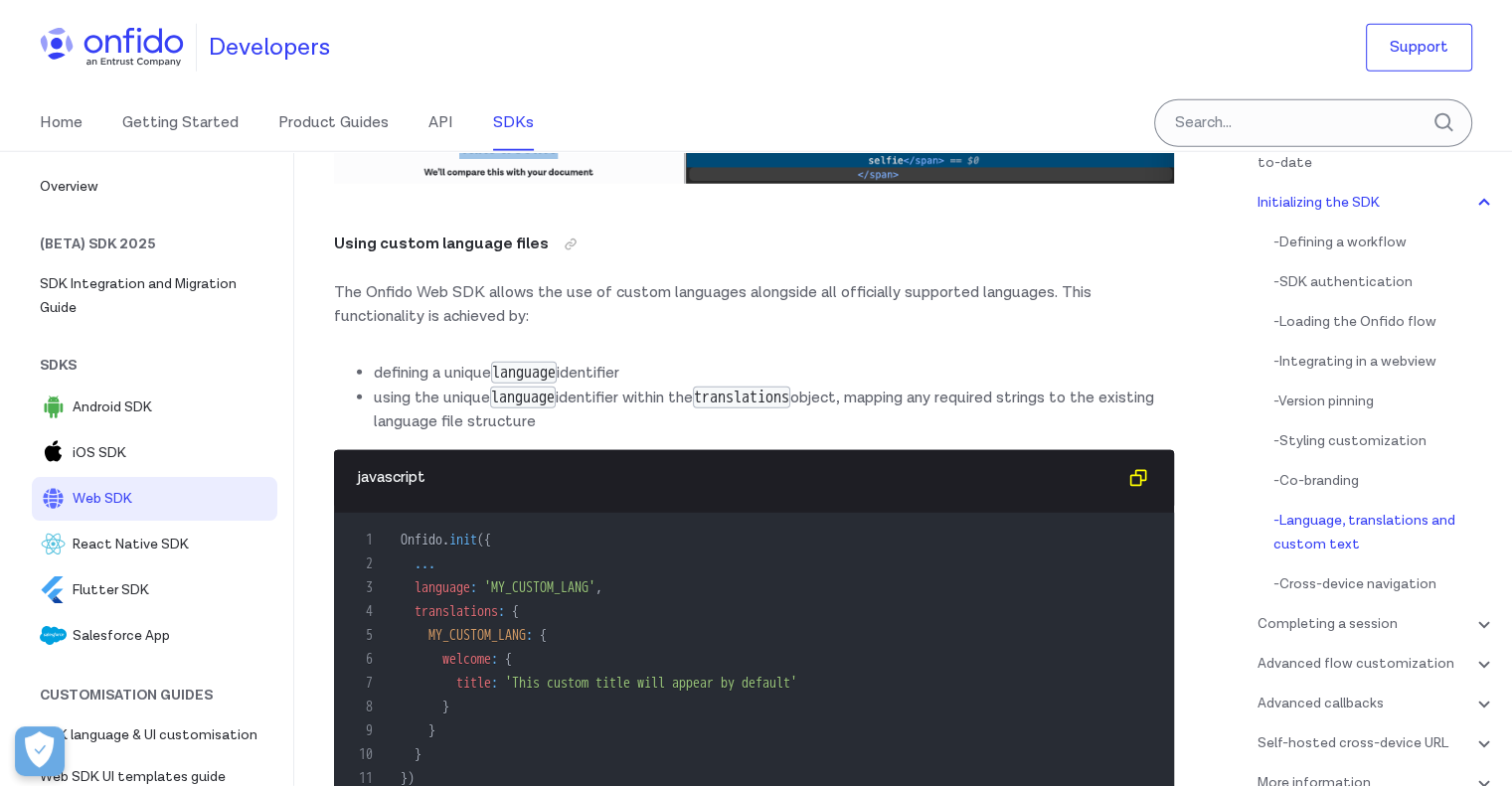 scroll, scrollTop: 13283, scrollLeft: 0, axis: vertical 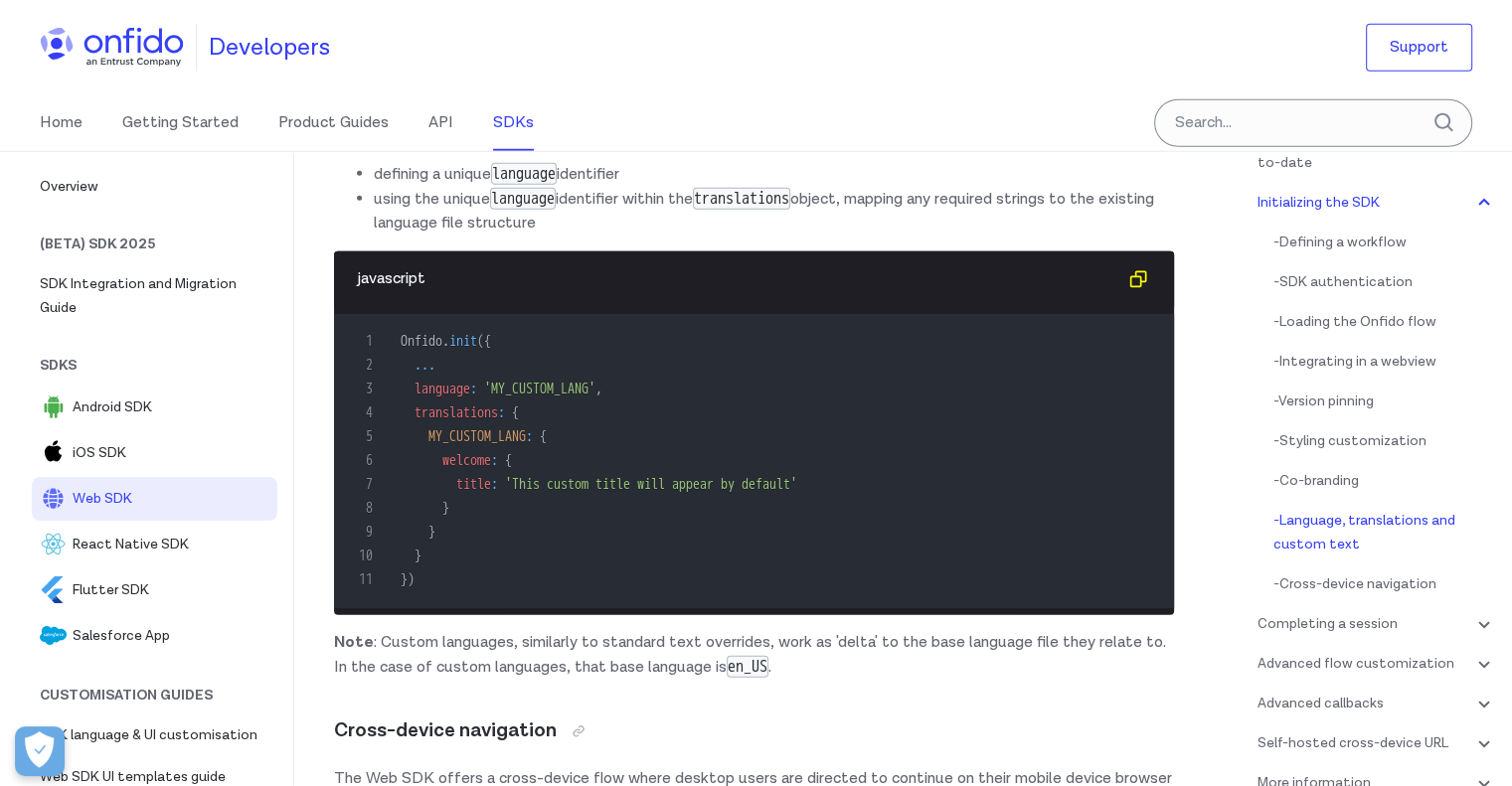 click on "Onfido Smart Capture Web SDK
Overview
The Onfido Smart Capture SDKs provide a set of screens and functionality allowing applications to implement user identity verification flows. Each SDK contains:
Carefully designed UX to guide your customers through the different photo or video capture processes
Modular design to help you seamlessly integrate the different photo or video capture processes into your application's flow
Advanced image quality detection technology to ensure the quality of the captured images meets the requirement of the Onfido identity verification process, guaranteeing the best success rate
Direct image upload to the Onfido service, to simplify integration
A suite of advanced fraud detection signals to protect against malicious users
All Onfido Smart Capture SDKs are orchestrated using  Onfido Studio  workflows with only minor customization differences between the available platforms.
Environments and testing with the SDK
SDK token .
Going Live" at bounding box center [754, 14507] 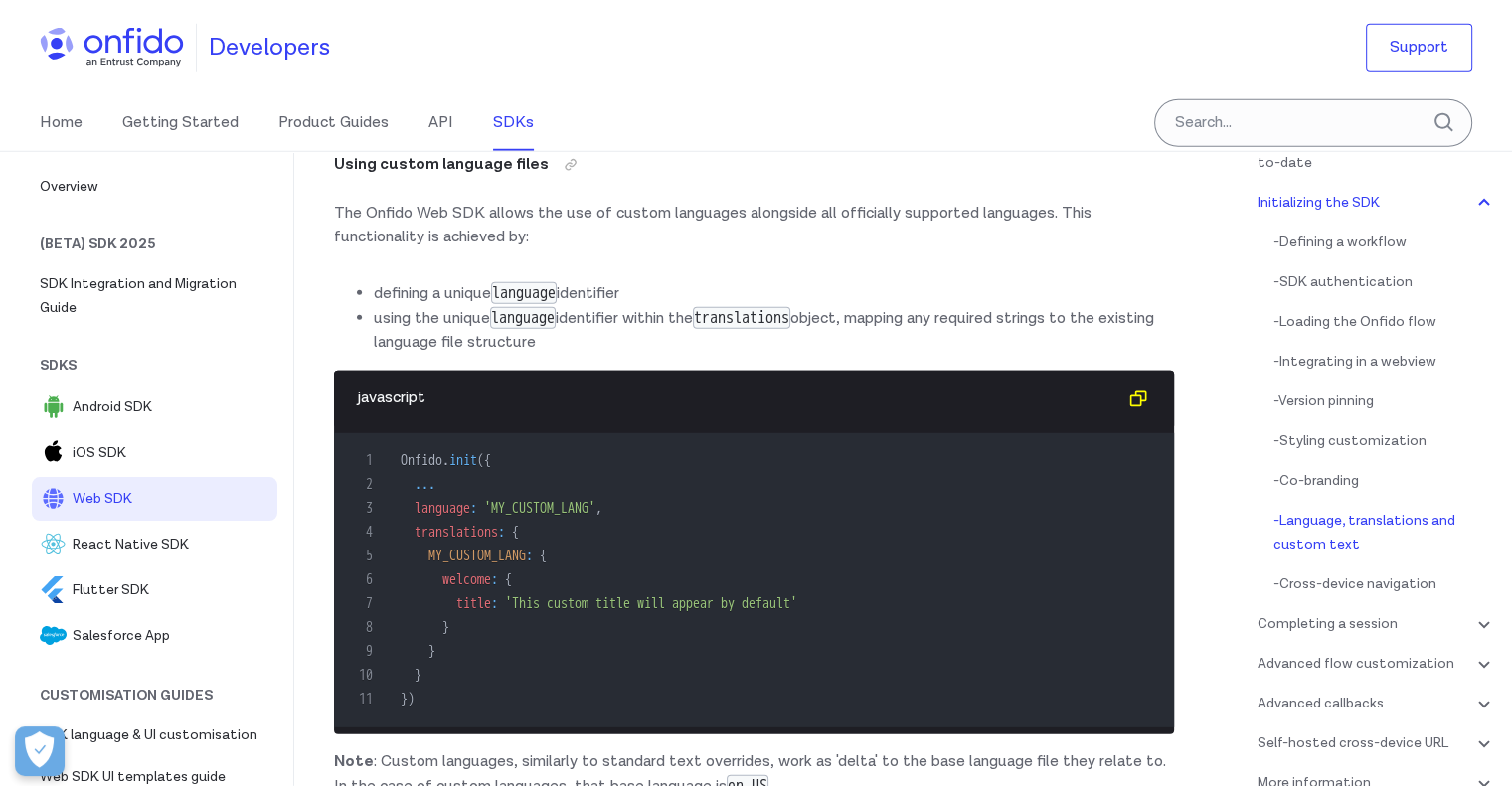 scroll, scrollTop: 12687, scrollLeft: 0, axis: vertical 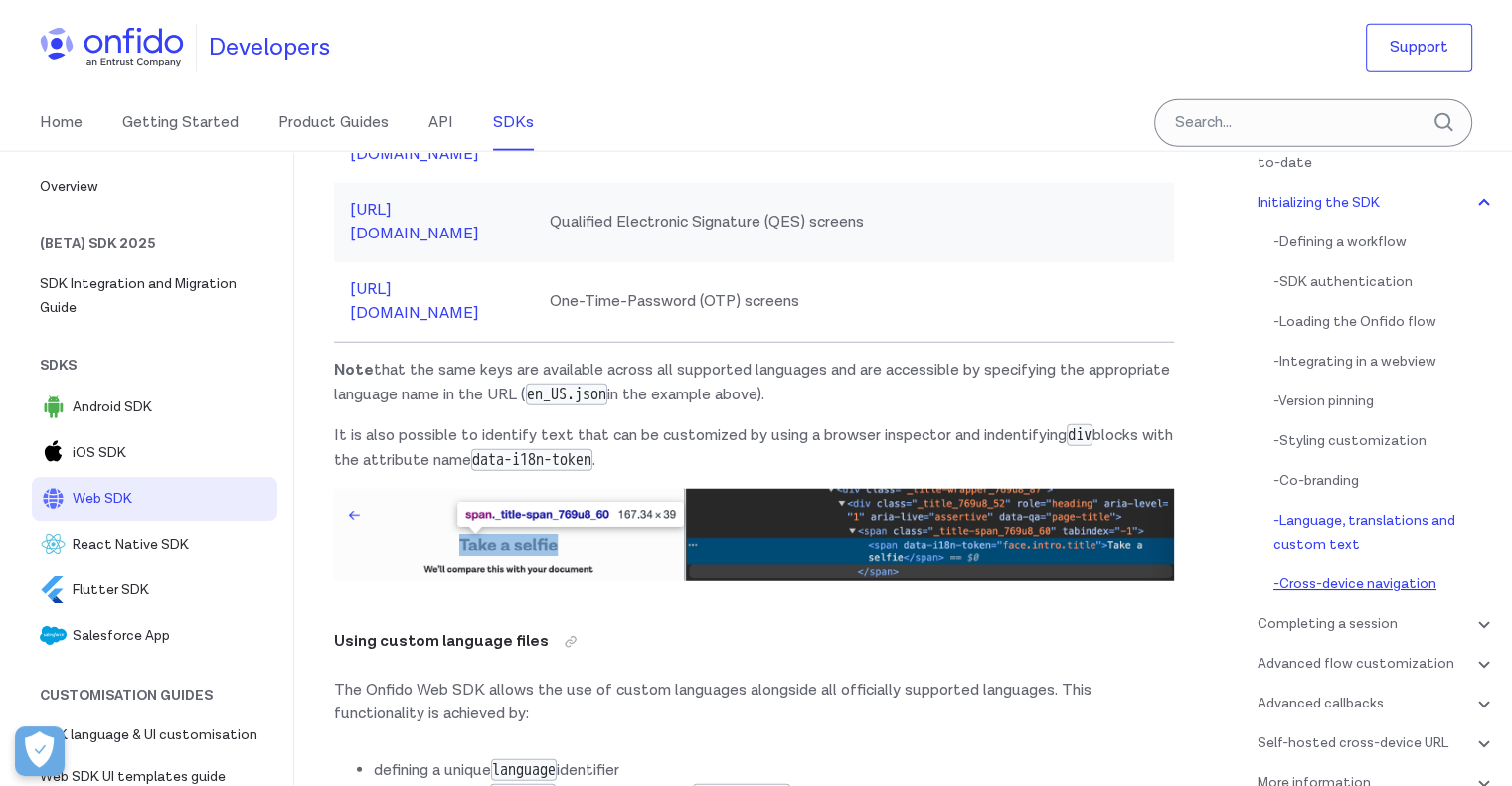 click on "-  Cross-device navigation" at bounding box center (1385, 584) 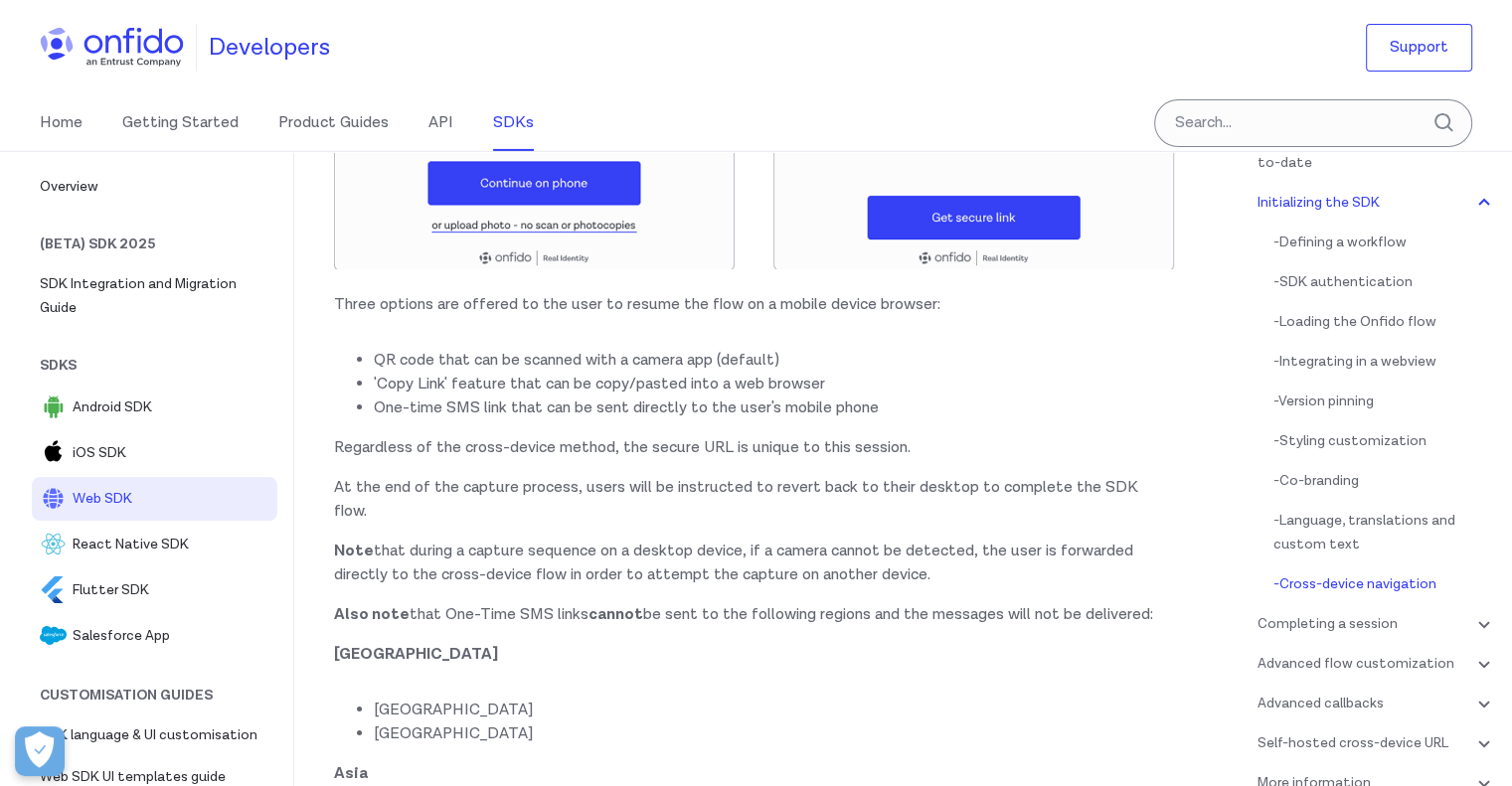 scroll, scrollTop: 14279, scrollLeft: 0, axis: vertical 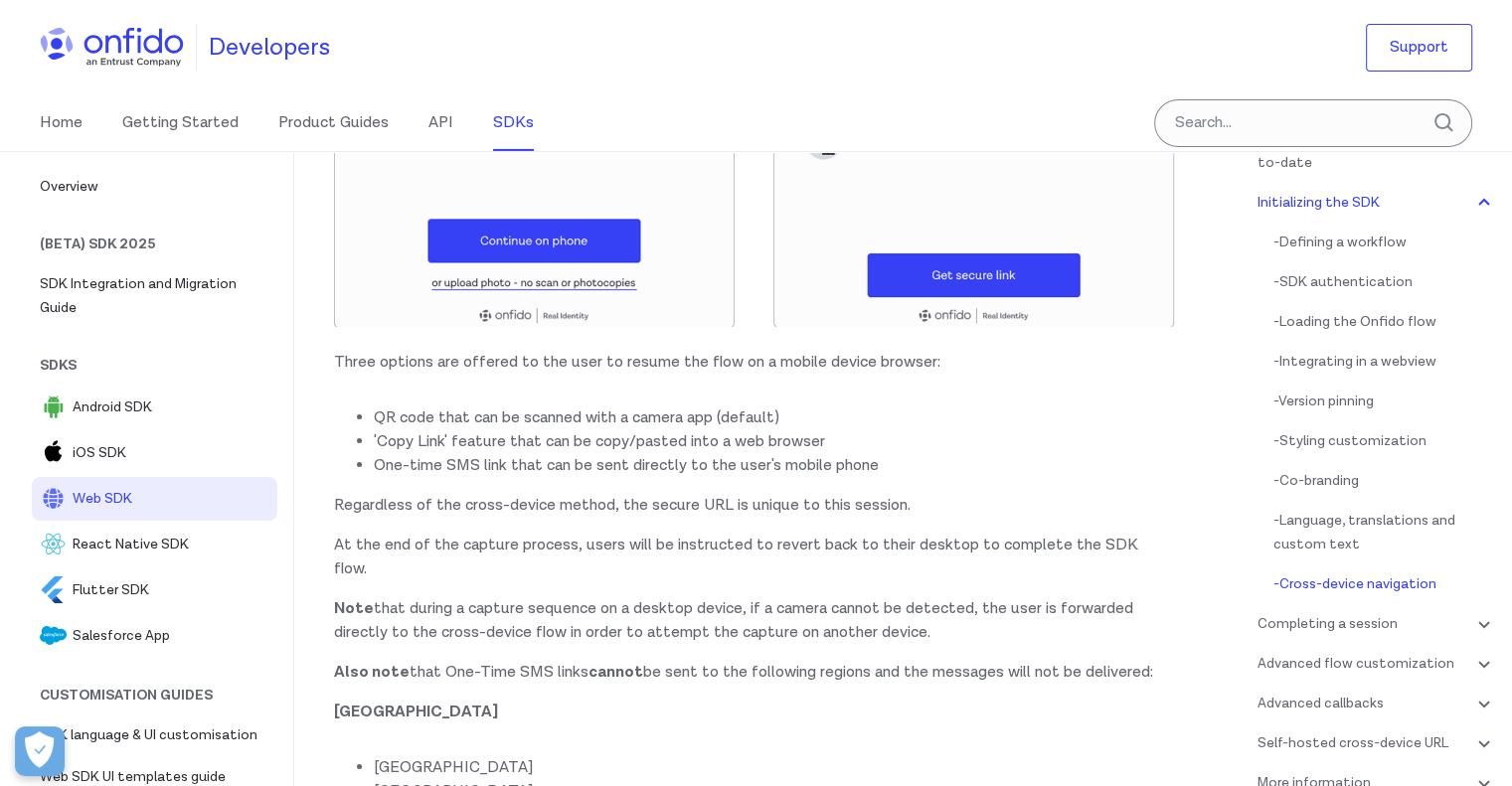 click on "'Copy Link' feature that can be copy/pasted into a web browser" at bounding box center (773, 442) 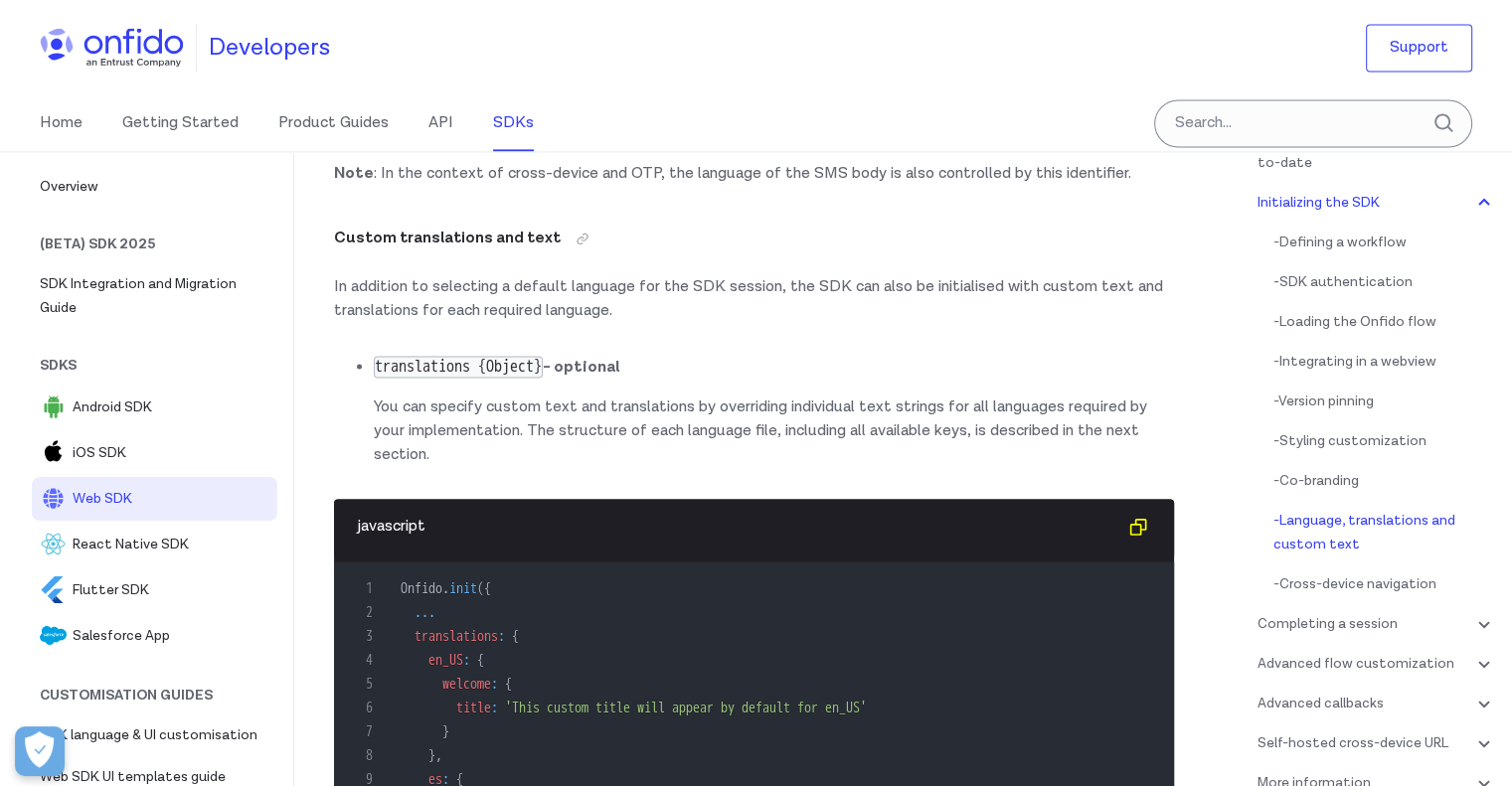 scroll, scrollTop: 319, scrollLeft: 0, axis: vertical 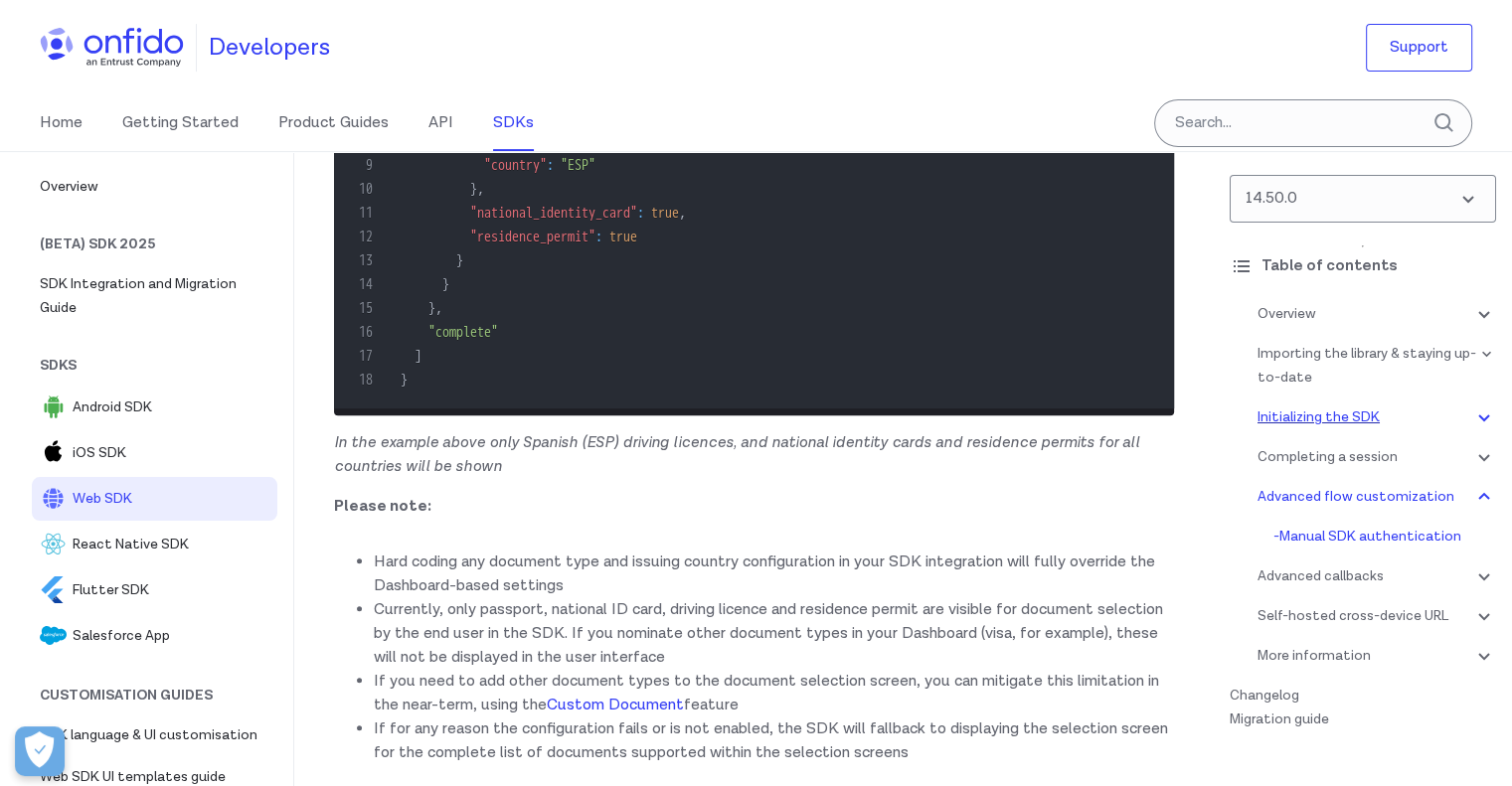 click on "Initializing the SDK" at bounding box center [1377, 417] 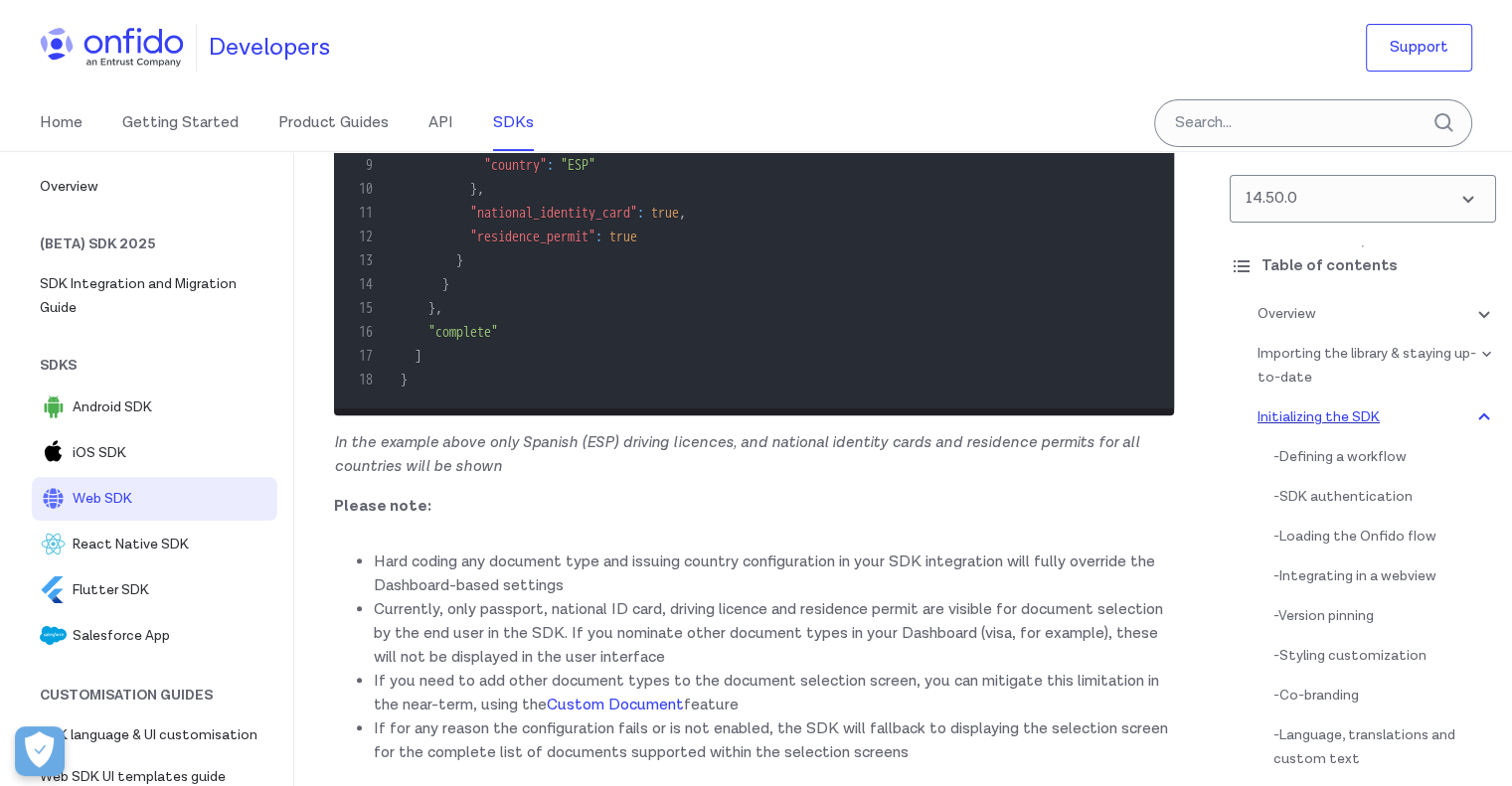scroll, scrollTop: 3930, scrollLeft: 0, axis: vertical 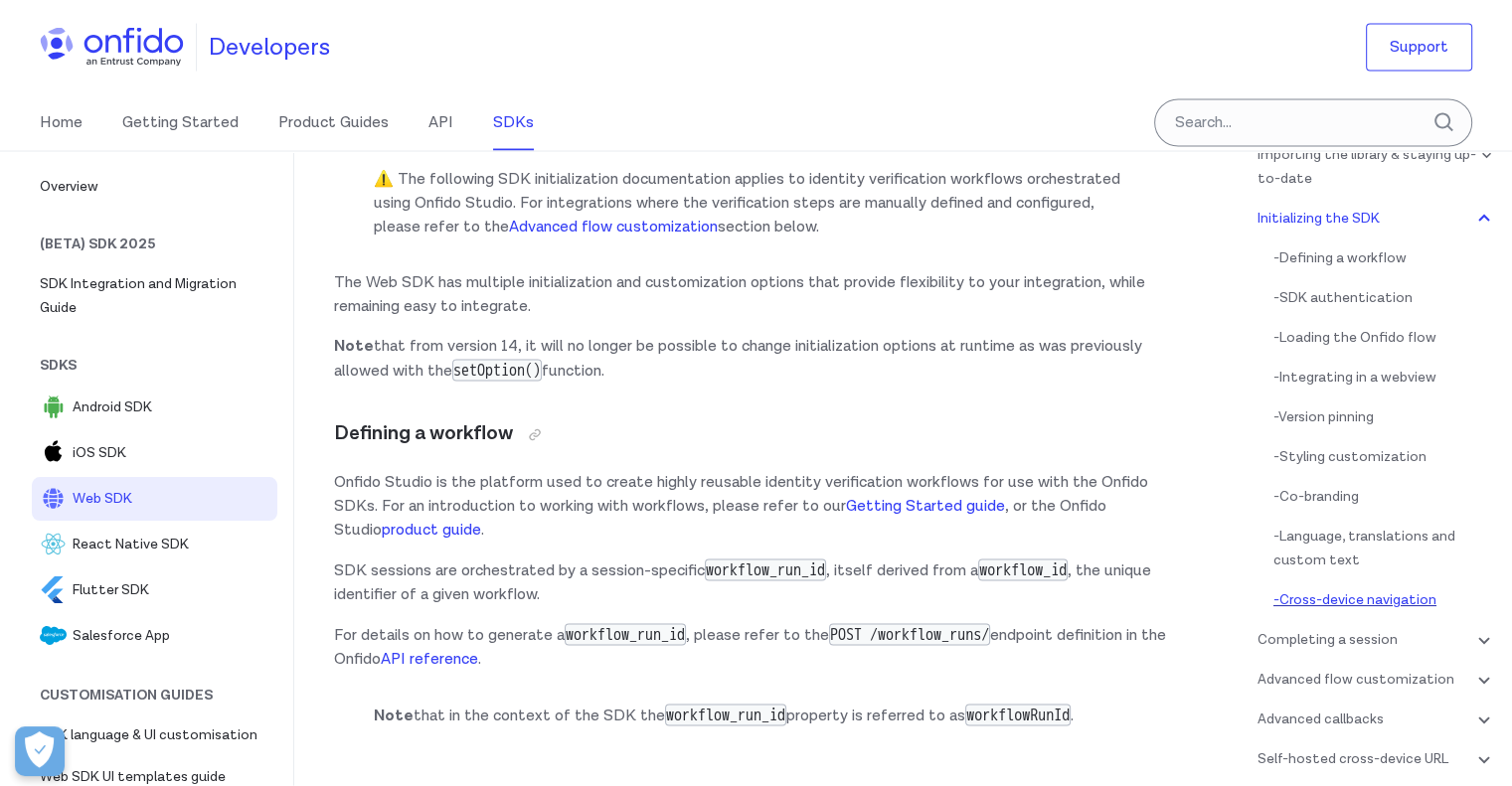 click on "-  Cross-device navigation" at bounding box center [1385, 600] 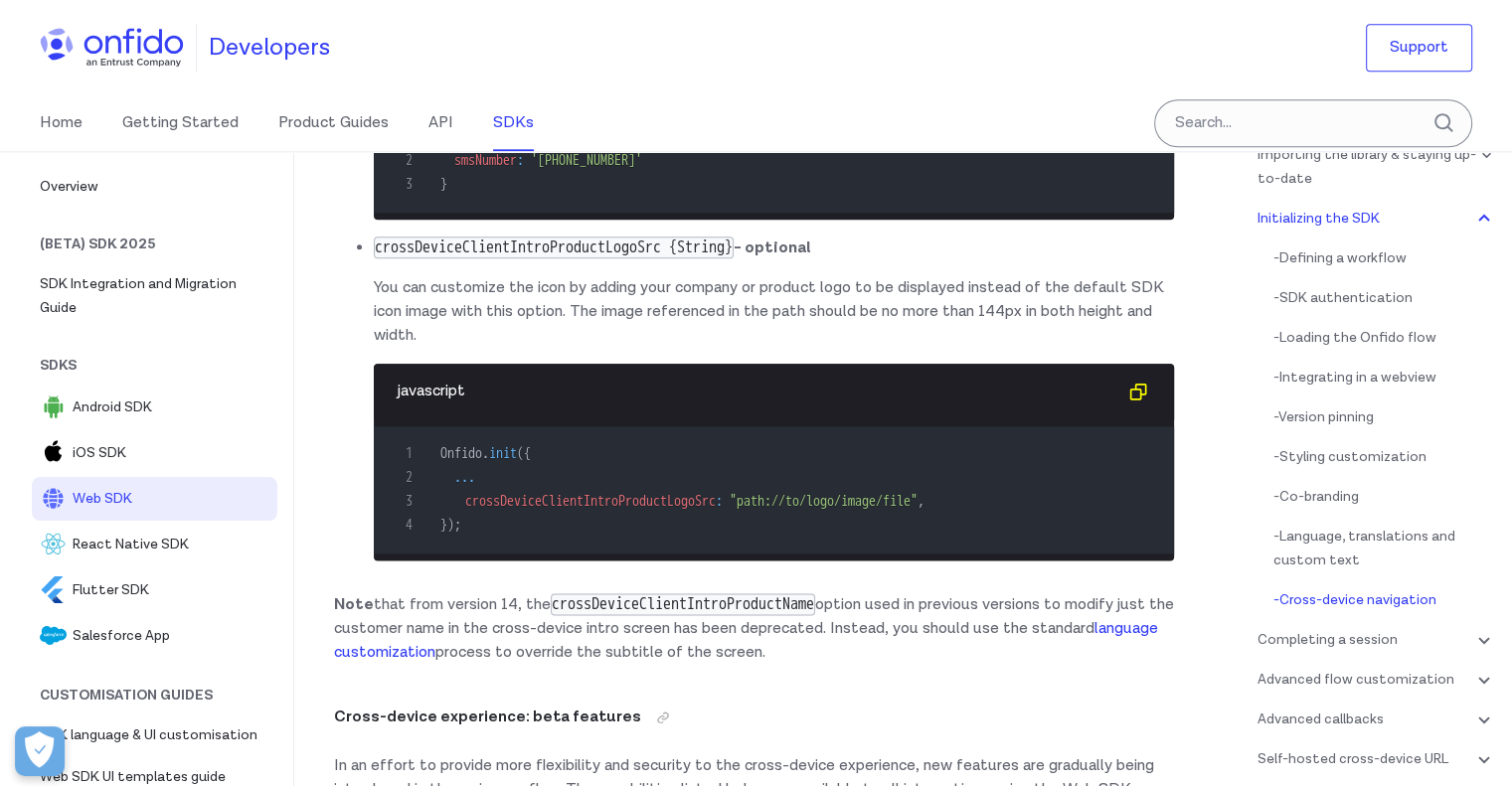 scroll, scrollTop: 17658, scrollLeft: 0, axis: vertical 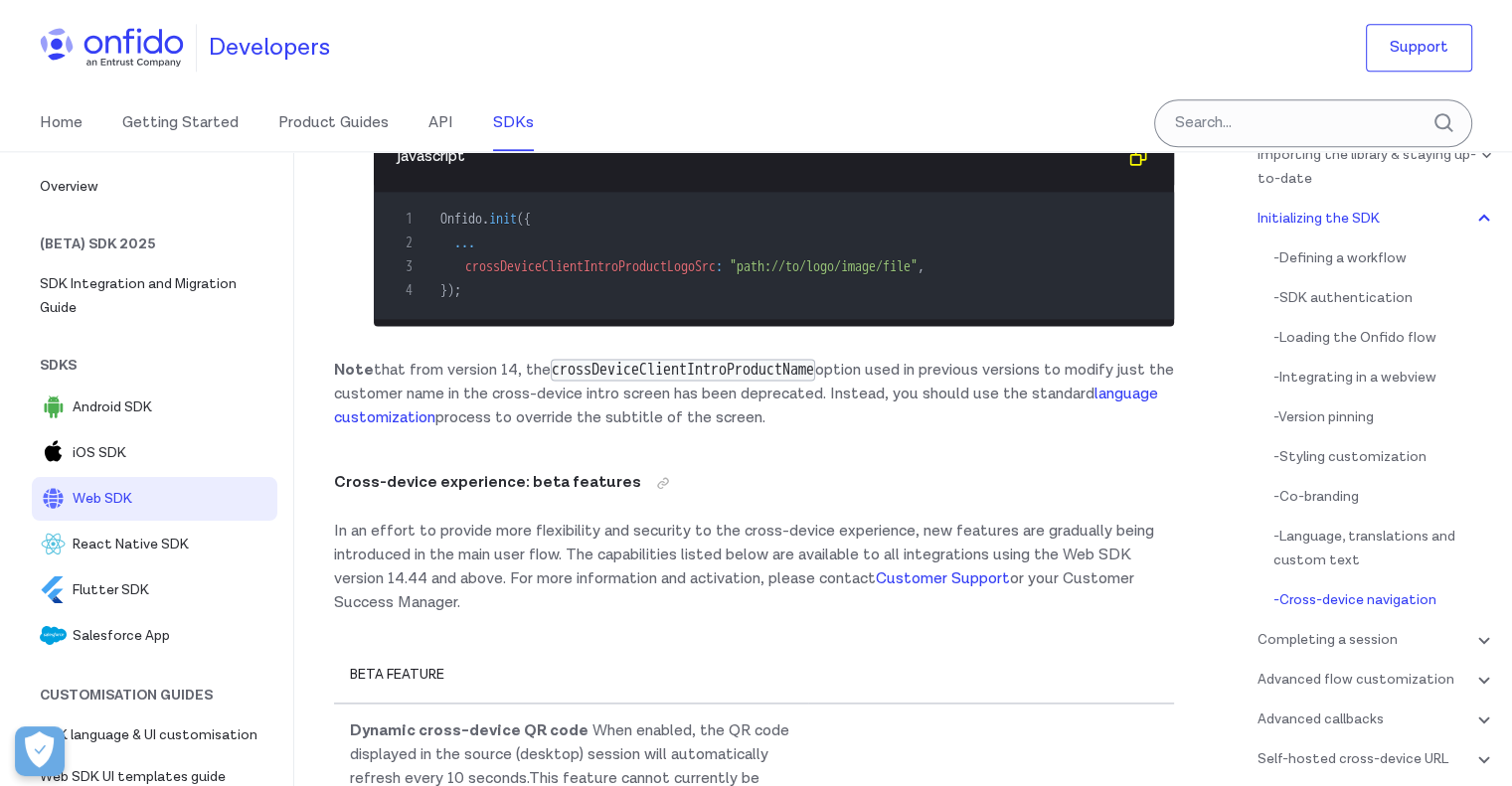 click on "crossDeviceClientIntroProductLogoSrc" at bounding box center (590, 266) 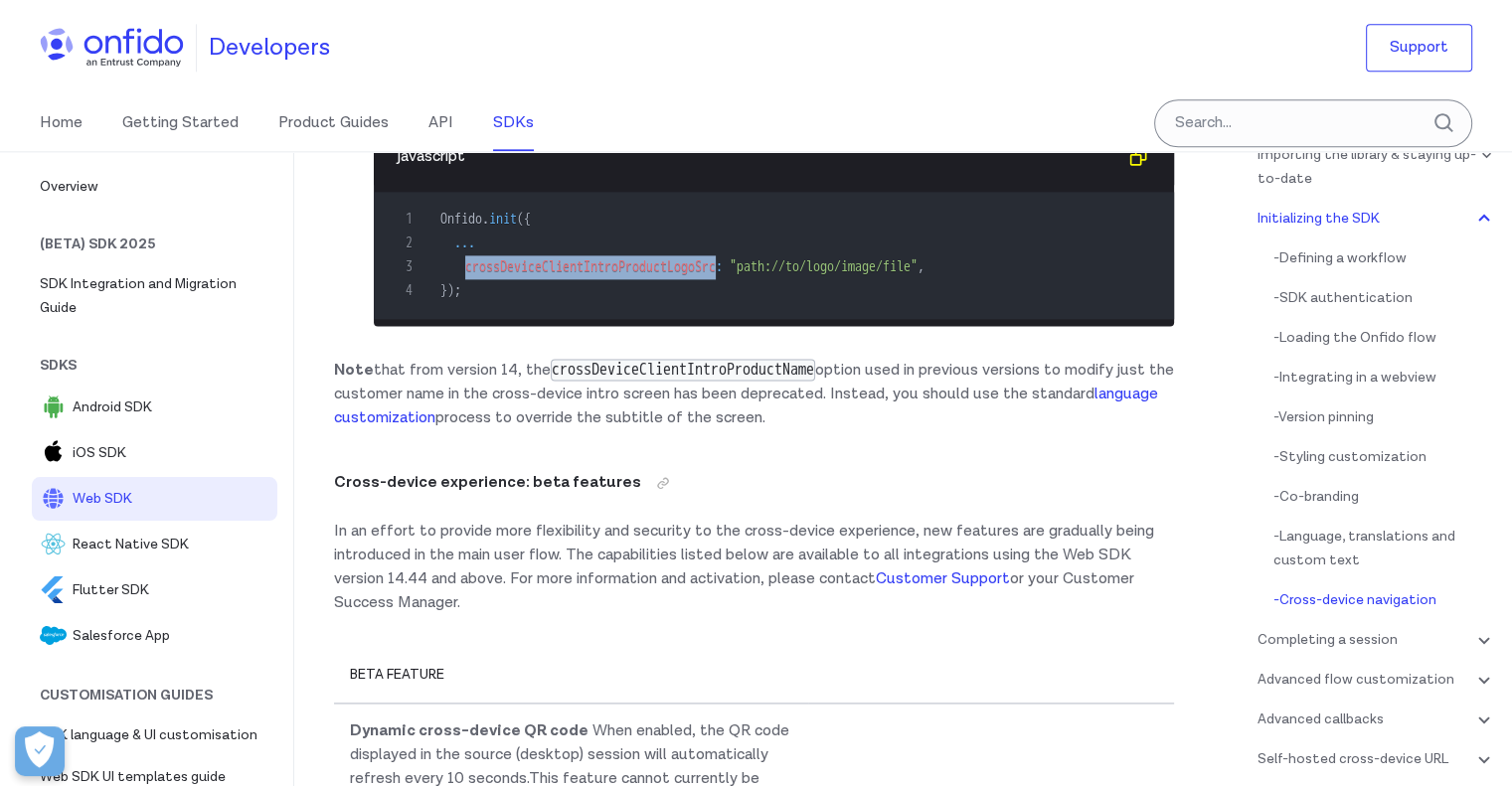 click on "crossDeviceClientIntroProductLogoSrc" at bounding box center (590, 266) 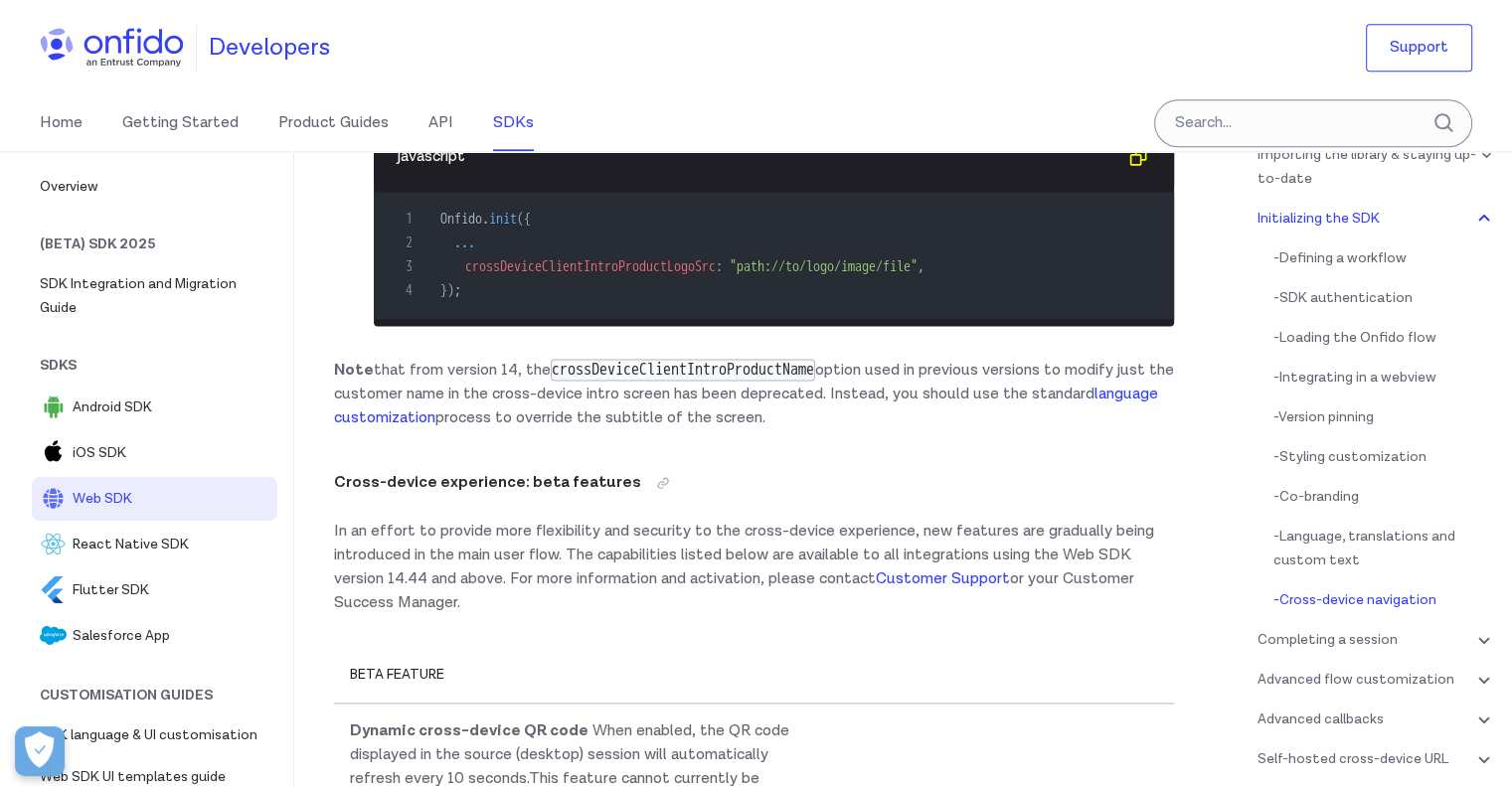 click on "2    ..." at bounding box center [763, 243] 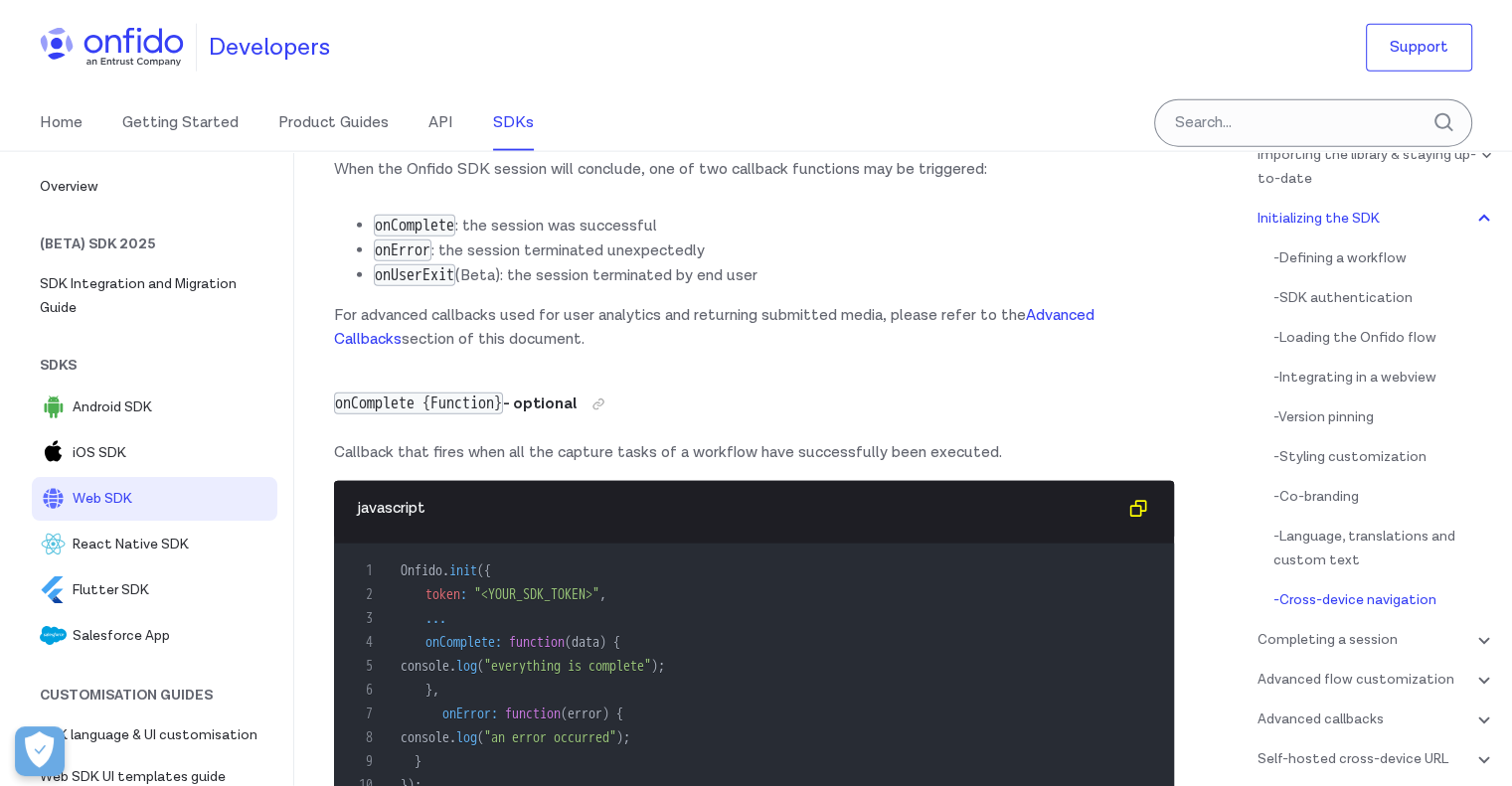 scroll, scrollTop: 19844, scrollLeft: 0, axis: vertical 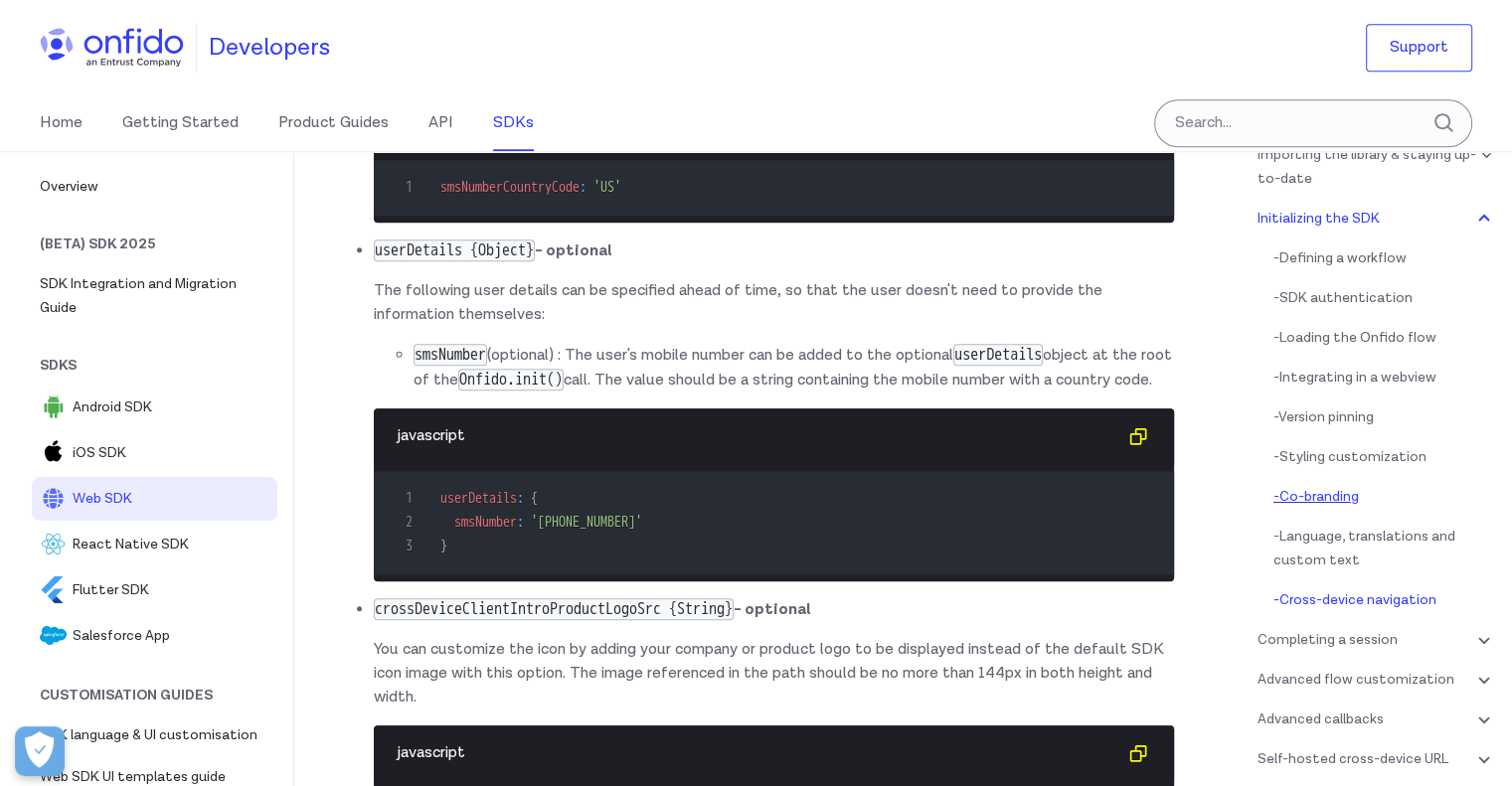click on "-  Co-branding" at bounding box center (1385, 497) 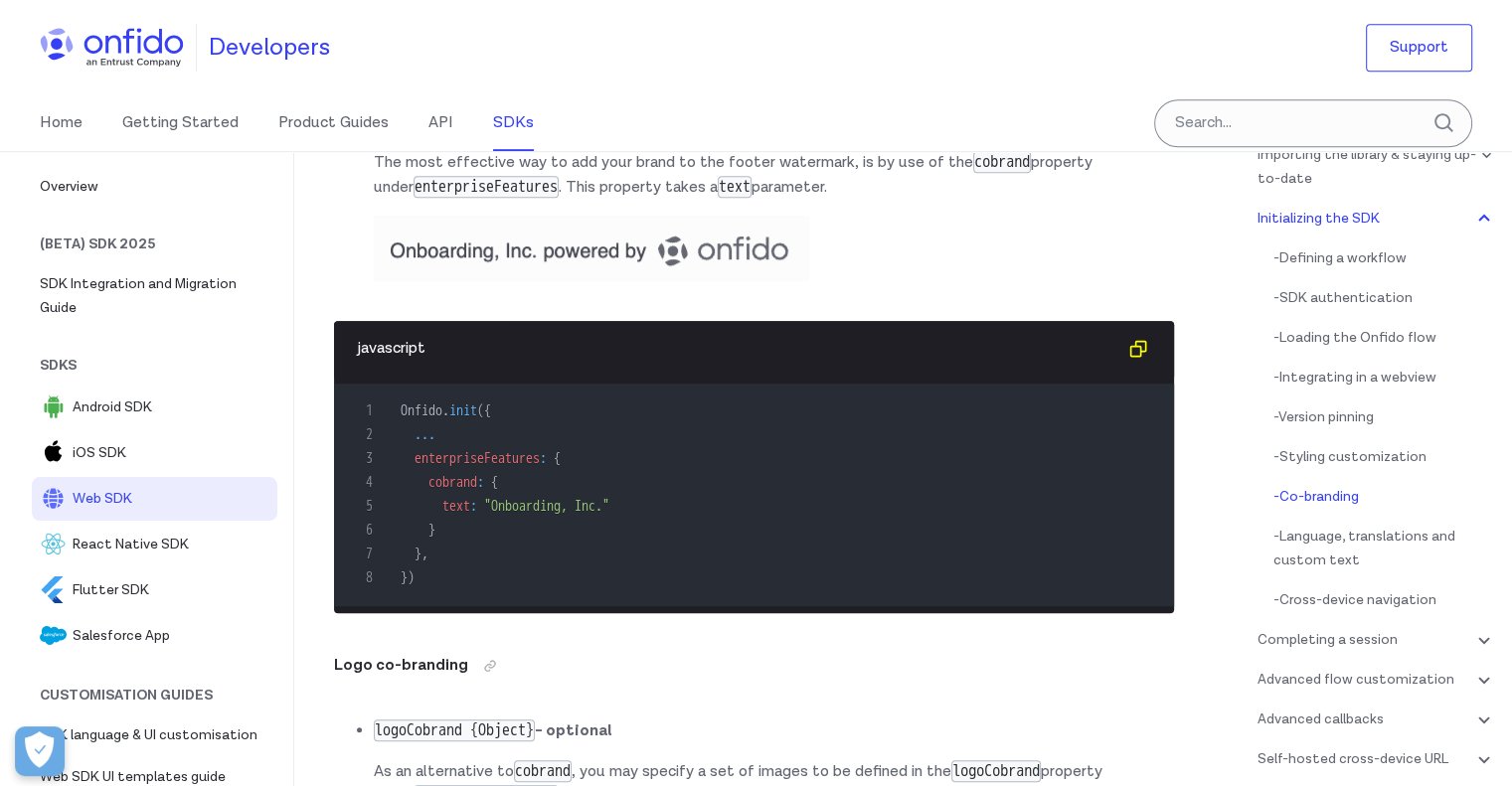 scroll, scrollTop: 8756, scrollLeft: 0, axis: vertical 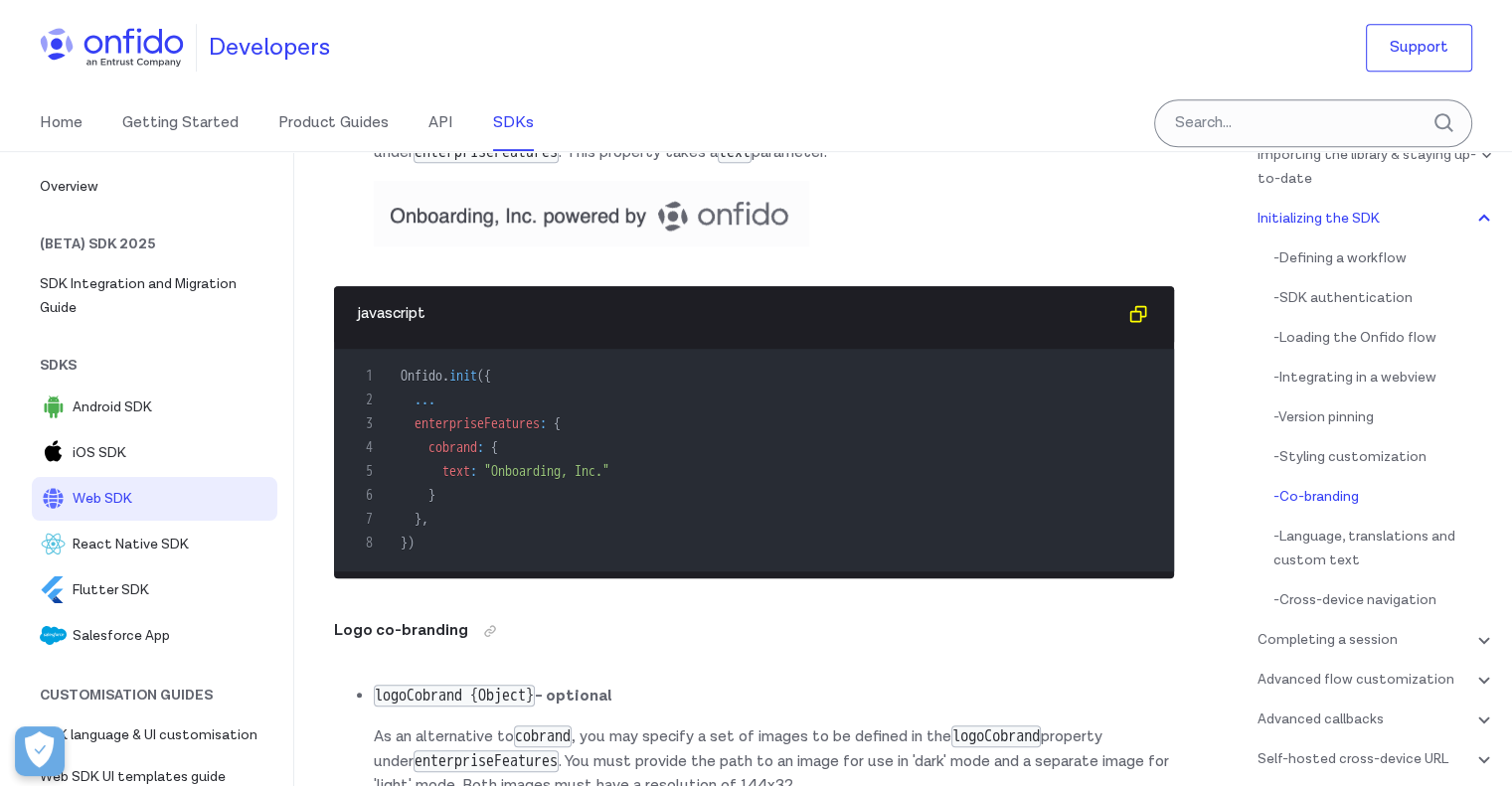 click on "enterpriseFeatures" at bounding box center [486, 152] 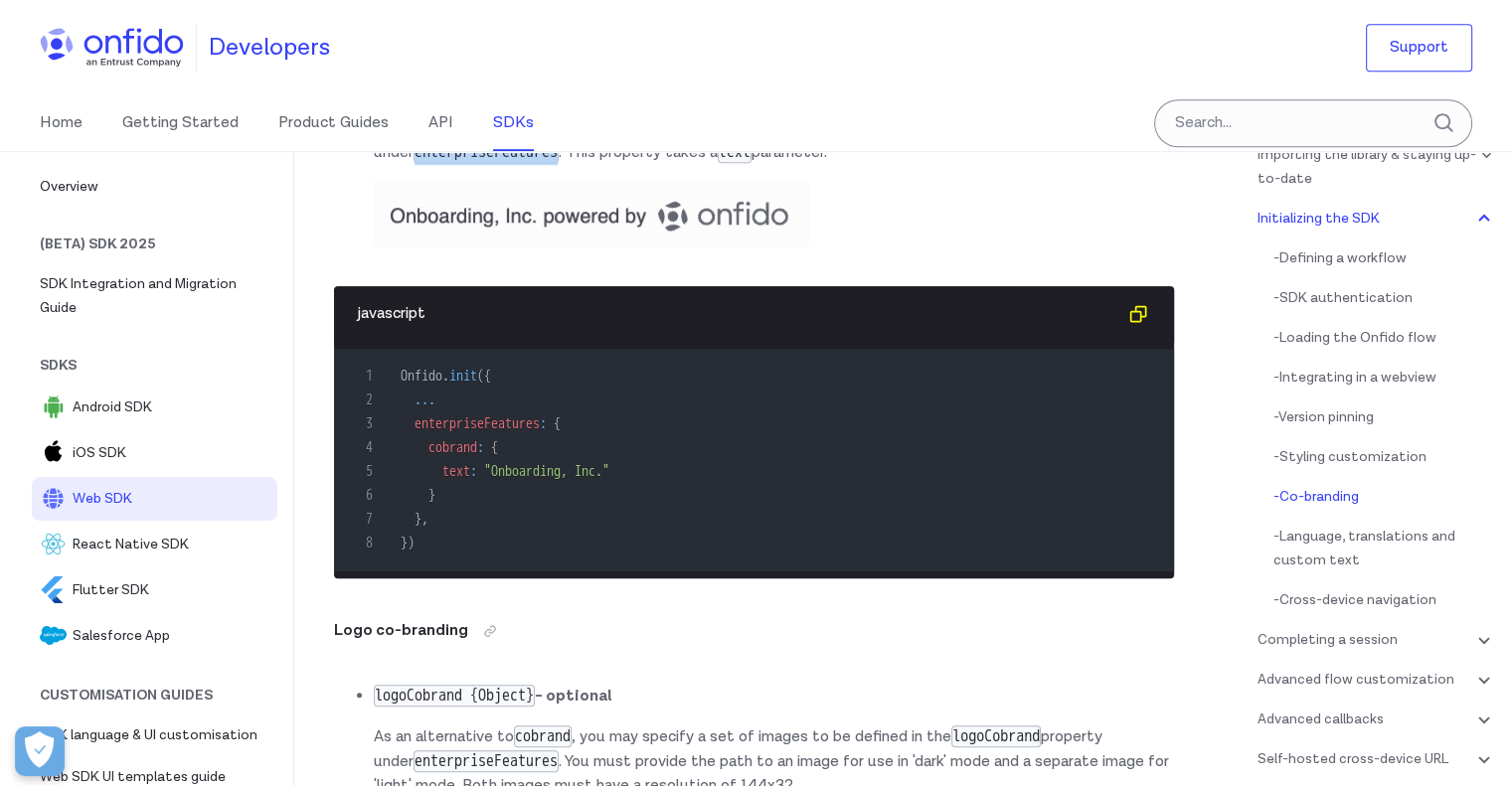 click on "enterpriseFeatures" at bounding box center (486, 152) 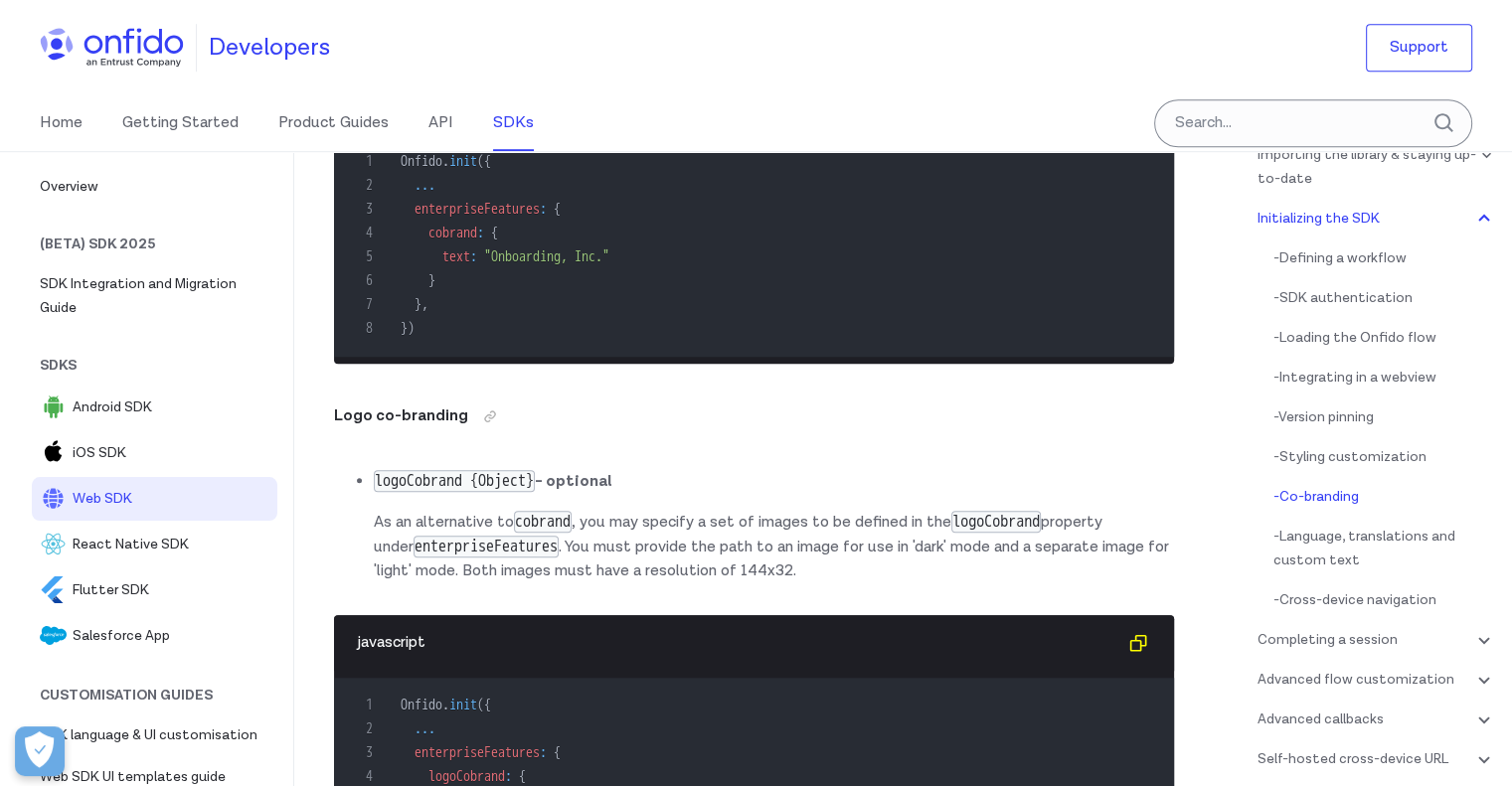 scroll, scrollTop: 8955, scrollLeft: 0, axis: vertical 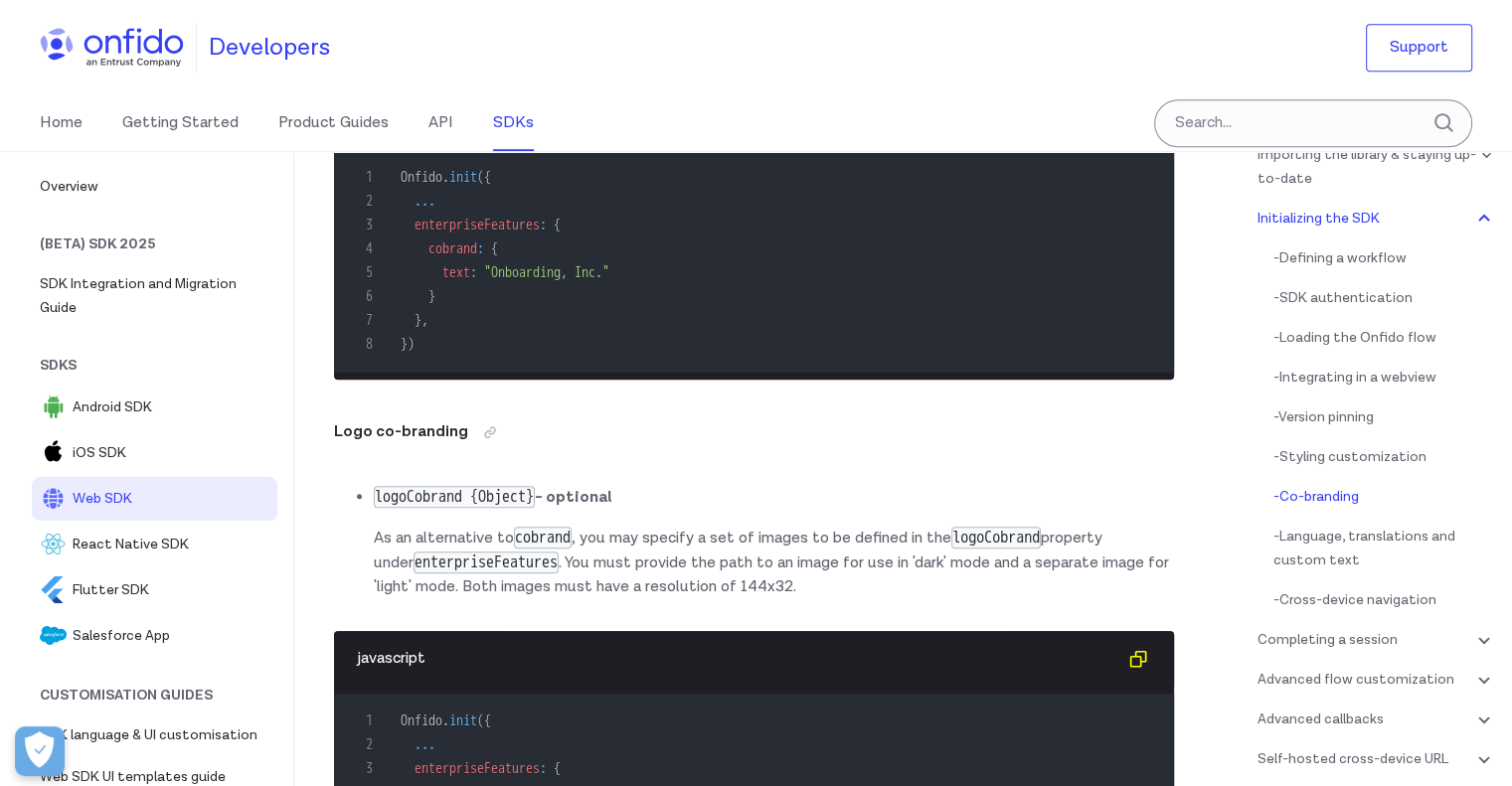 click on "enterpriseFeatures" at bounding box center (477, 225) 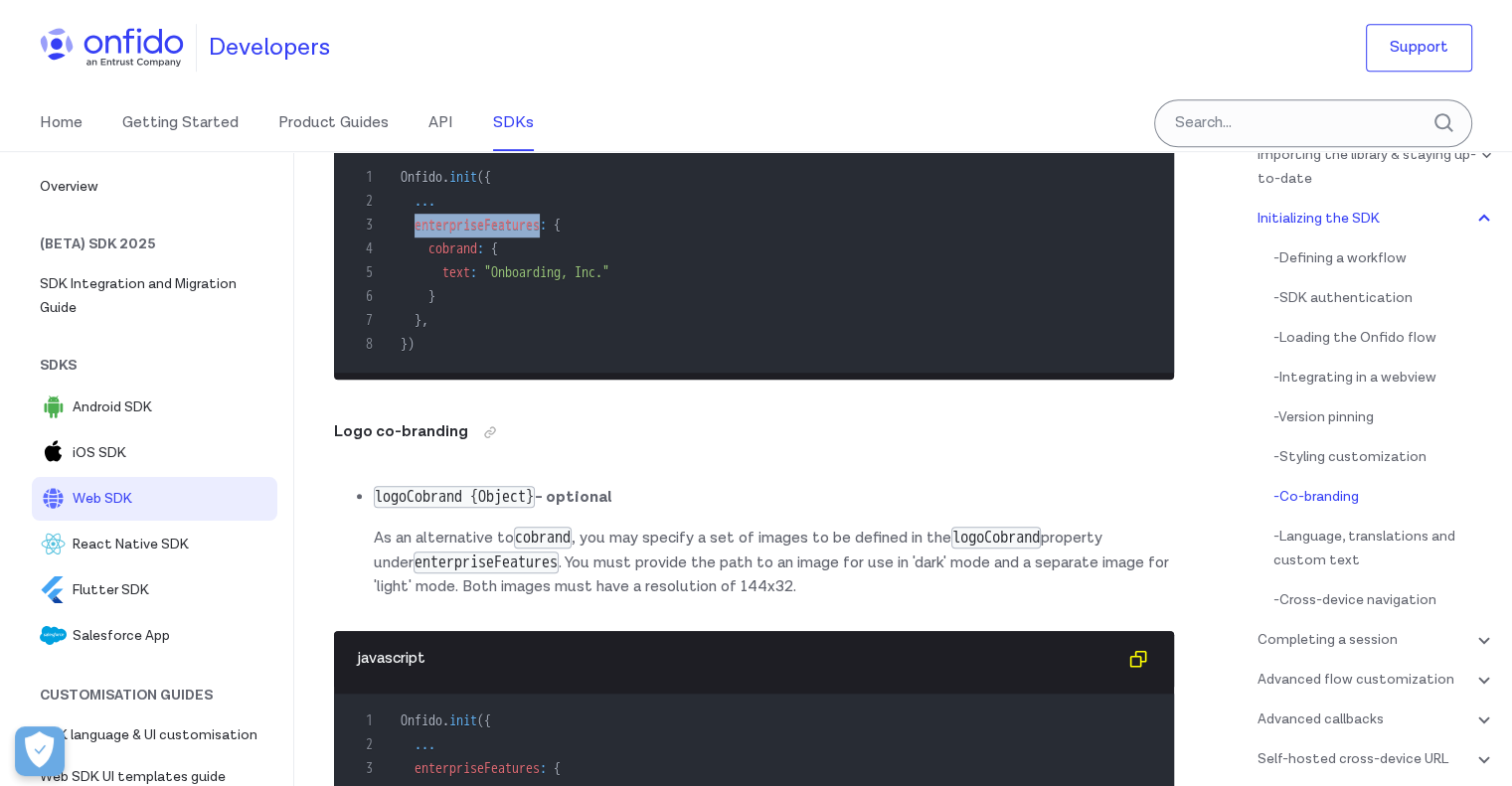 click on "enterpriseFeatures" at bounding box center [477, 225] 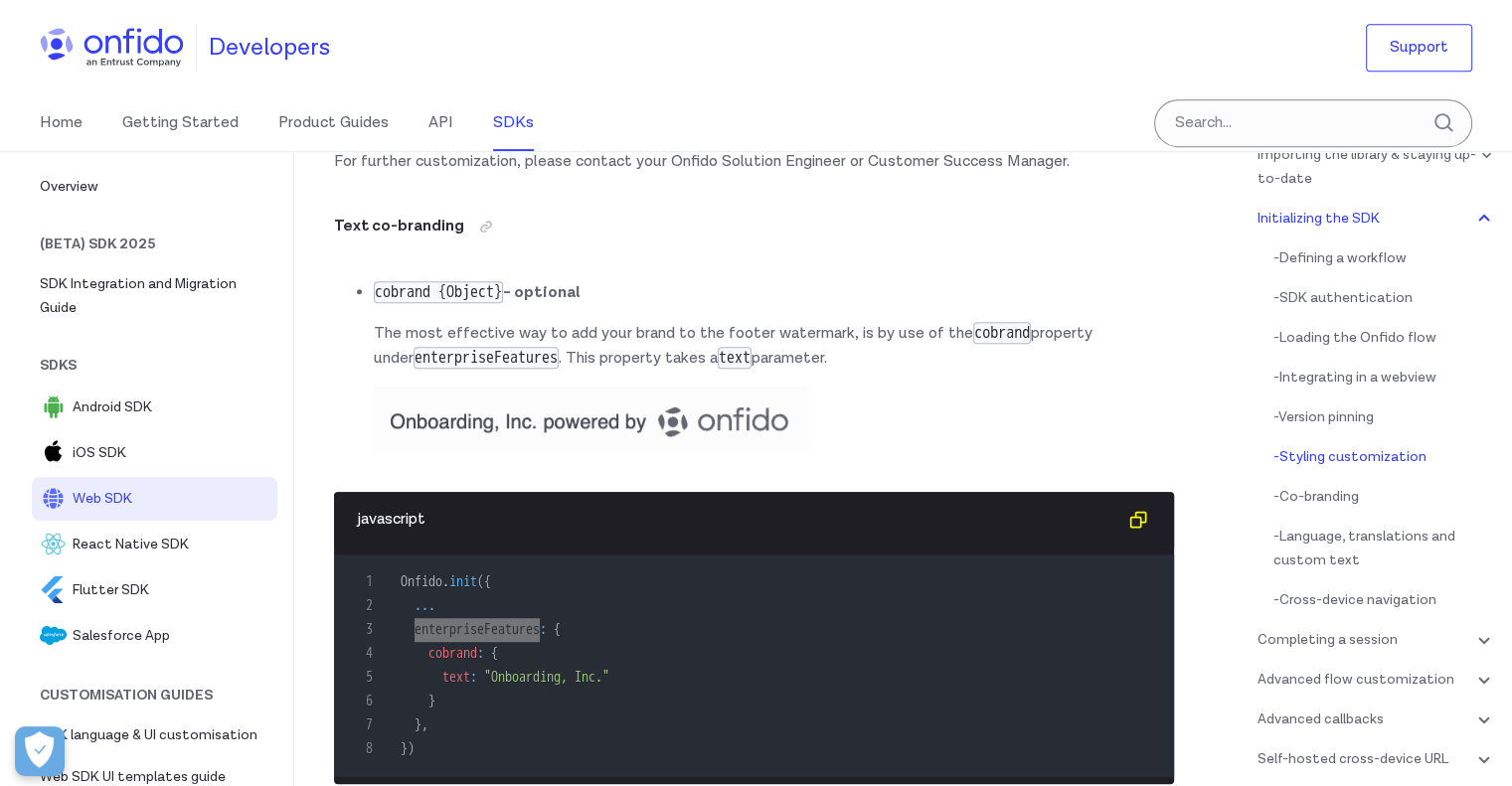 scroll, scrollTop: 8558, scrollLeft: 0, axis: vertical 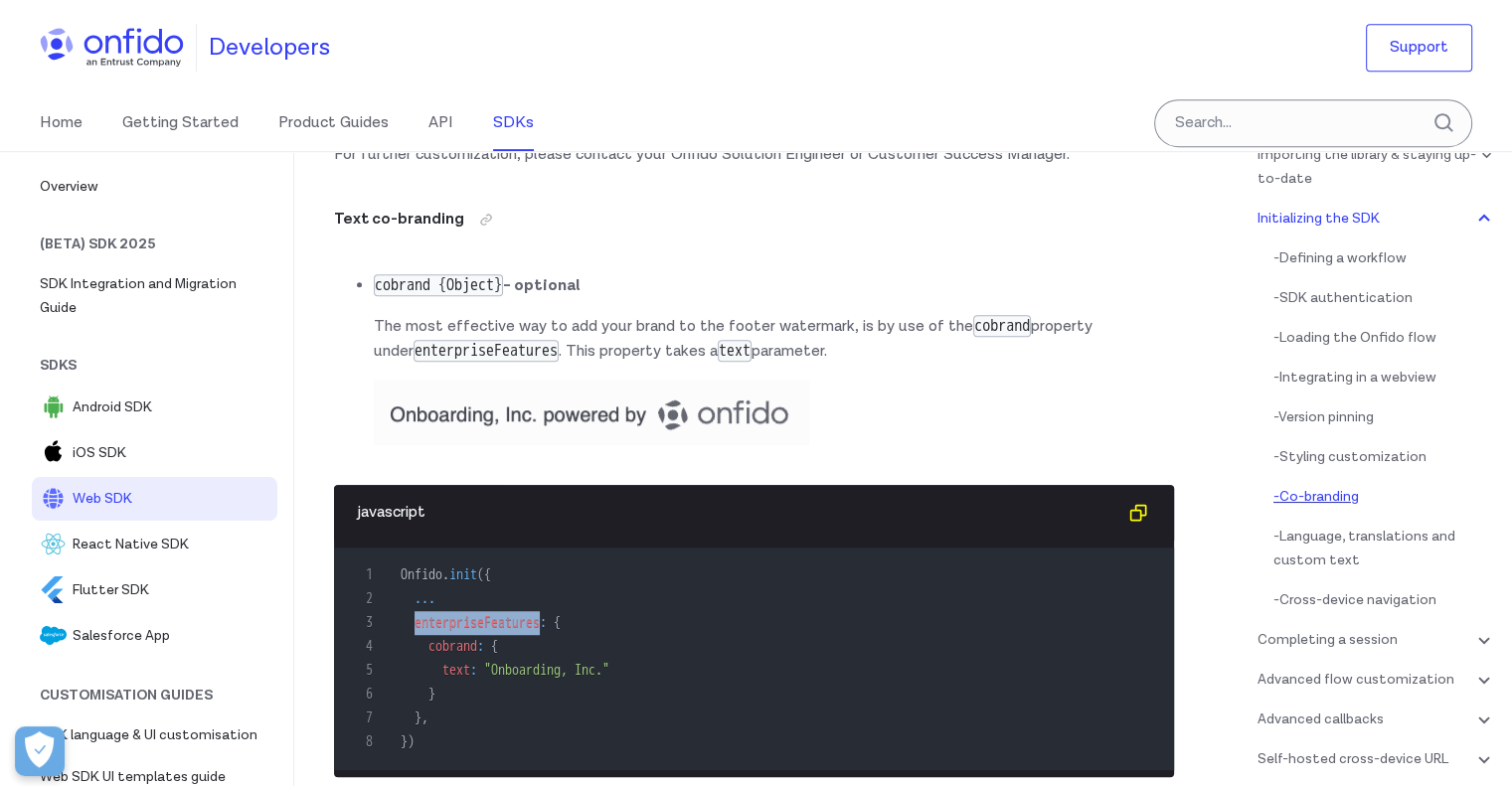 click on "-  Co-branding" at bounding box center (1385, 497) 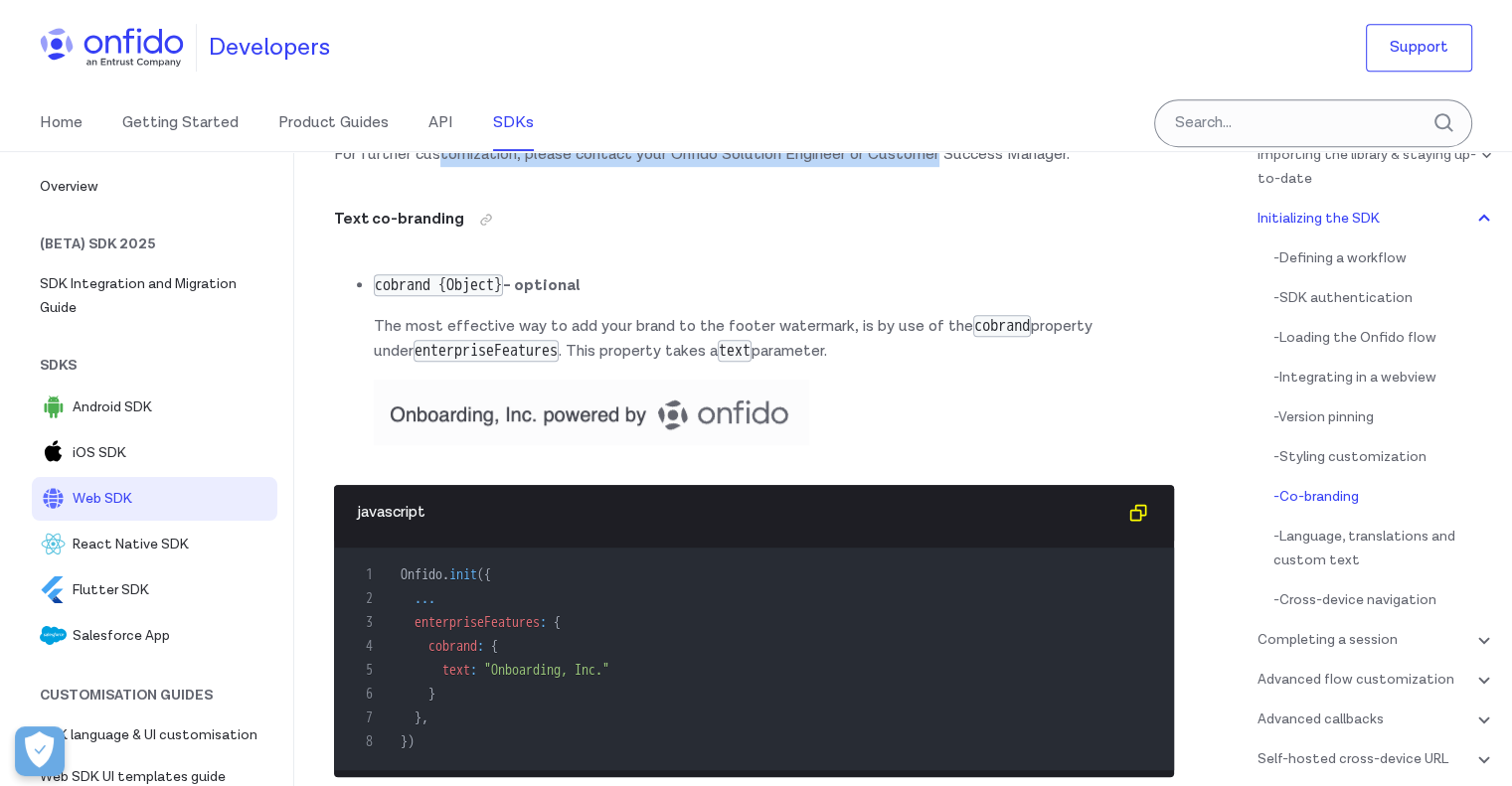drag, startPoint x: 437, startPoint y: 334, endPoint x: 942, endPoint y: 343, distance: 505.0802 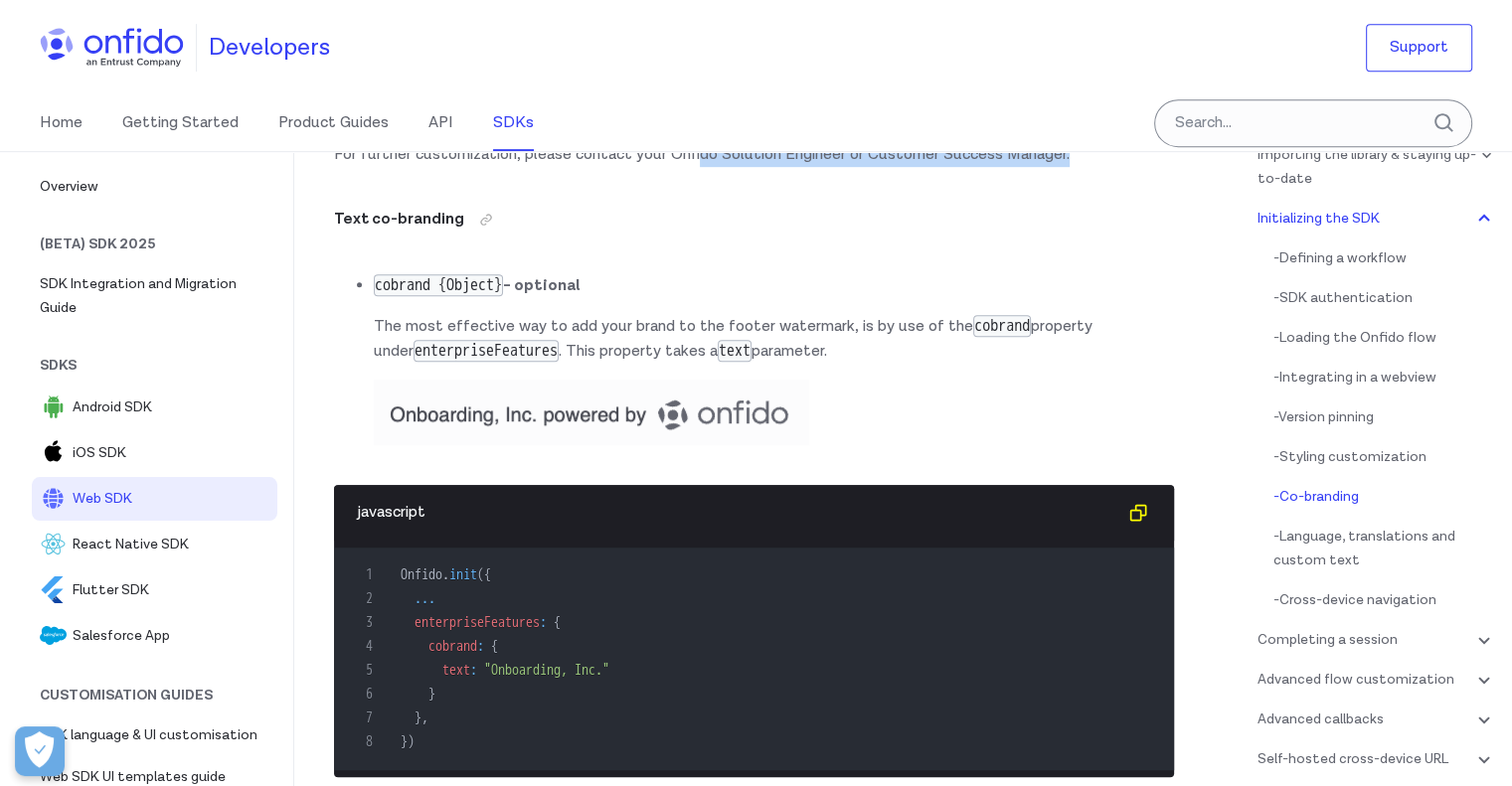 drag, startPoint x: 1105, startPoint y: 348, endPoint x: 701, endPoint y: 331, distance: 404.3575 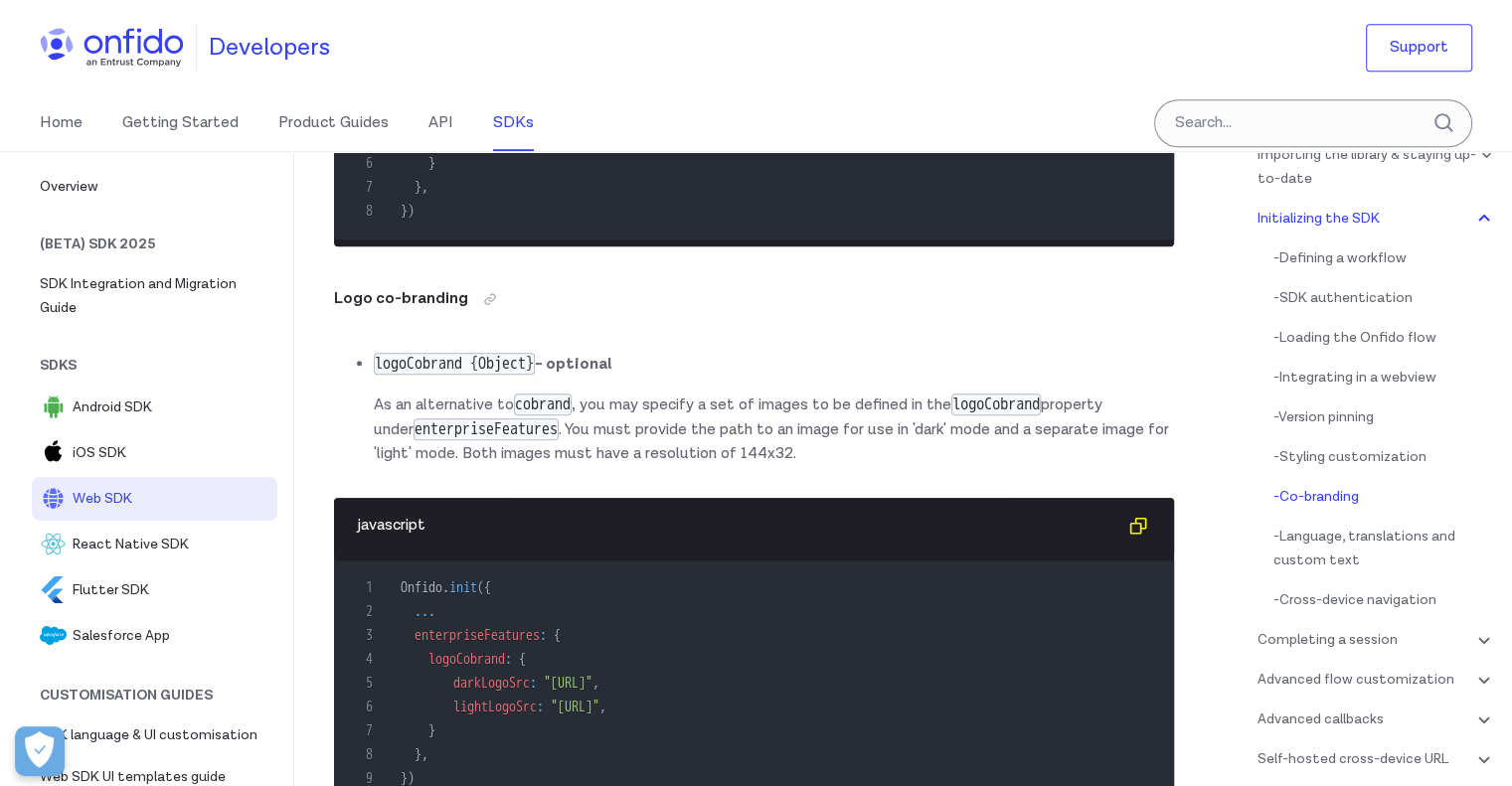 scroll, scrollTop: 9054, scrollLeft: 0, axis: vertical 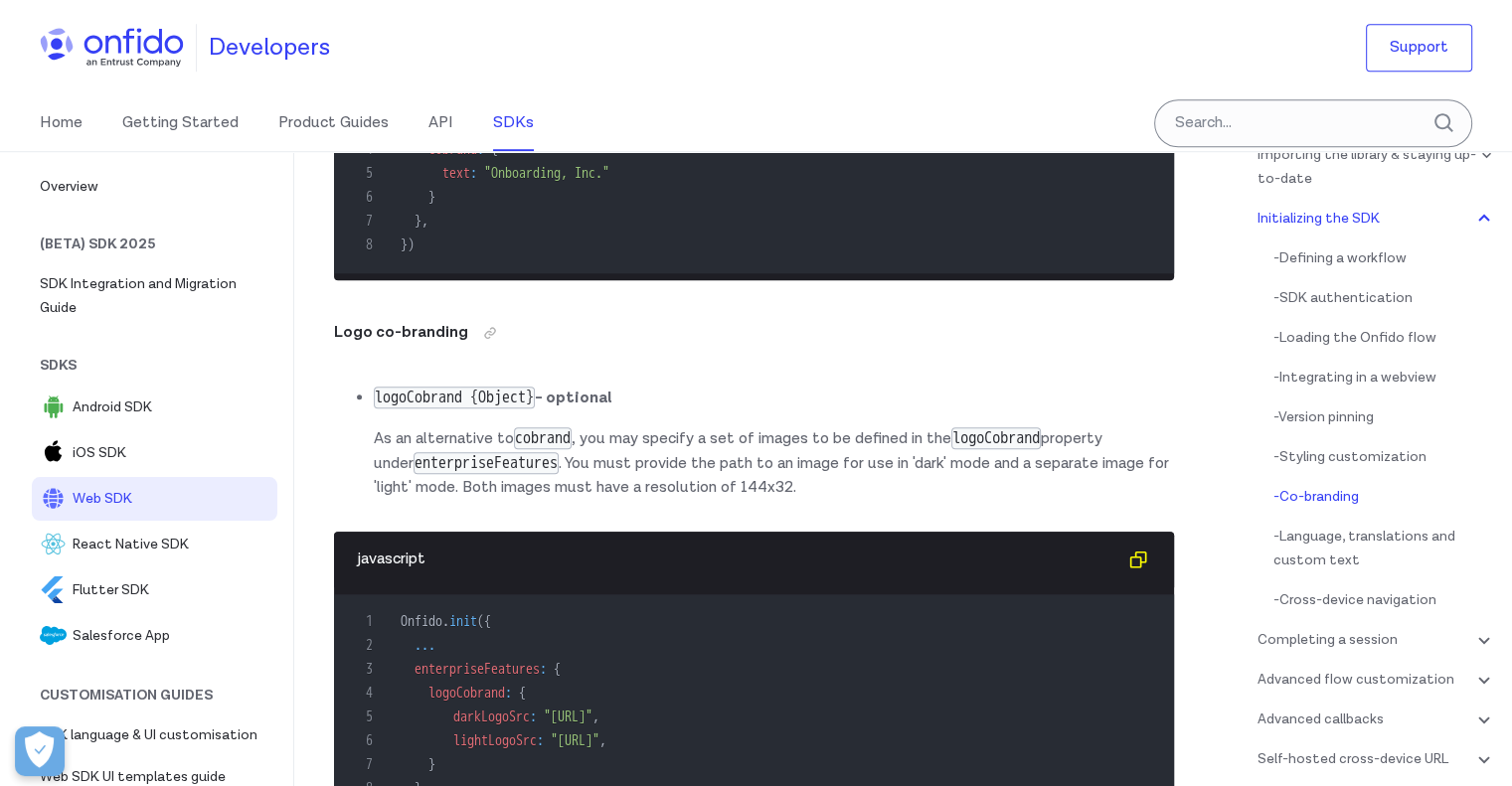 click on "enterpriseFeatures" at bounding box center (477, 125) 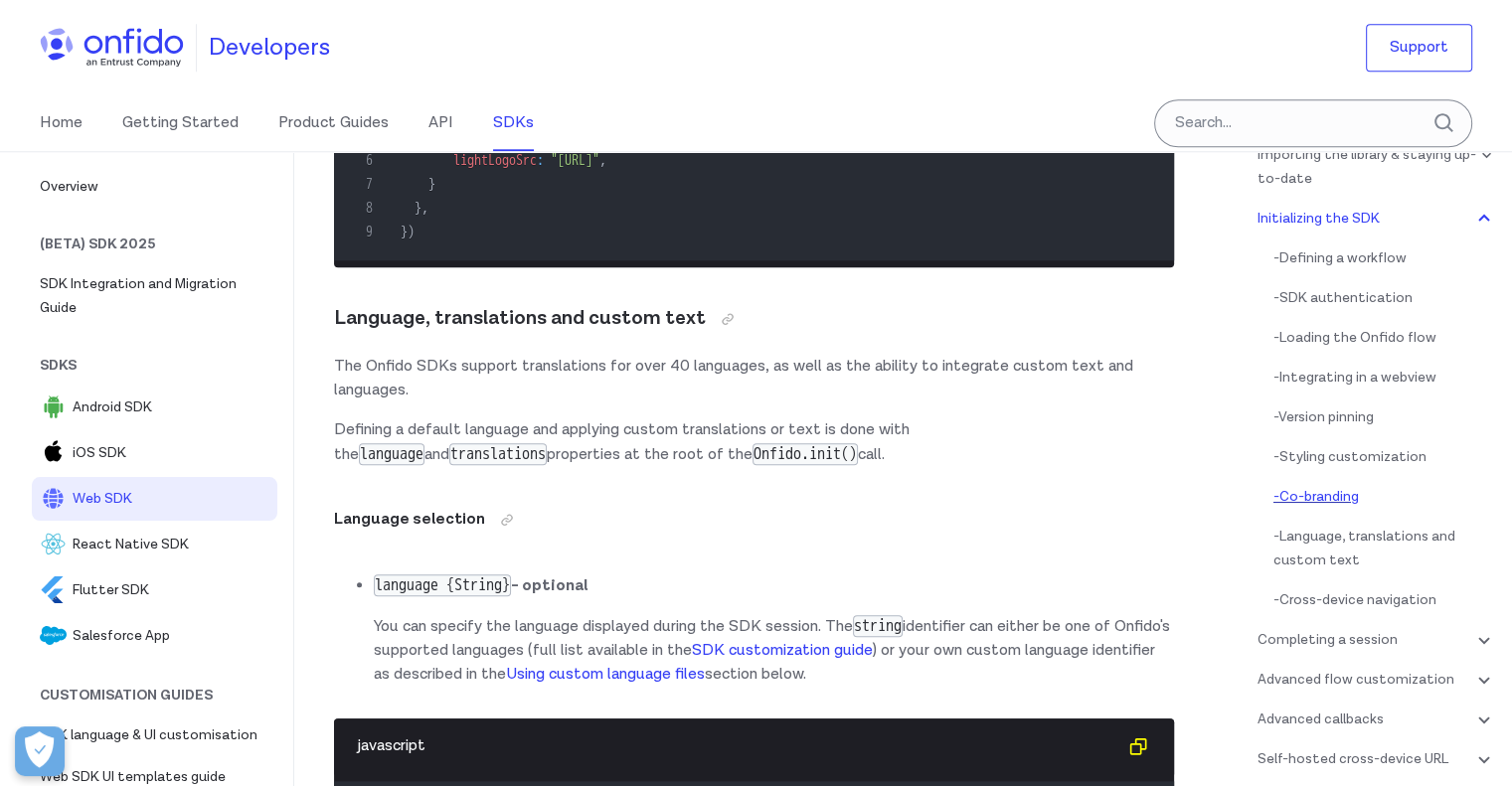 scroll, scrollTop: 9651, scrollLeft: 0, axis: vertical 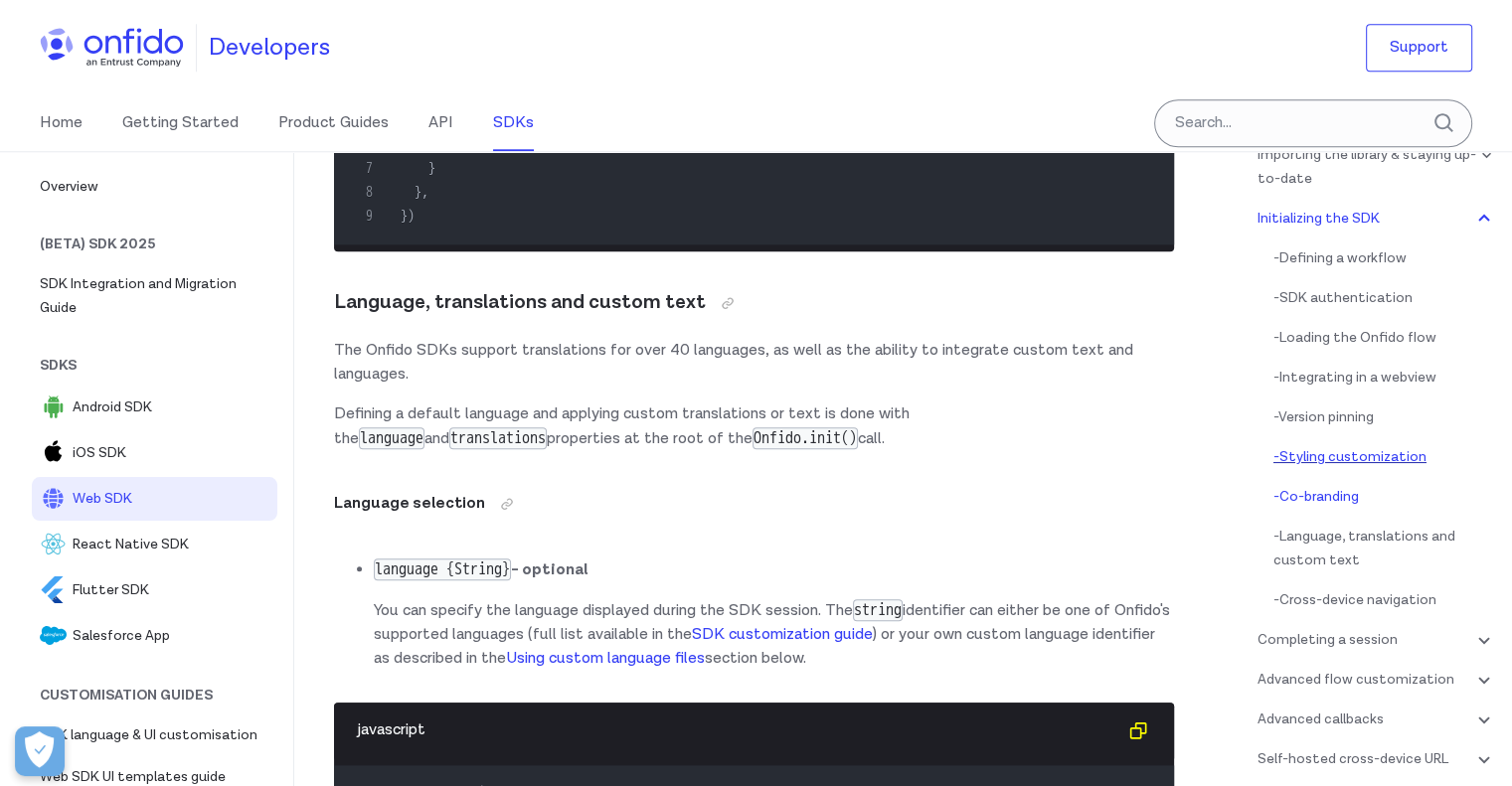 click on "-  Styling customization" at bounding box center [1385, 457] 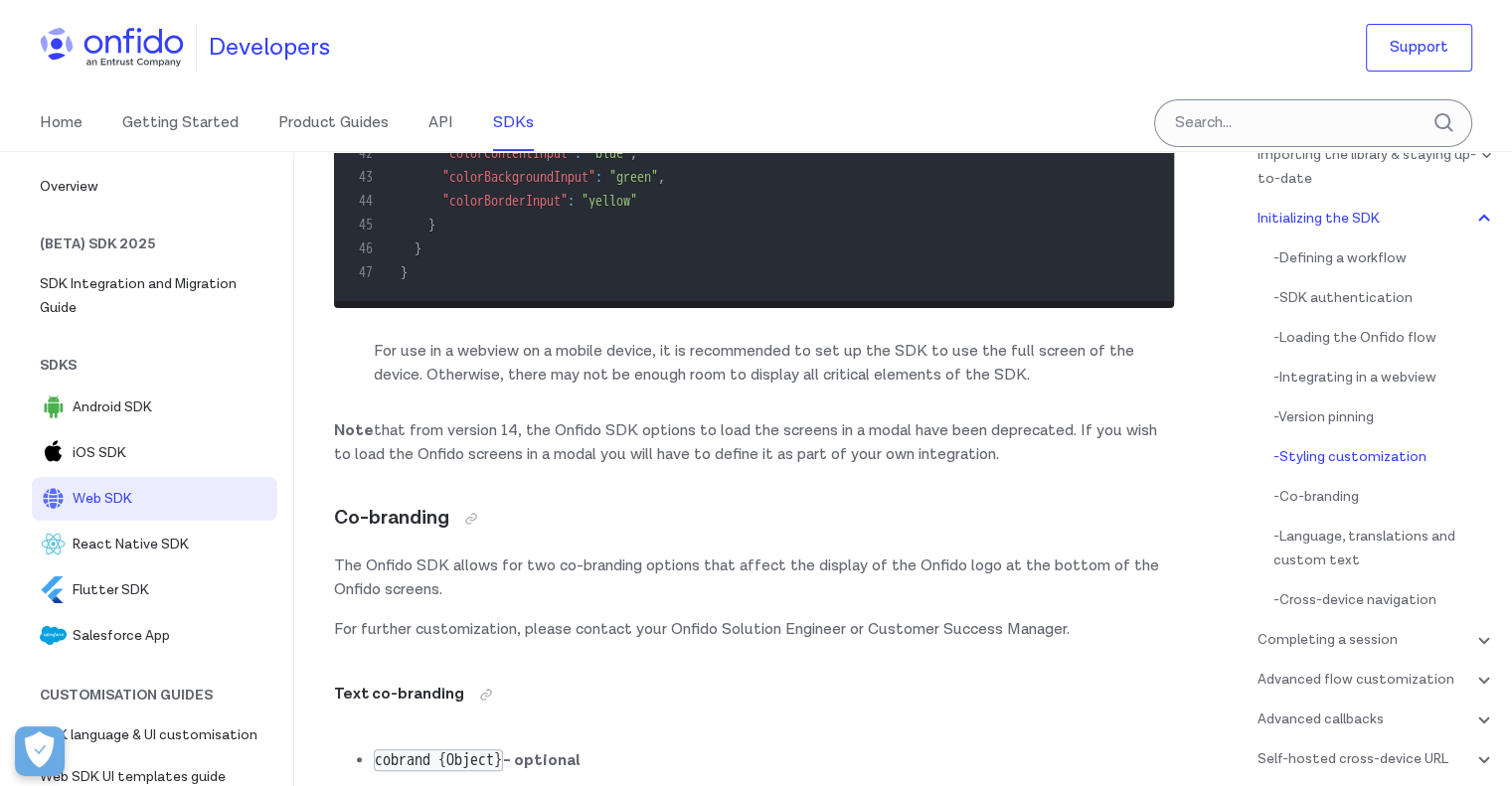 scroll, scrollTop: 8182, scrollLeft: 0, axis: vertical 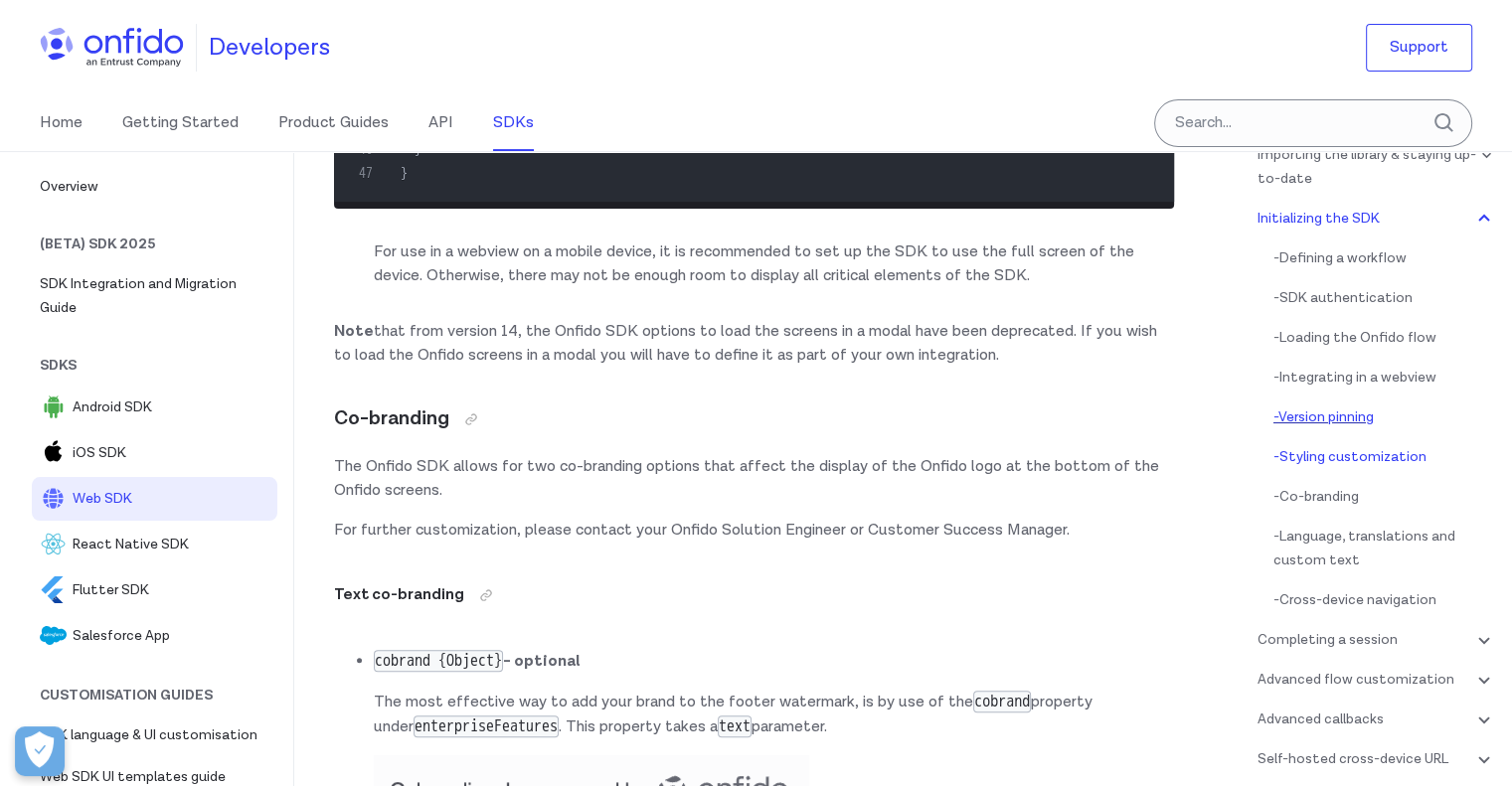 click on "-  Version pinning" at bounding box center (1385, 417) 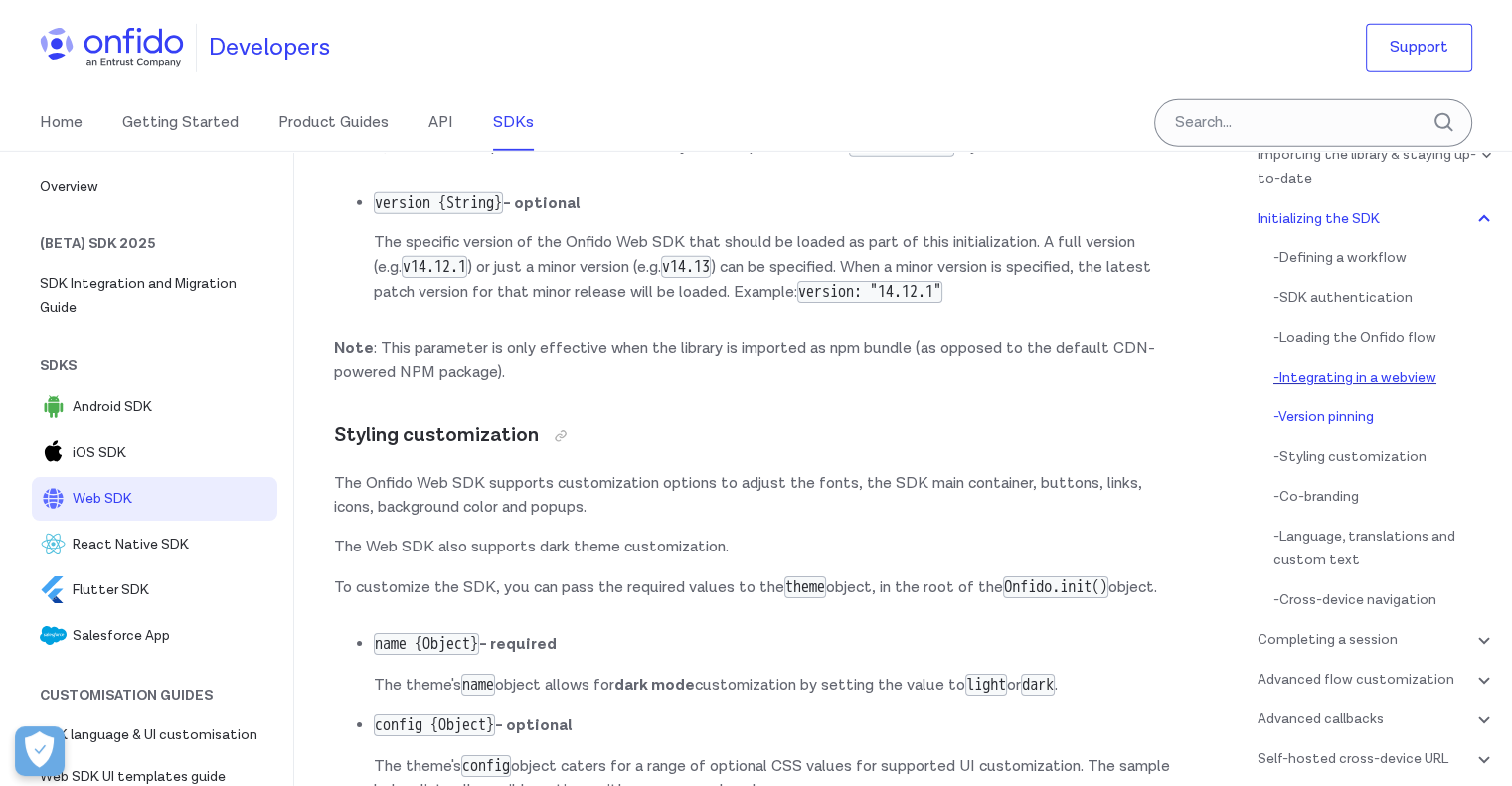click on "-  Integrating in a webview" at bounding box center [1385, 378] 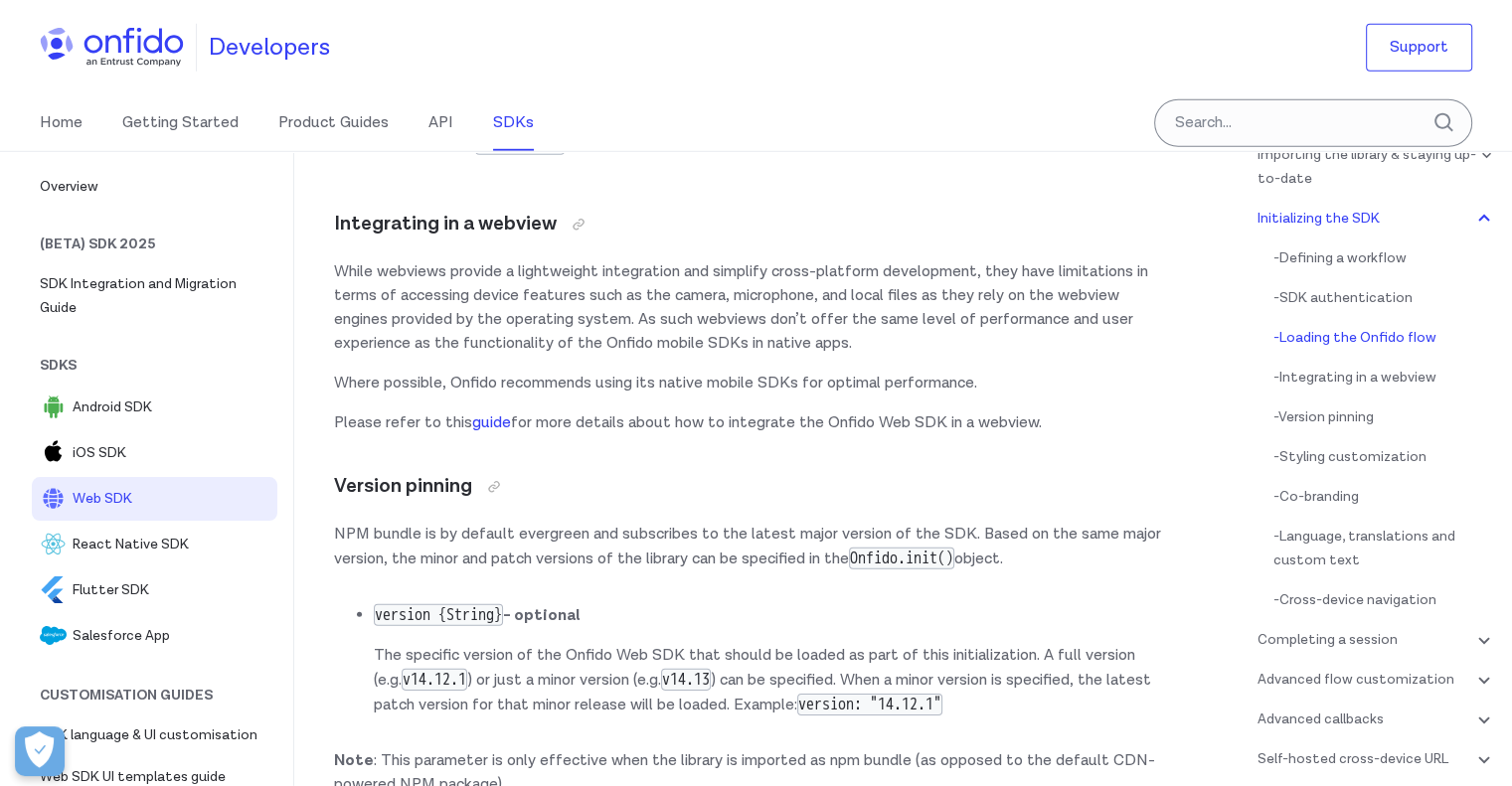 scroll, scrollTop: 5873, scrollLeft: 0, axis: vertical 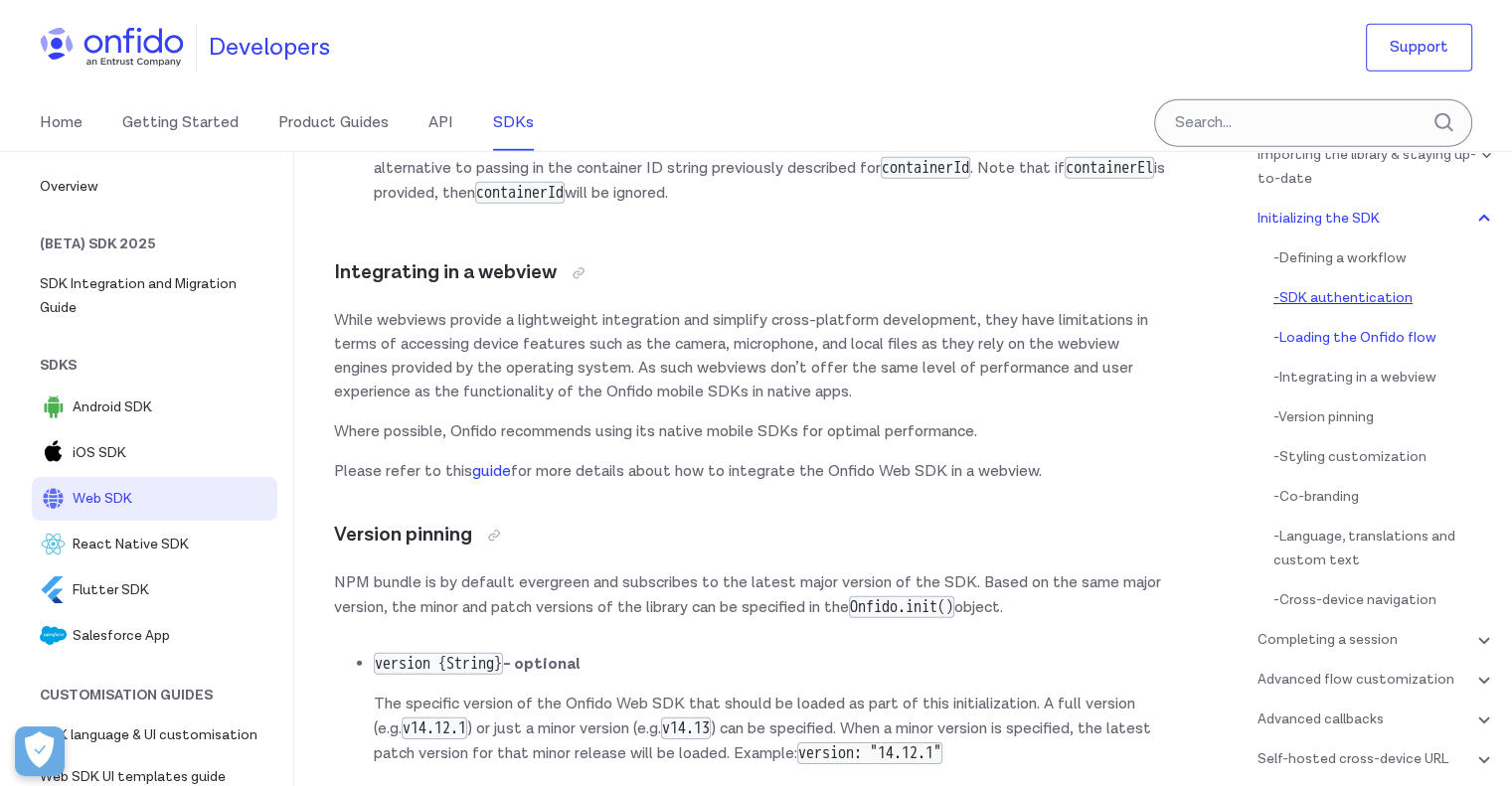 click on "-  SDK authentication" at bounding box center (1385, 298) 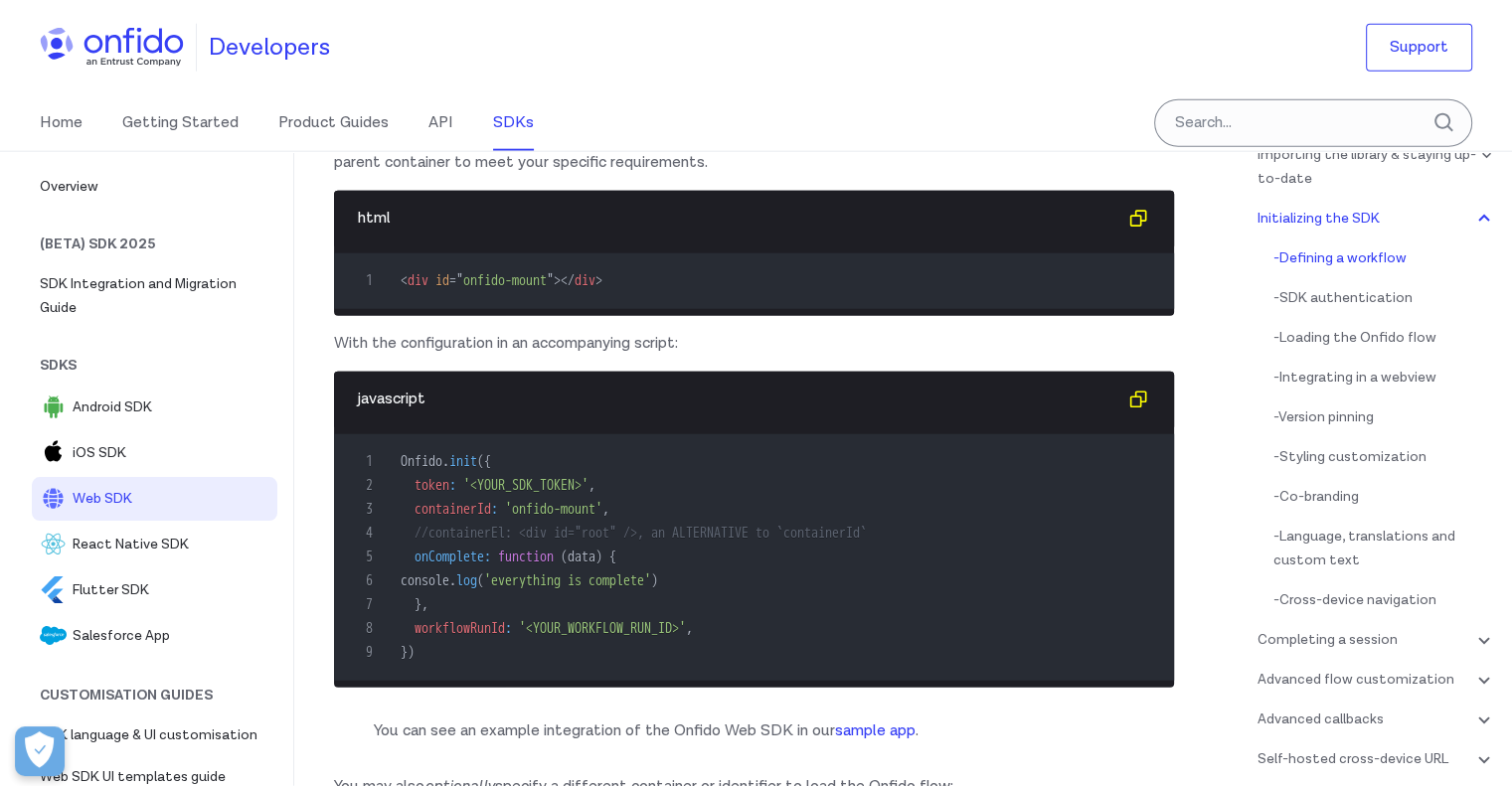 scroll, scrollTop: 5004, scrollLeft: 0, axis: vertical 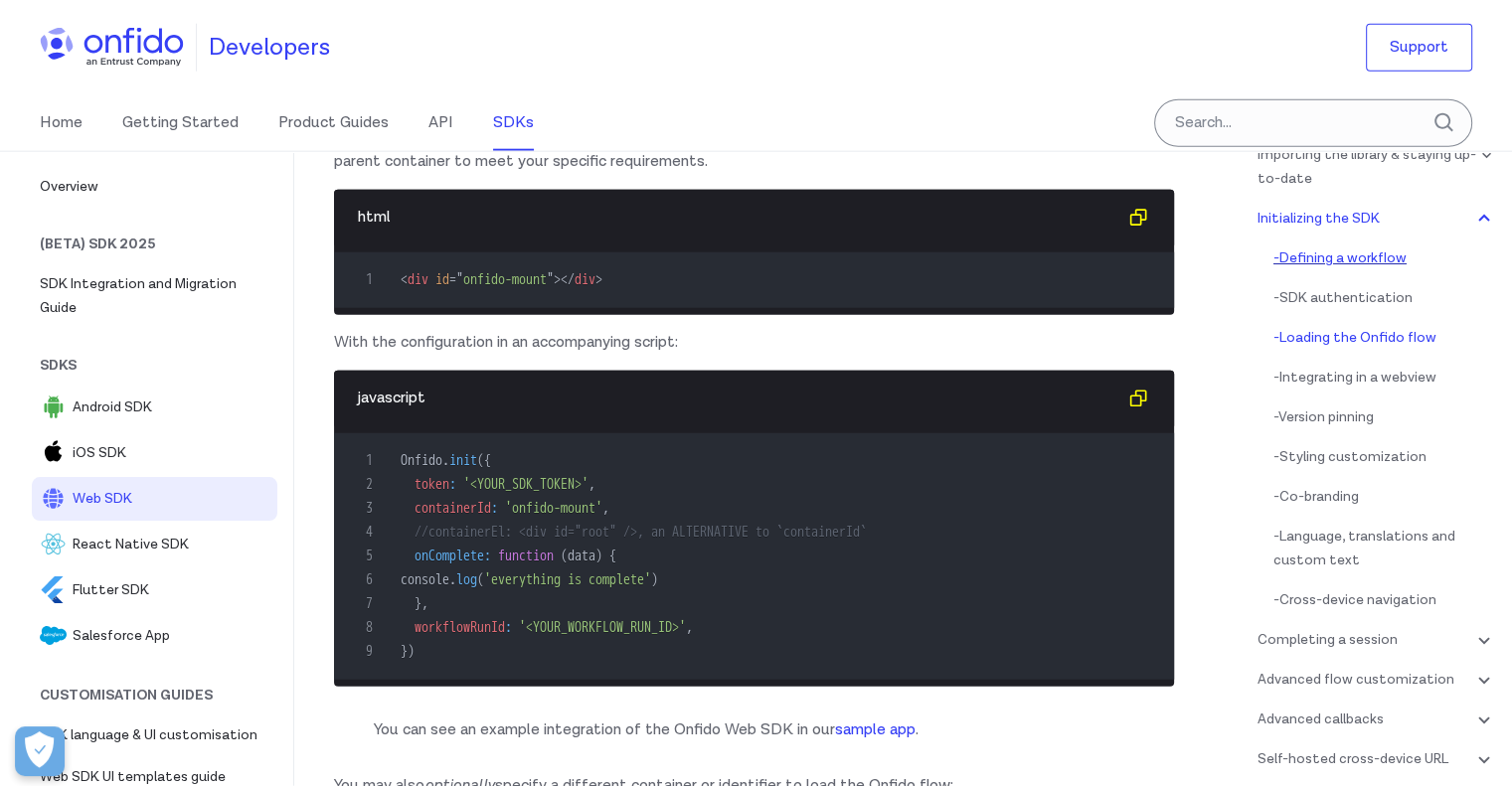click on "-  Defining a workflow" at bounding box center (1385, 258) 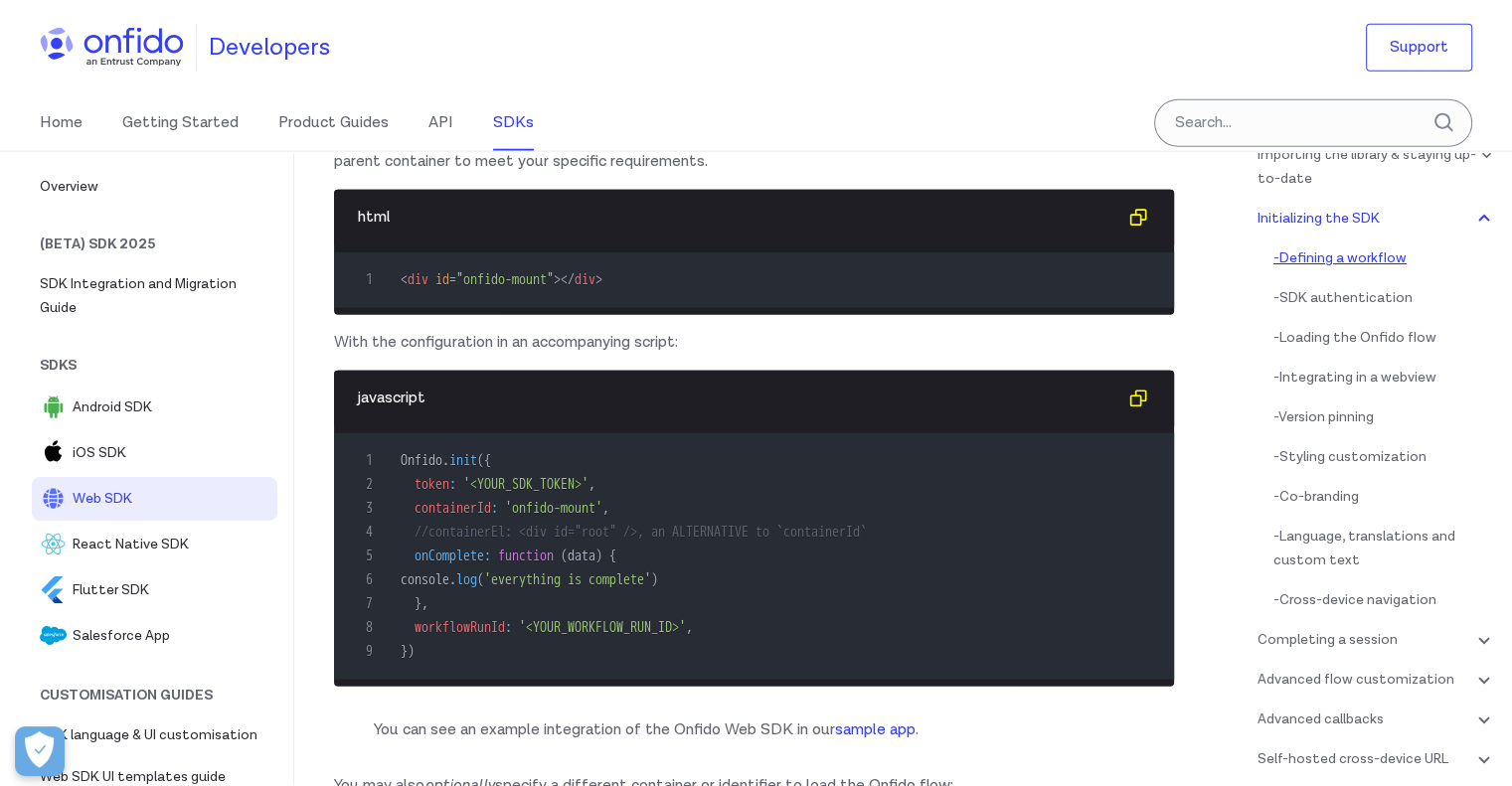 scroll, scrollTop: 4249, scrollLeft: 0, axis: vertical 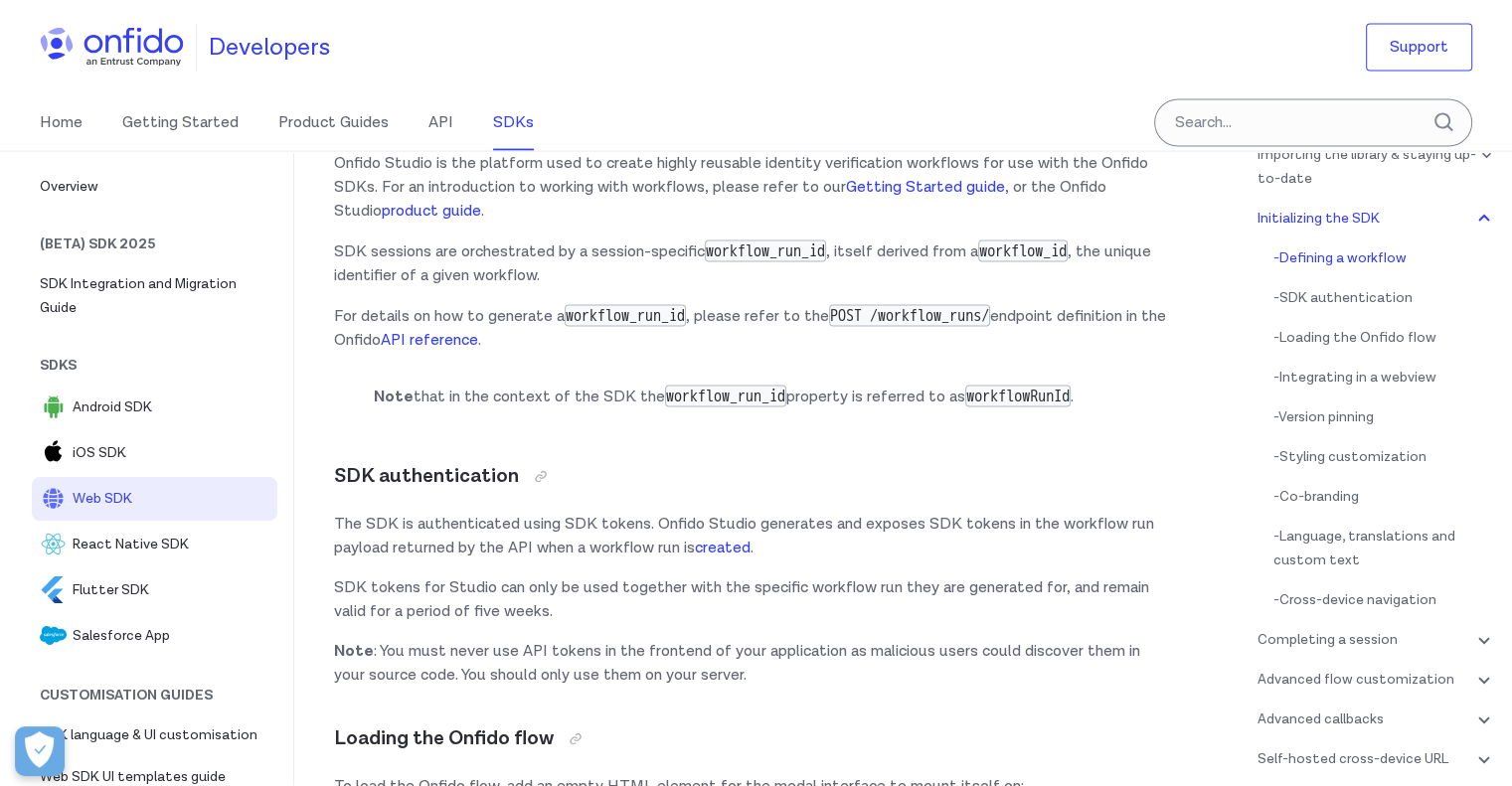 click on "Defining a workflow" at bounding box center (754, 116) 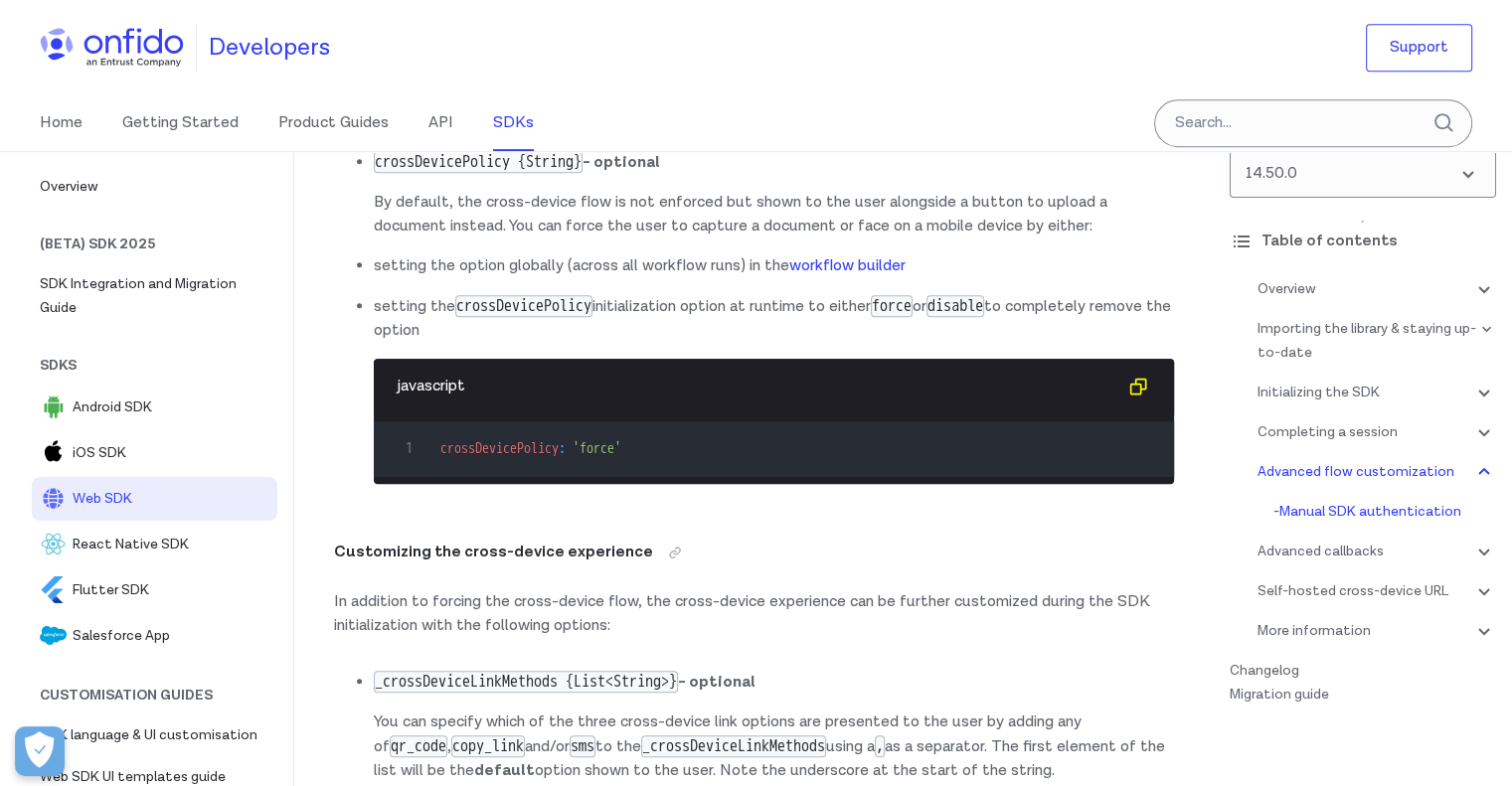 scroll, scrollTop: 34243, scrollLeft: 0, axis: vertical 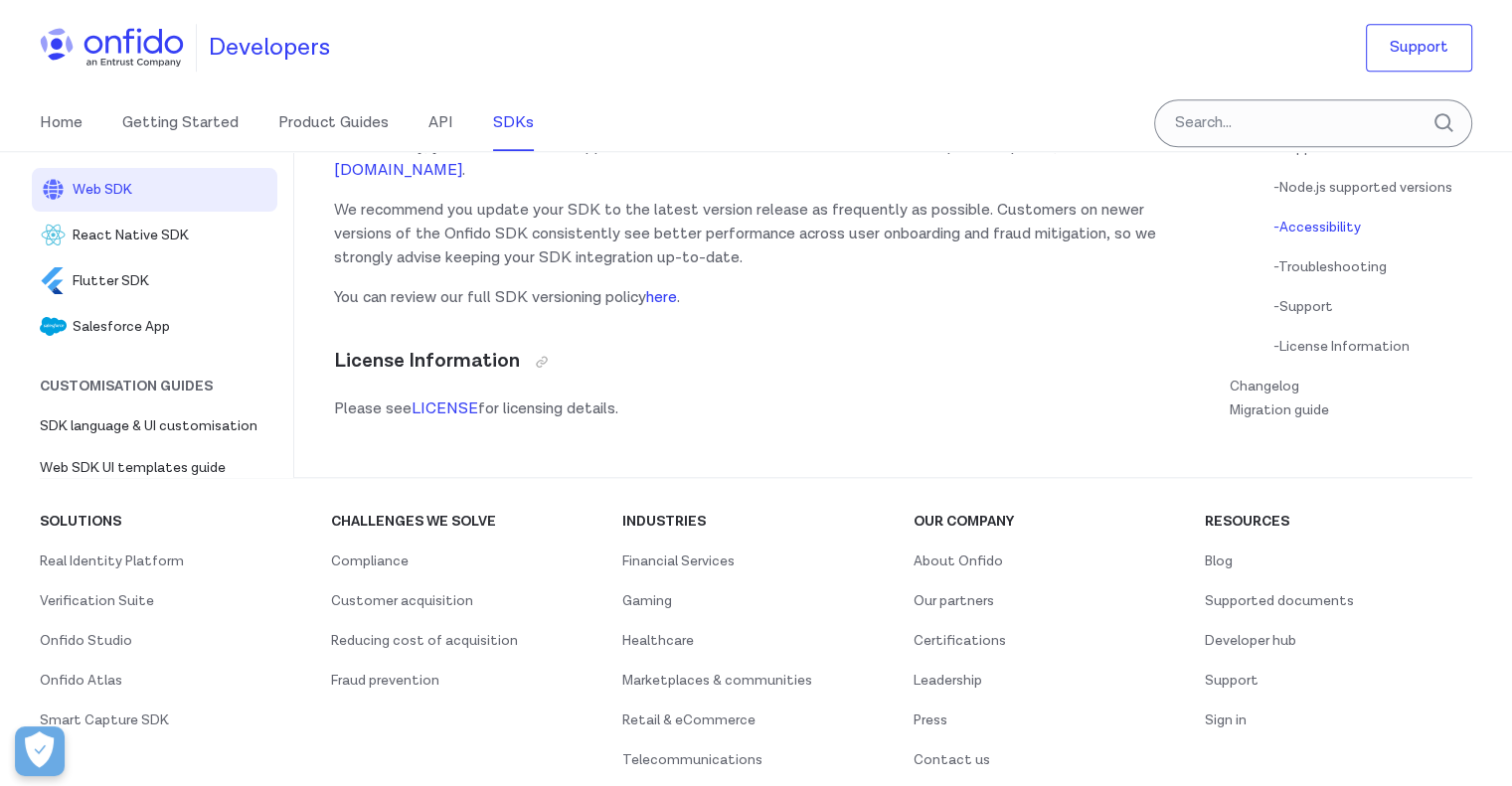 drag, startPoint x: 676, startPoint y: 532, endPoint x: 797, endPoint y: 530, distance: 121.016528 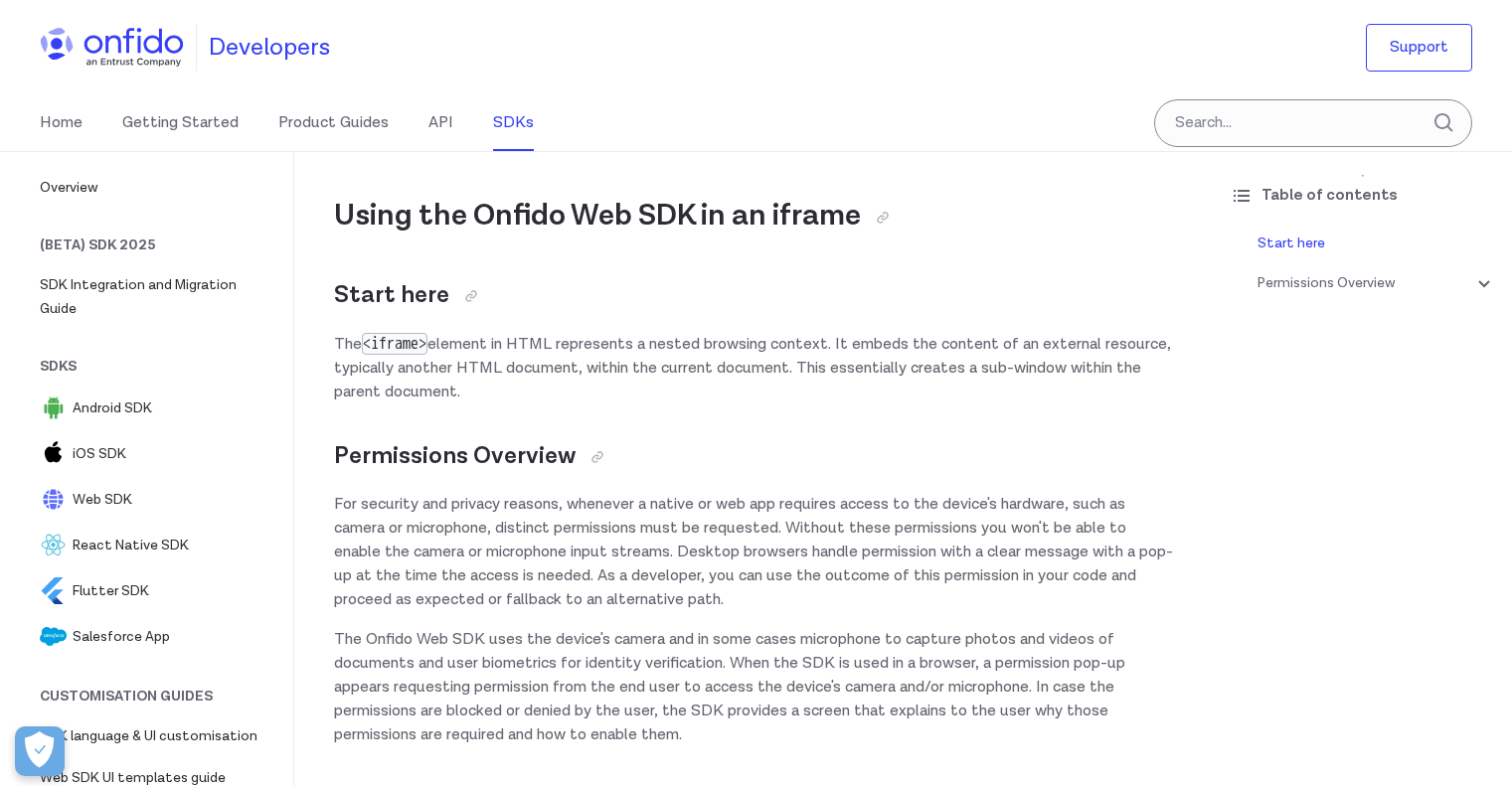 scroll, scrollTop: 0, scrollLeft: 0, axis: both 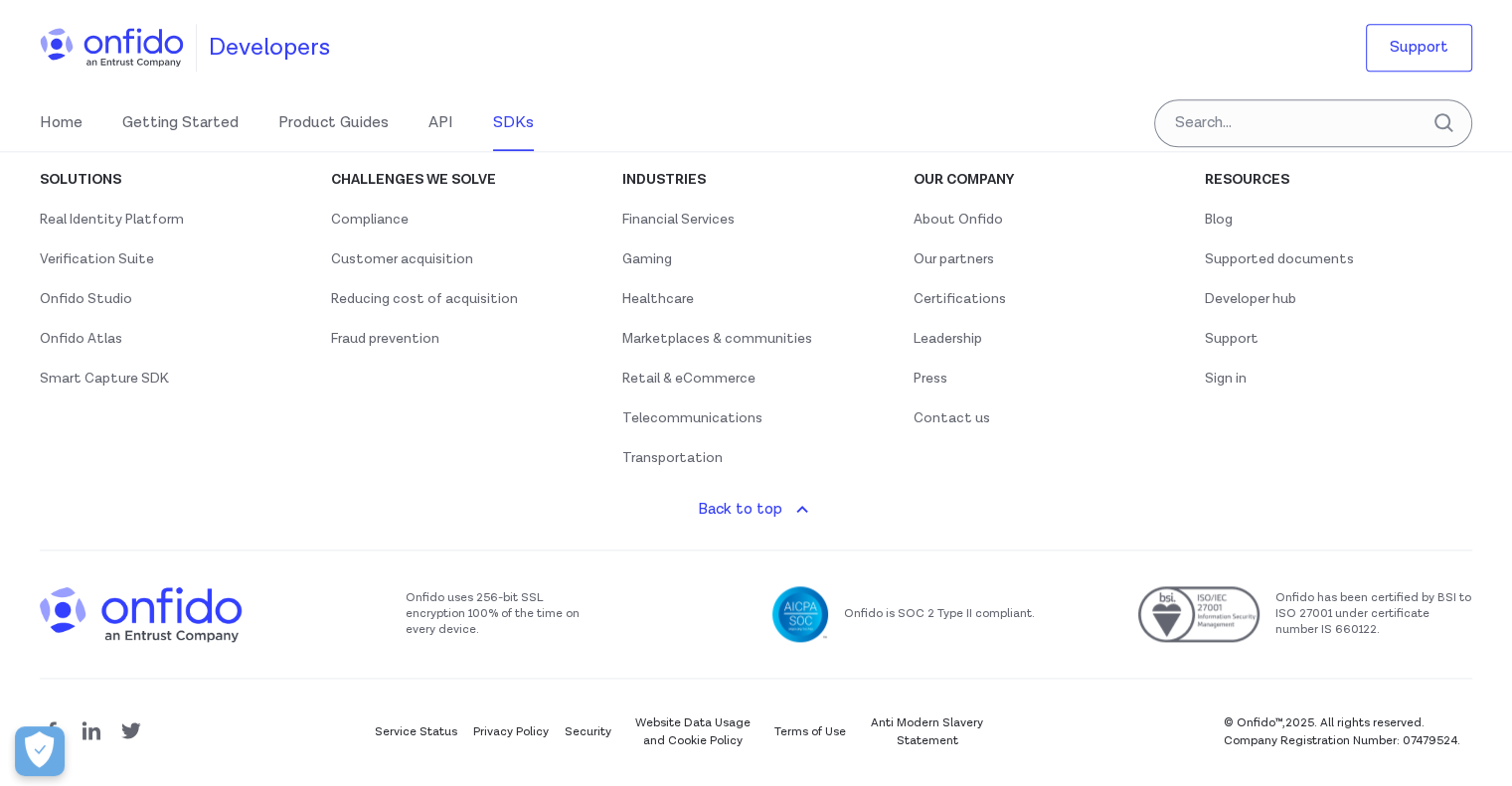 click on "uploadFallback" at bounding box center (645, -532) 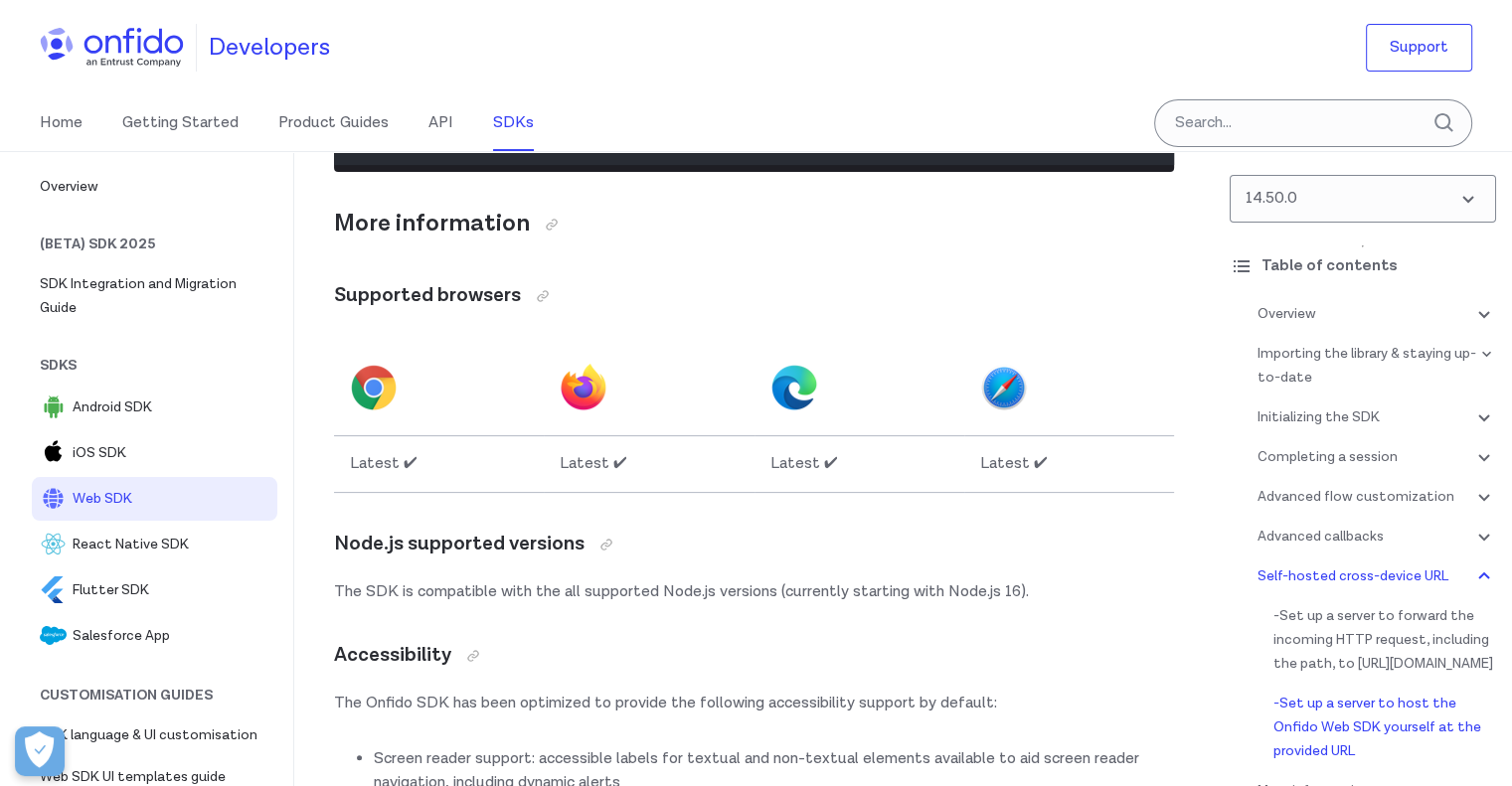 scroll, scrollTop: 53079, scrollLeft: 0, axis: vertical 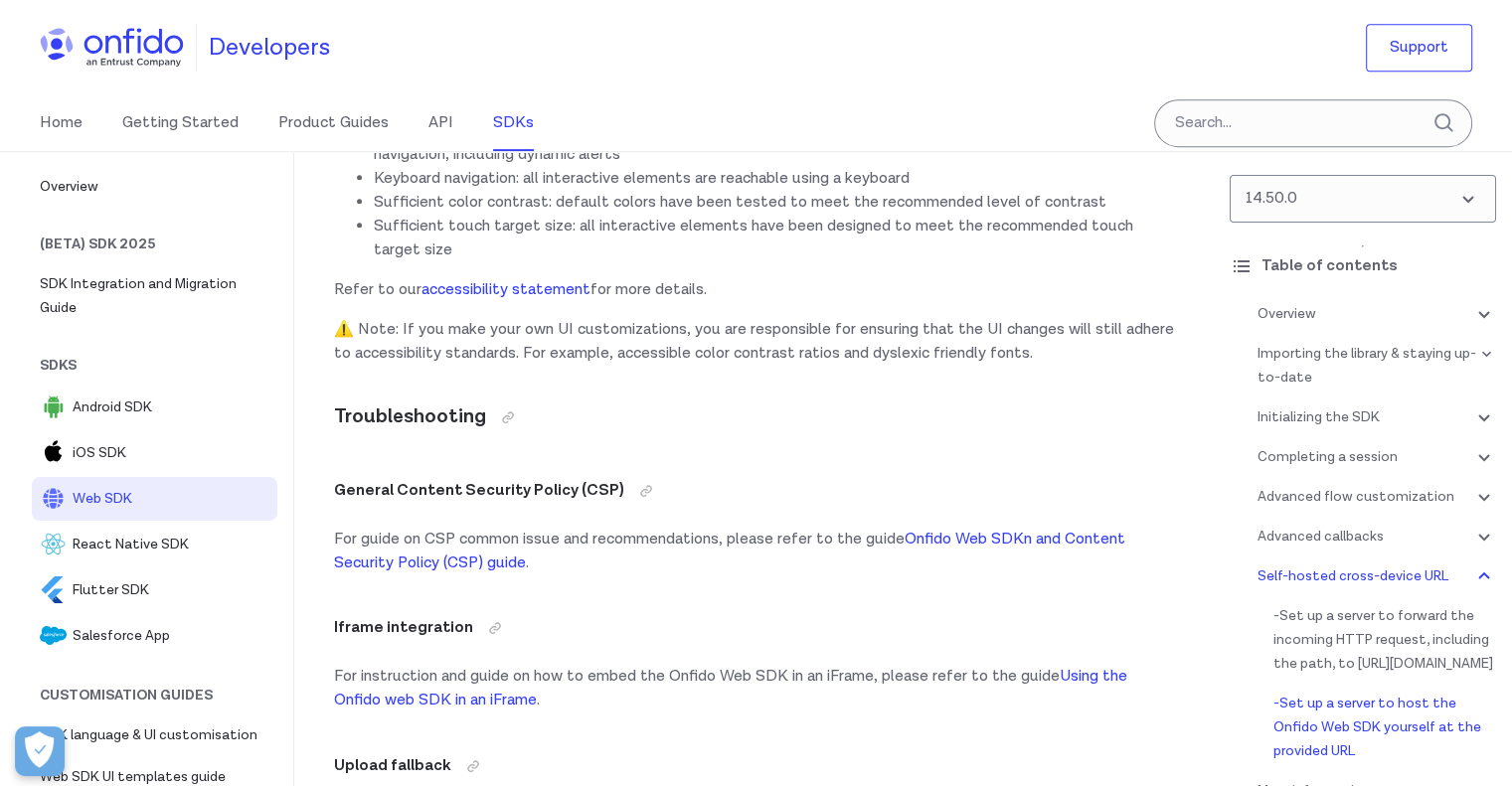 click on "Overview -  Environments and testing with the SDK -  Going Live Importing the library & staying up-to-date -  Direct CDN integration -  Importing the SDK in an html script tag -  Importing the SDK with a JavaScript import directive -  Integrating with an NPM package Initializing the SDK -  Defining a workflow -  SDK authentication -  Loading the Onfido flow -  Integrating in a webview -  Version pinning -  Styling customization -  Co-branding -  Language, translations and custom text -  Cross-device navigation Completing a session -  Handling callbacks -  SDK tear-down -  Generating verification reports Advanced flow customization -  Manual SDK authentication Advanced callbacks -  Manual onComplete callback -  Custom media callbacks -  Custom biometric token storage -  User analytics callbacks -  onExternalLink callback Self-hosted cross-device URL -  Set up a server to forward the incoming HTTP request, including the path, to [URL][DOMAIN_NAME] -  More information -  Supported browsers -  -  Accessibility" at bounding box center [1363, 556] 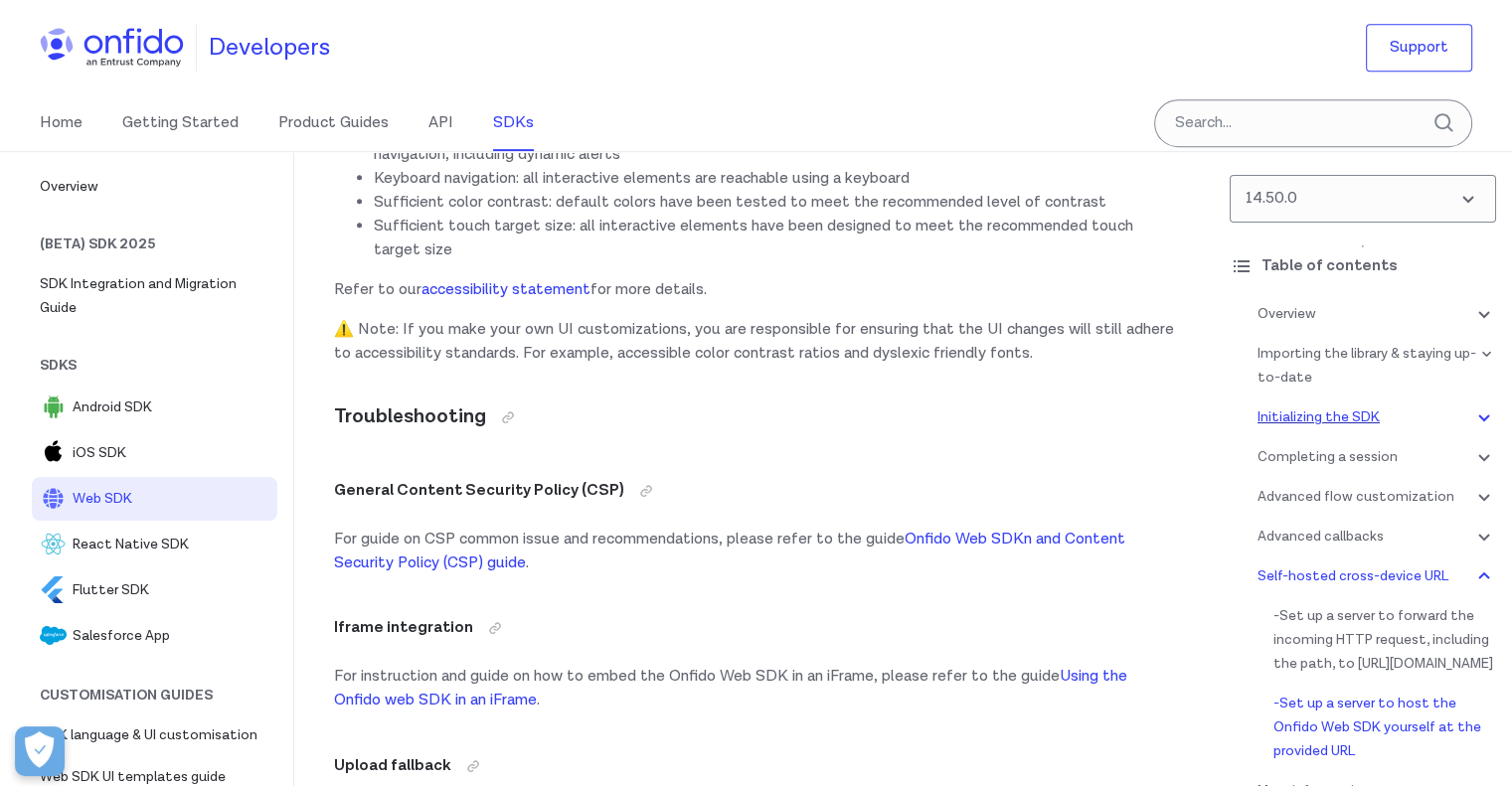 click on "Initializing the SDK" at bounding box center [1377, 417] 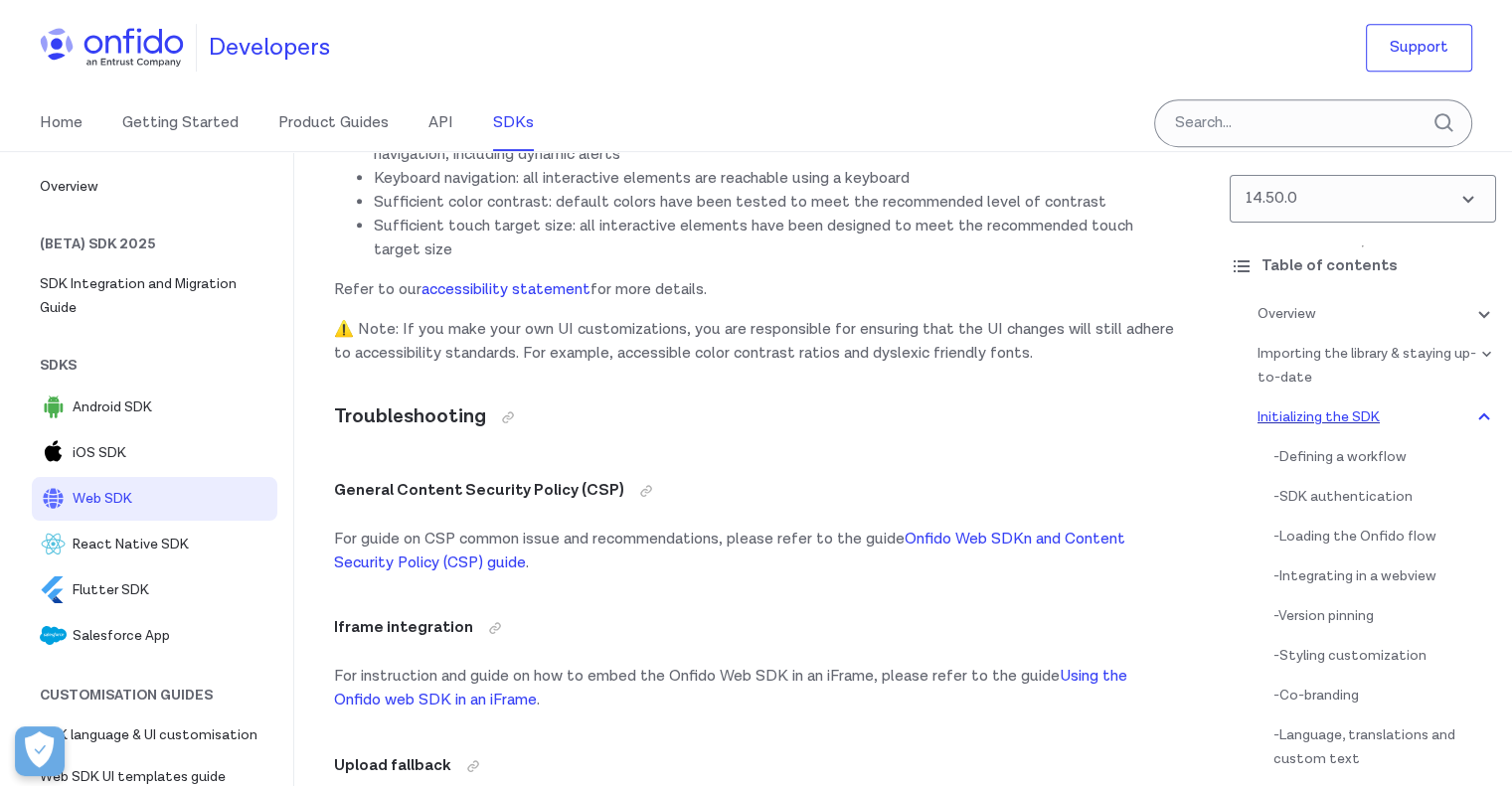 scroll, scrollTop: 3930, scrollLeft: 0, axis: vertical 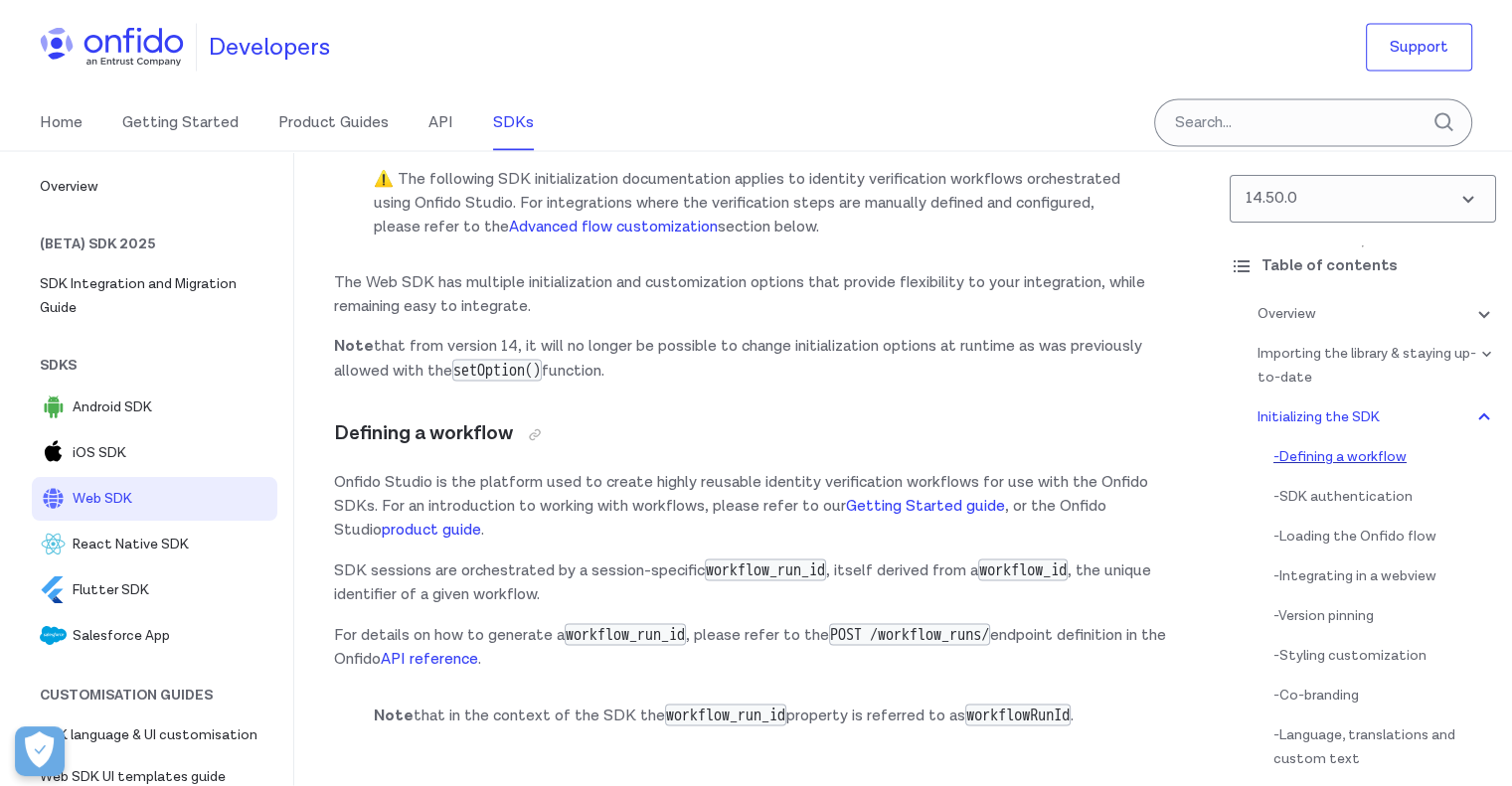 click on "-  Defining a workflow" at bounding box center (1385, 457) 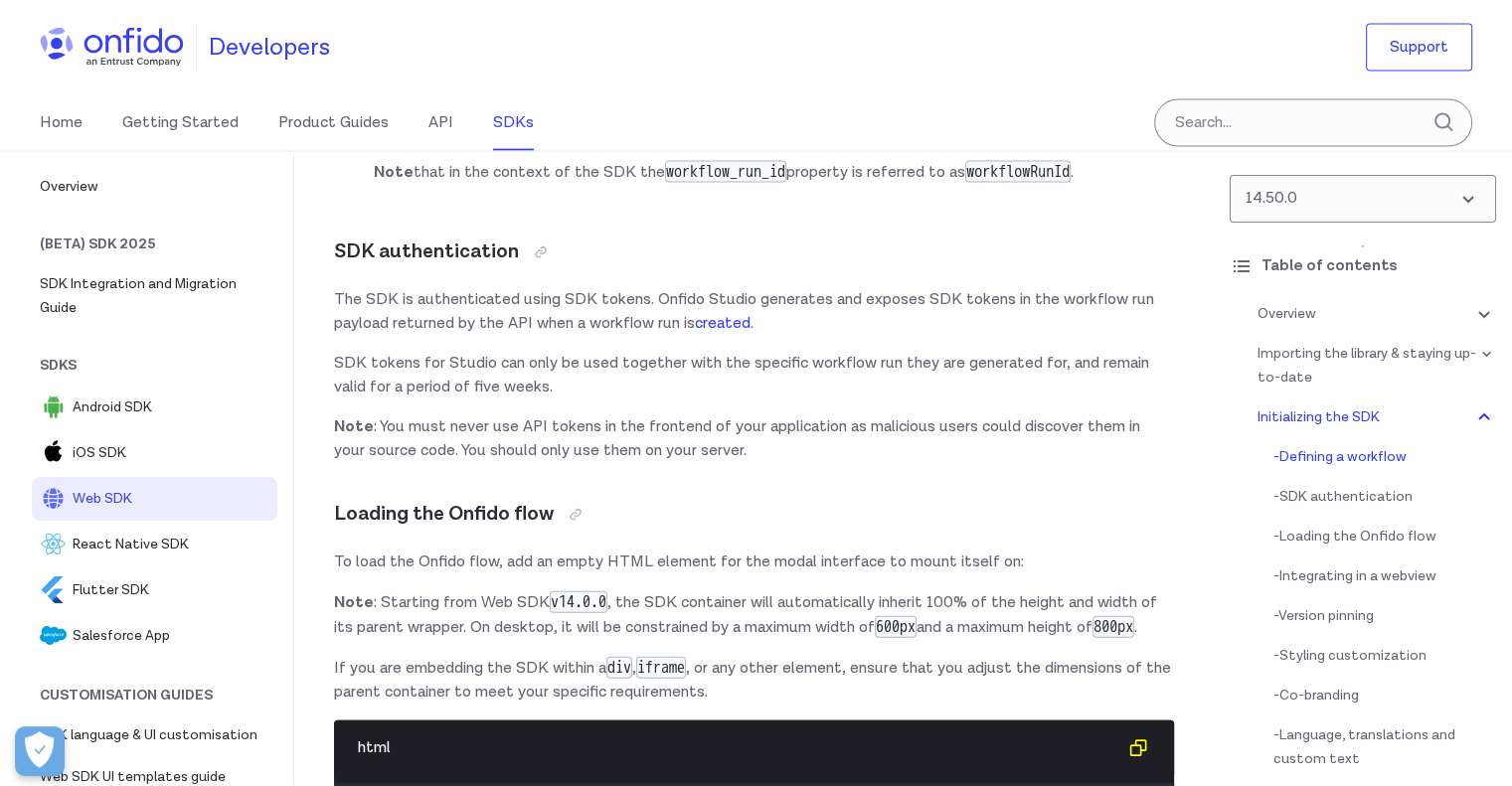scroll, scrollTop: 4646, scrollLeft: 0, axis: vertical 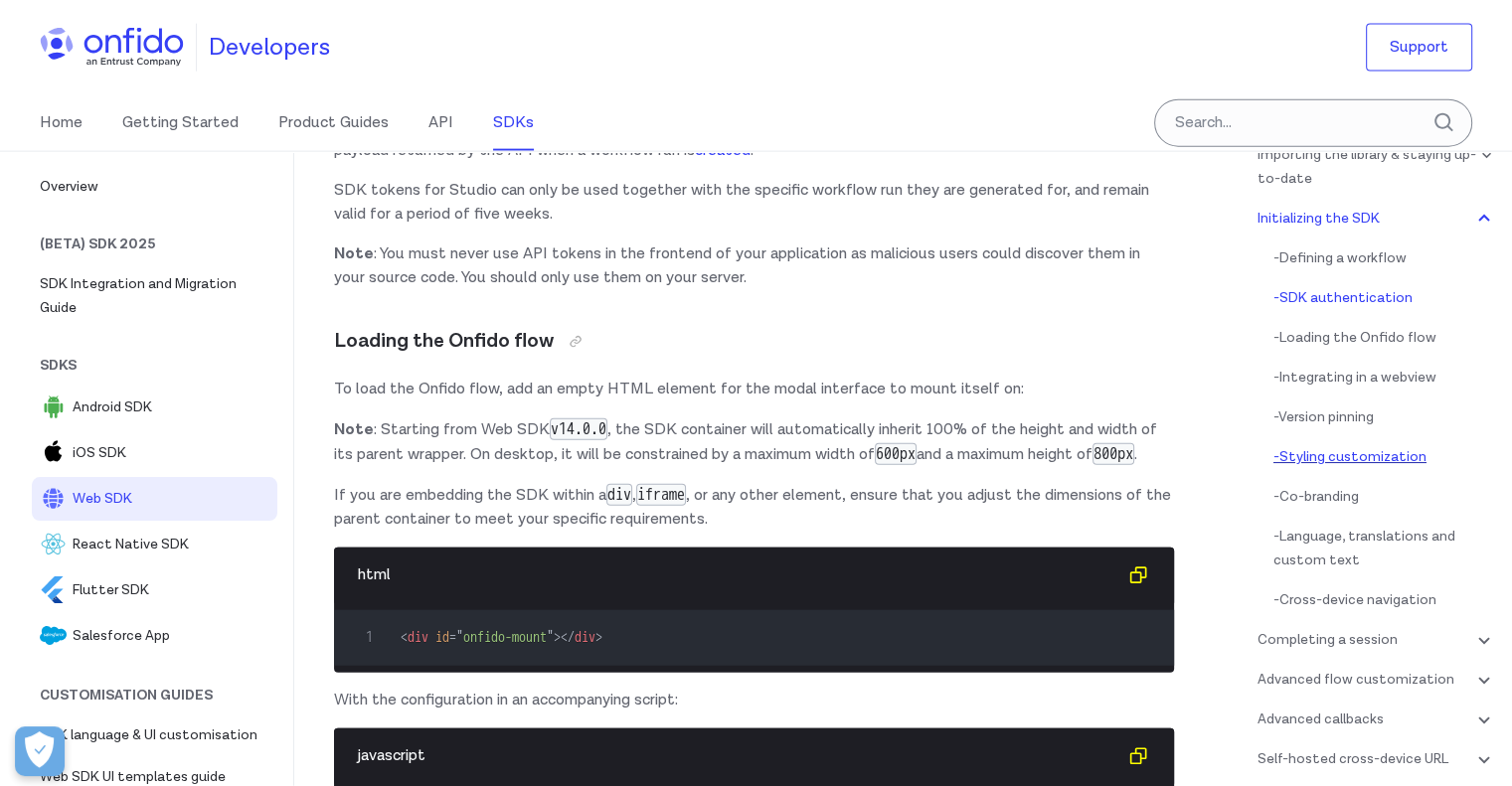 click on "-  Styling customization" at bounding box center (1385, 457) 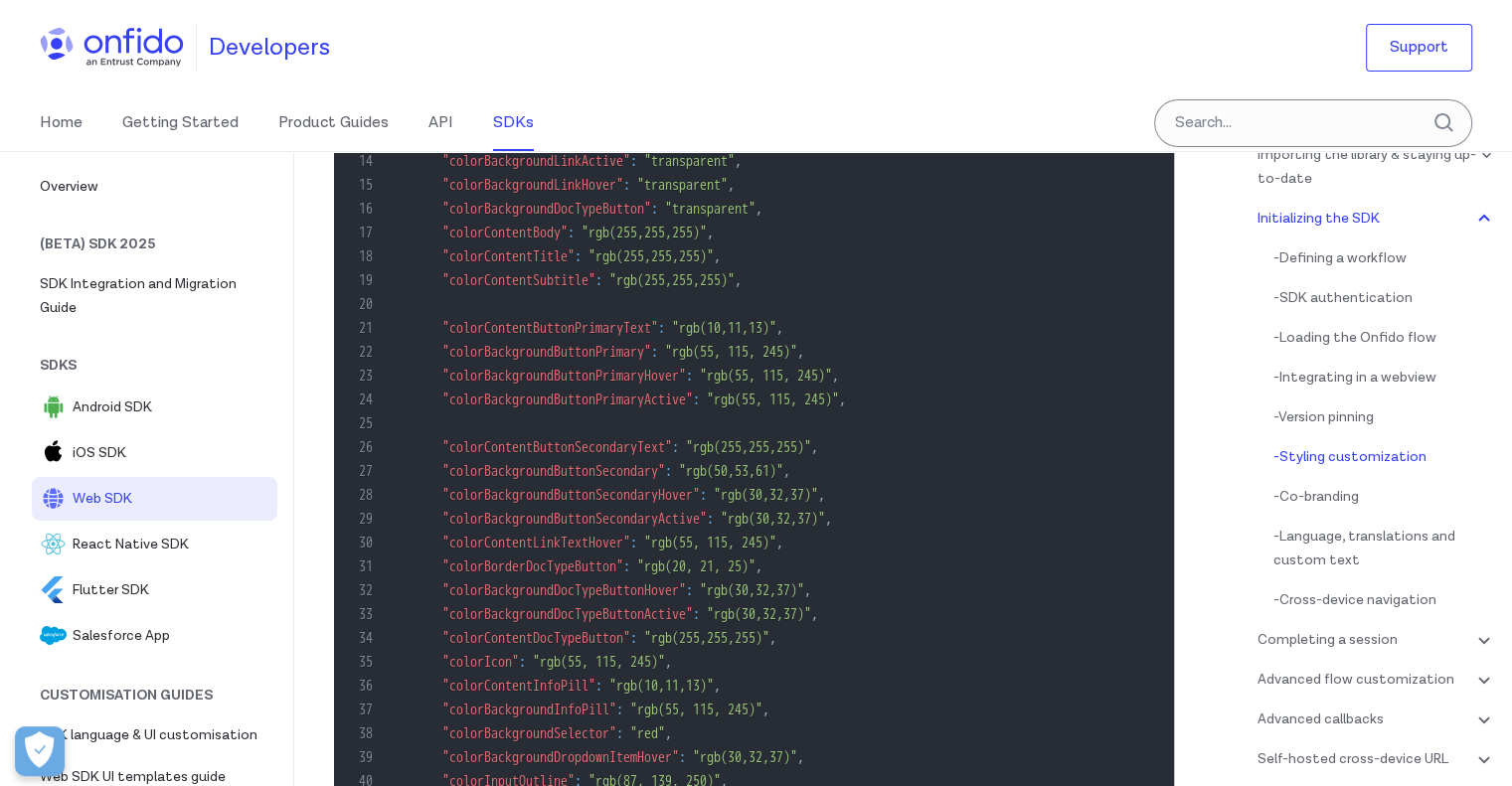 scroll, scrollTop: 7387, scrollLeft: 0, axis: vertical 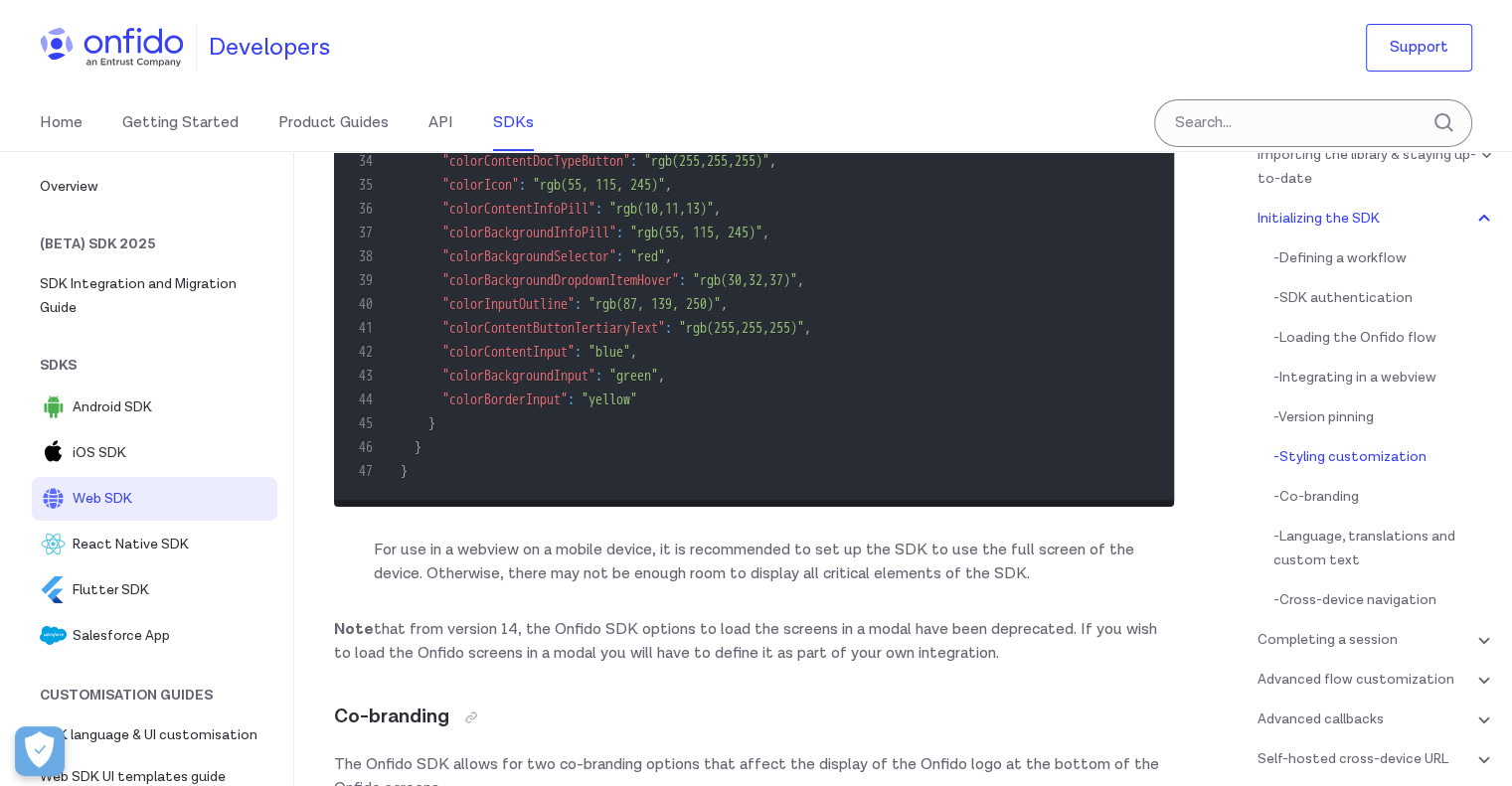 click on "36        "colorContentInfoPill" :   "rgb(10,11,13)" ," at bounding box center (744, 210) 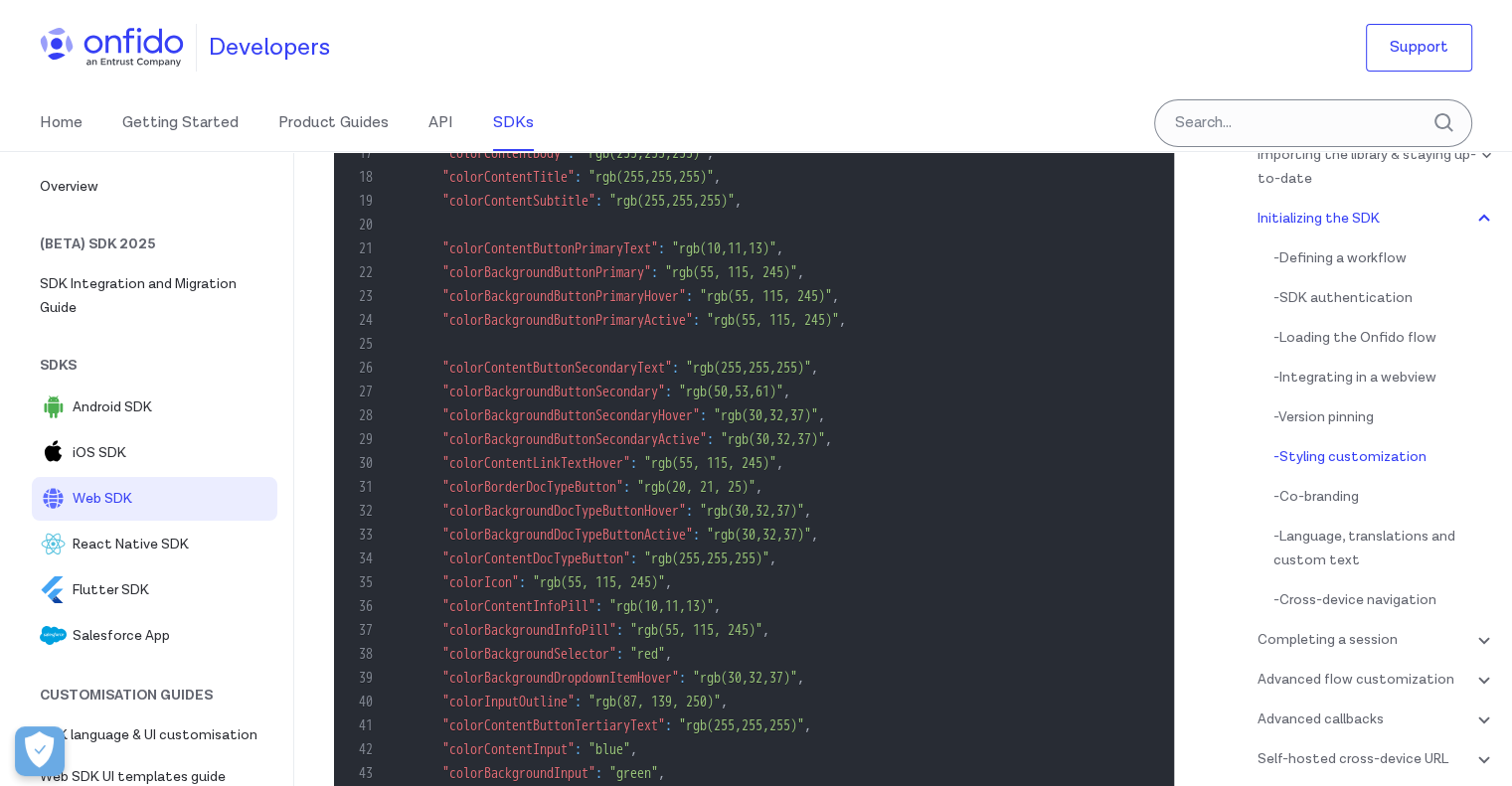 scroll, scrollTop: 7586, scrollLeft: 0, axis: vertical 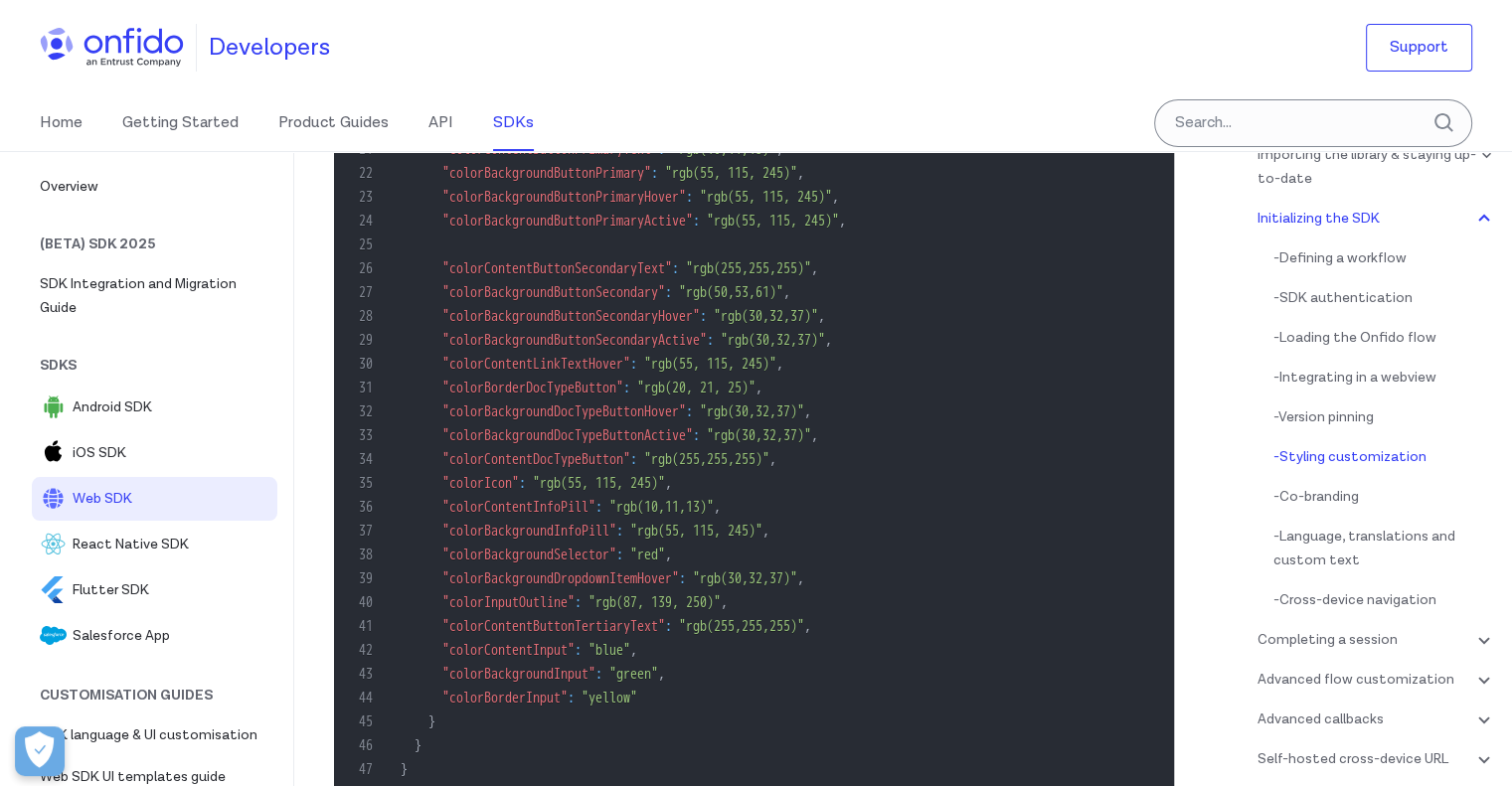 click on "1 { 2    "theme" :   { 3      "name" :   "light" ,   // or "dark", 4      "config" :   { 5        "borderRadiusButton" :   "56px" , 6        "borderStyleSurfaceModal" :   "0px" , 7        "fontWeightBody" :   400 , 8        "fontSizeBody" :   "16px" , 9        "fontSizeSubtitle" :   "16px" , 10        "fontSizeTitle" :   "40px" , 11        "colorBackgroundSurfaceModal" :   "transparent" , 12        "colorBackgroundIcon" :   "transparent" , 13        "colorBorderLinkUnderline" :   "transparent" , 14        "colorBackgroundLinkActive" :   "transparent" , 15        "colorBackgroundLinkHover" :   "transparent" , 16        "colorBackgroundDocTypeButton" :   "transparent" , 17        "colorContentBody" :   "rgb(255,255,255)" , 18        "colorContentTitle" :   "rgb(255,255,255)" , 19        "colorContentSubtitle" :   "rgb(255,255,255)" , 20
21        "colorContentButtonPrimaryText" :   "rgb(10,11,13)" , 22        "colorBackgroundButtonPrimary" :   "rgb(55, 115, 245)" , 23        :   "rgb(55, 115, 245)" , 24 :   ," at bounding box center (754, 222) 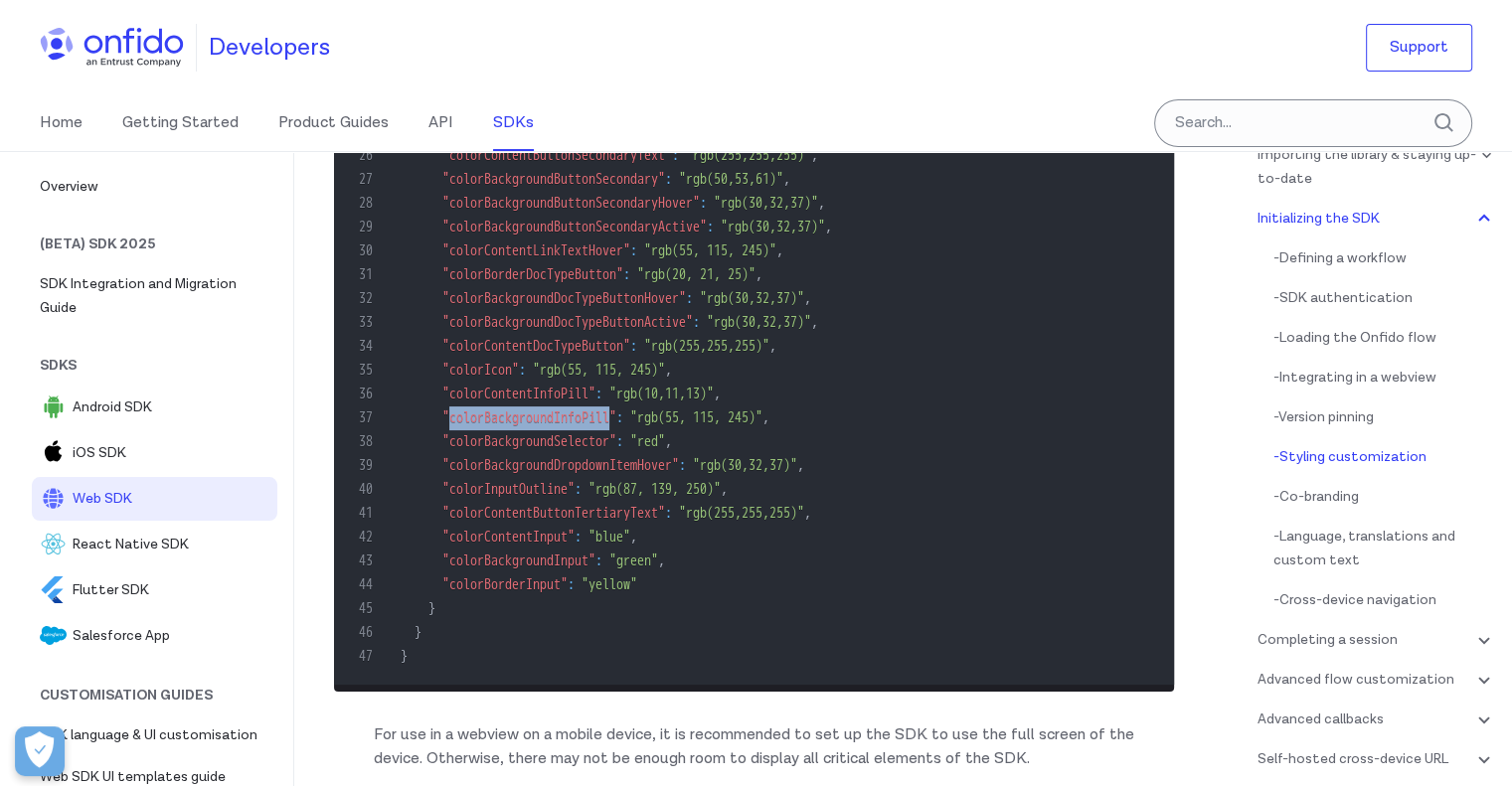 scroll, scrollTop: 7784, scrollLeft: 0, axis: vertical 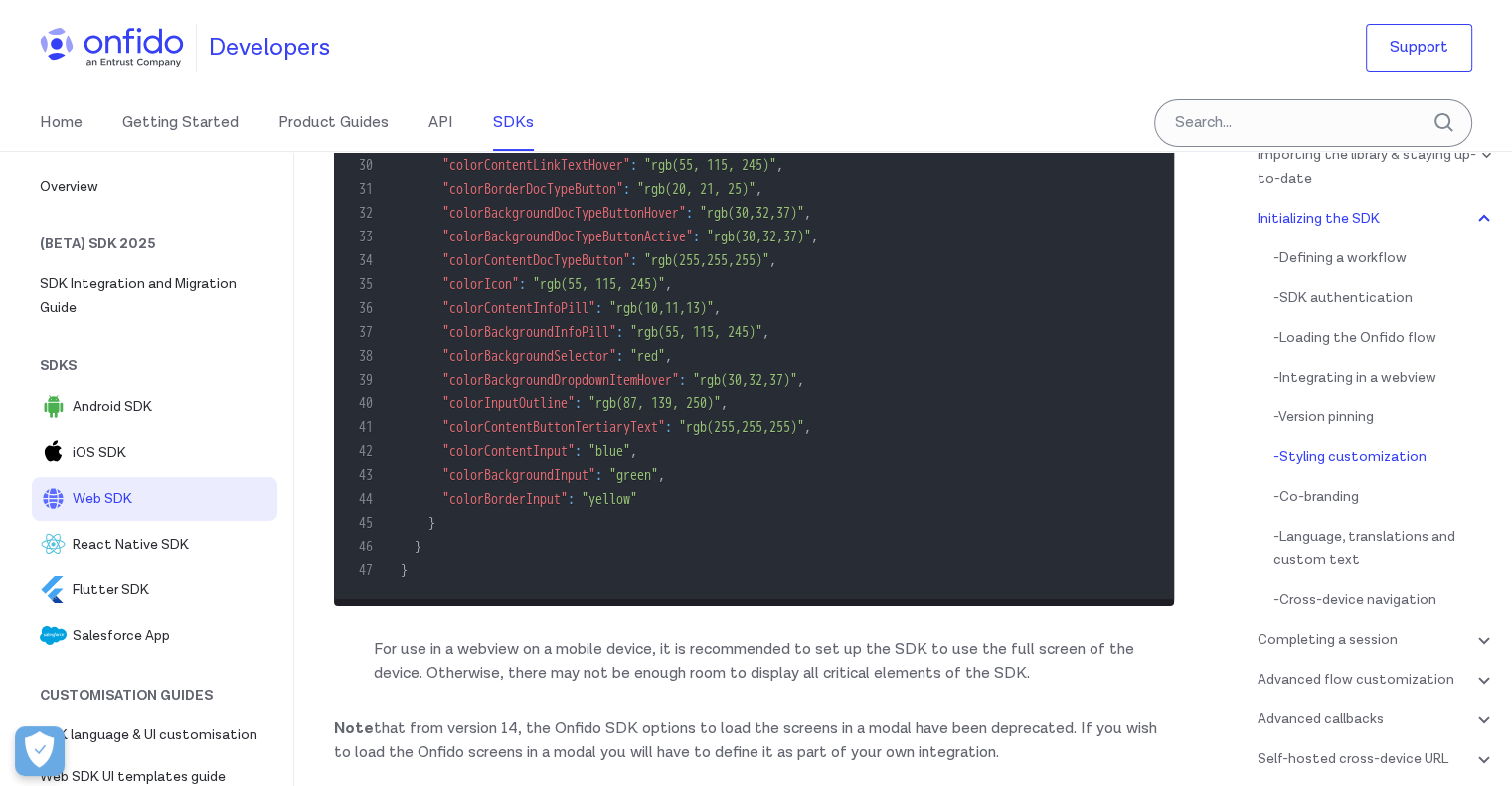 click on "38        "colorBackgroundSelector" :   "red" ," at bounding box center [744, 357] 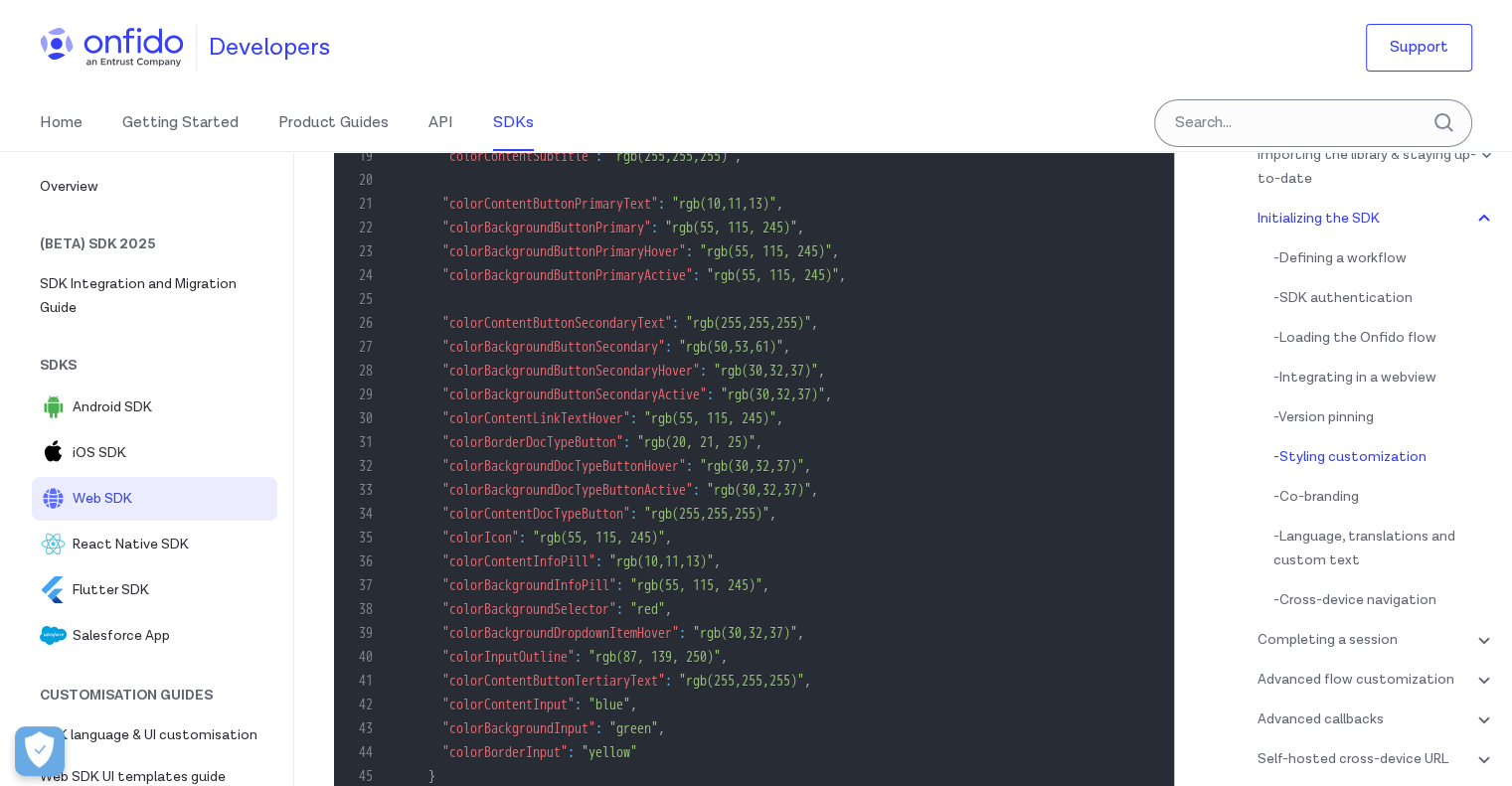 scroll, scrollTop: 7685, scrollLeft: 0, axis: vertical 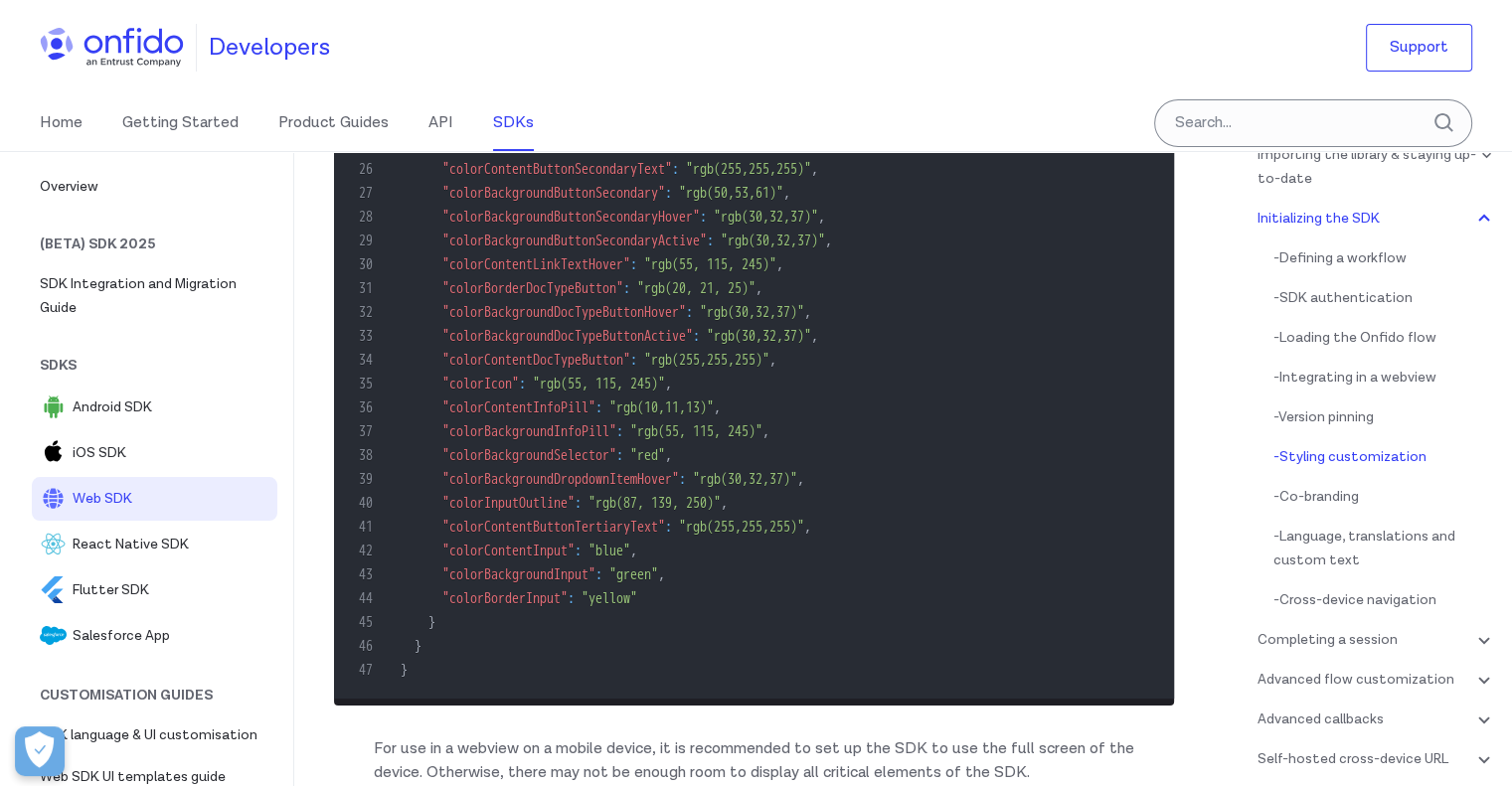 click on ""colorContentInfoPill"" at bounding box center [519, 407] 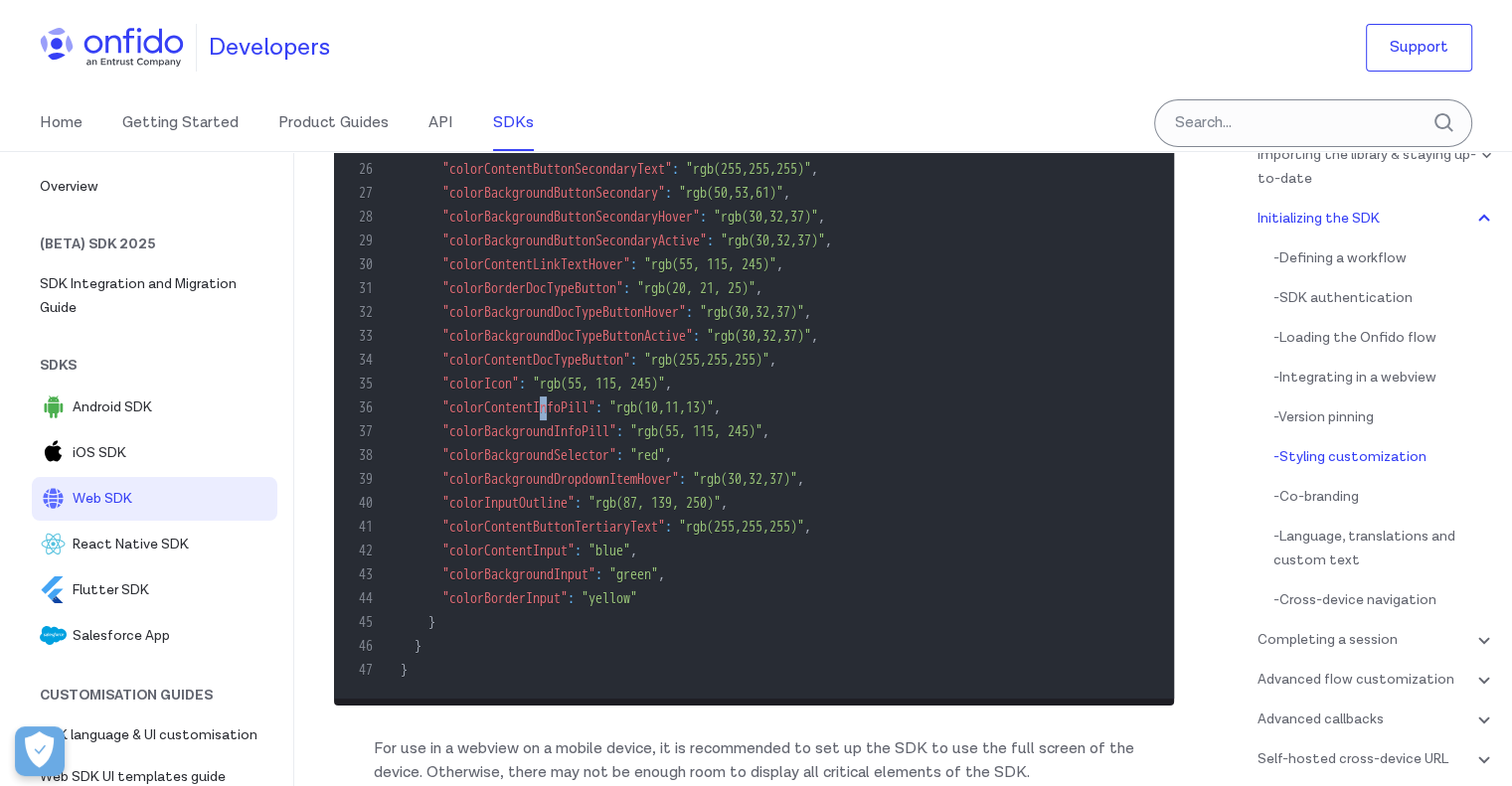 click on ""colorContentInfoPill"" at bounding box center (519, 407) 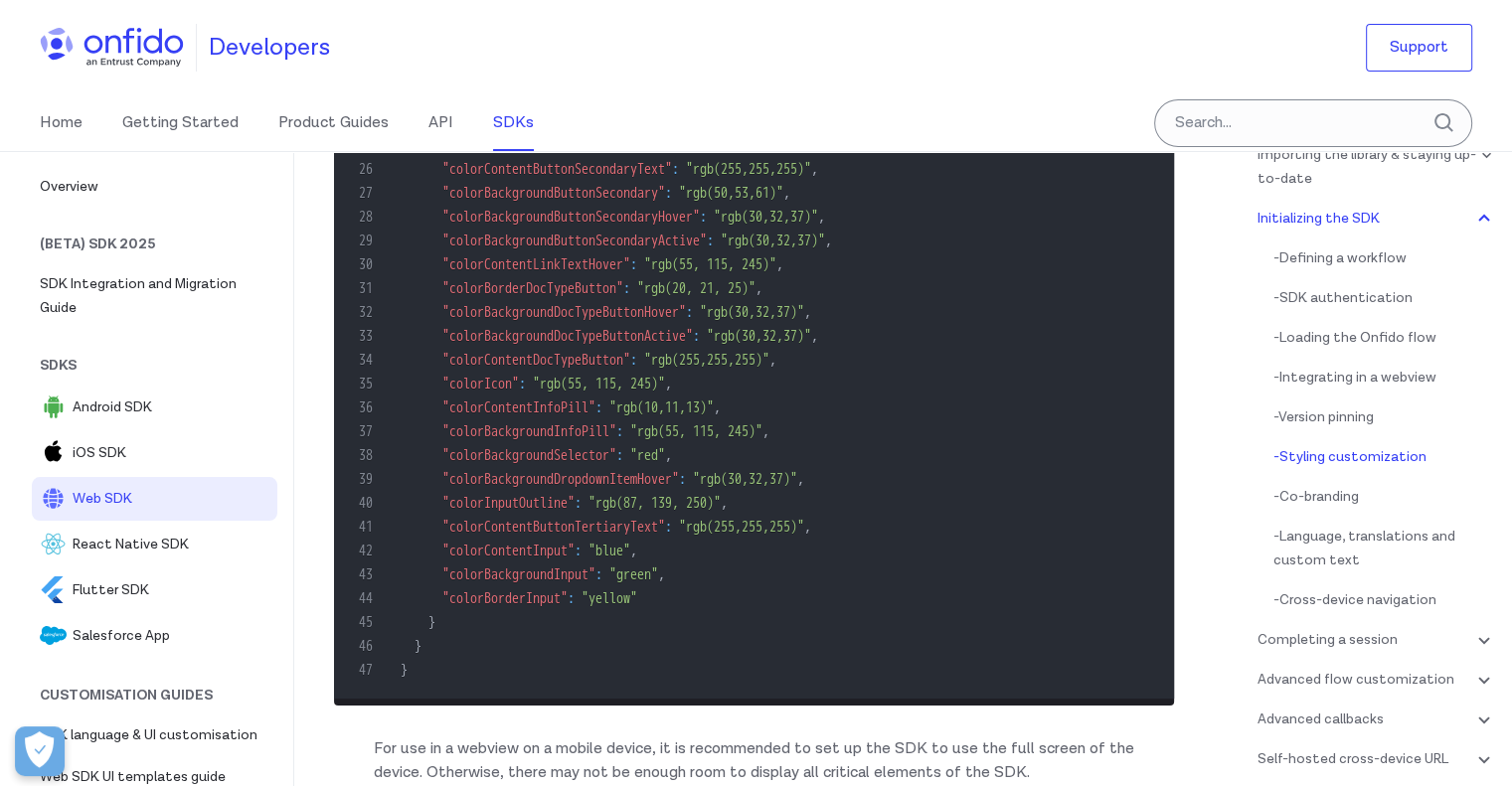 click on ""colorContentInfoPill"" at bounding box center (519, 407) 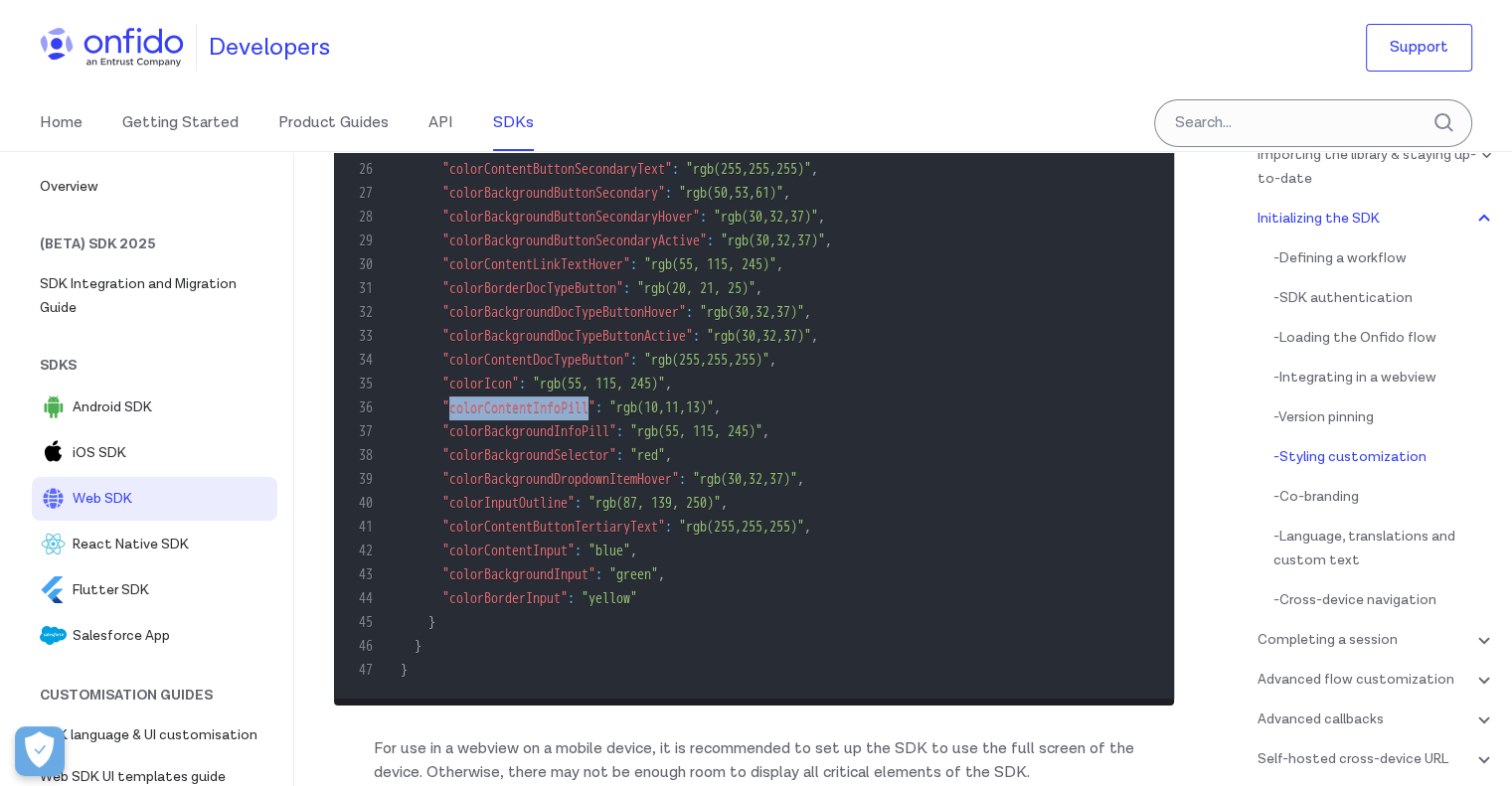 click on ""colorContentInfoPill"" at bounding box center [519, 407] 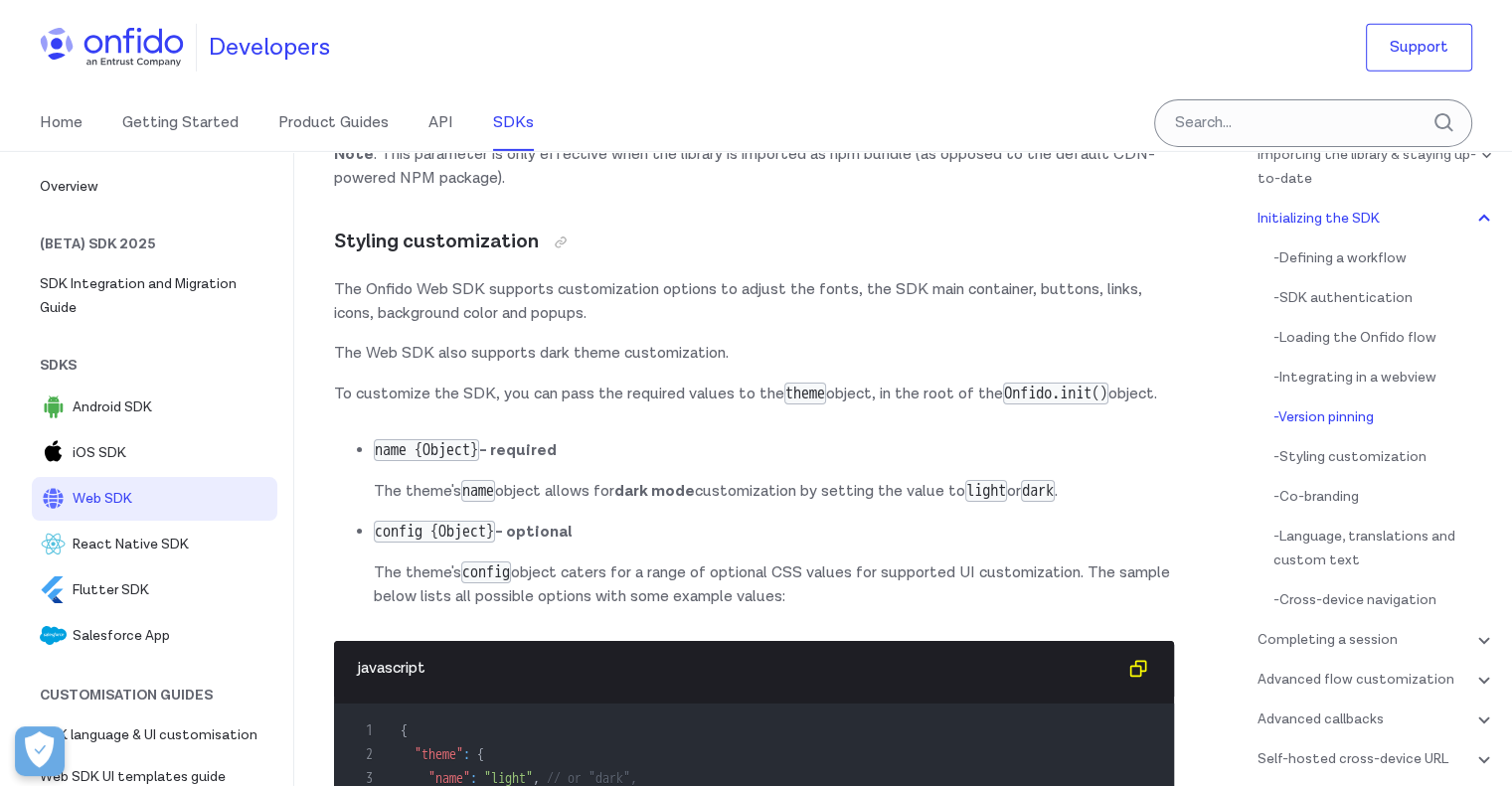 scroll, scrollTop: 6493, scrollLeft: 0, axis: vertical 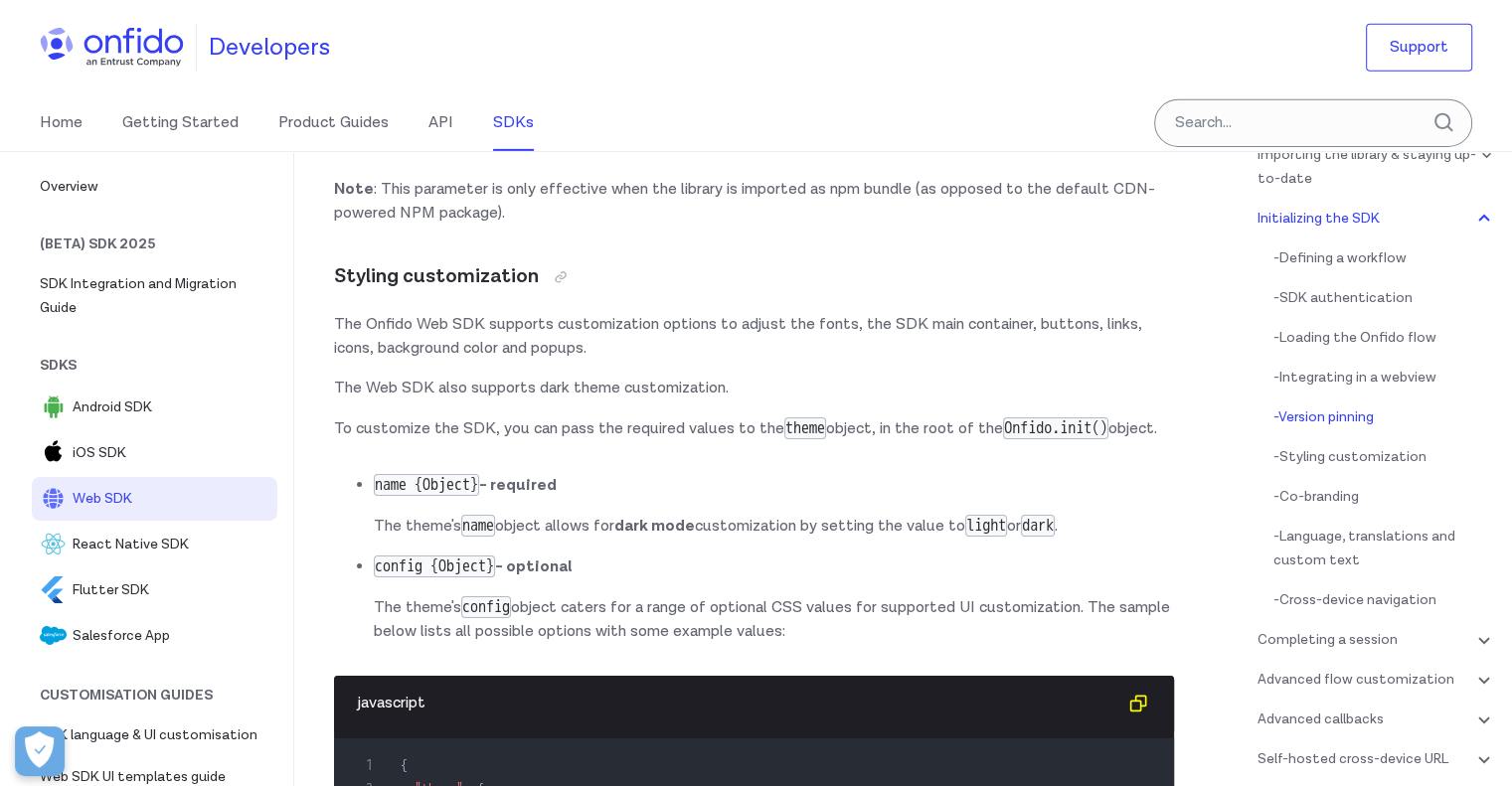 click on "The Onfido Web SDK supports customization options to adjust the fonts, the SDK main container, buttons, links, icons, background color and popups." at bounding box center (754, 337) 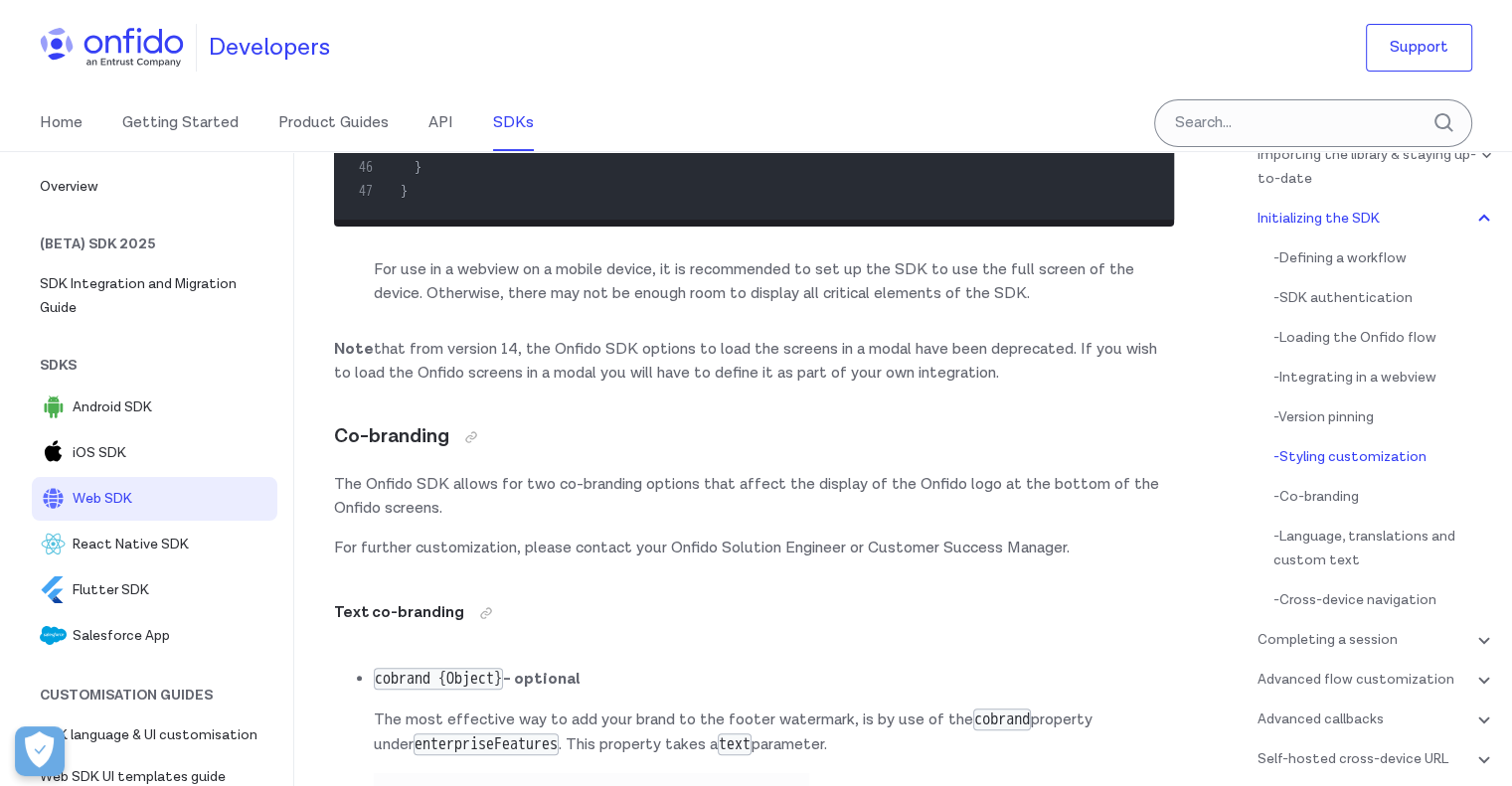scroll, scrollTop: 8353, scrollLeft: 0, axis: vertical 